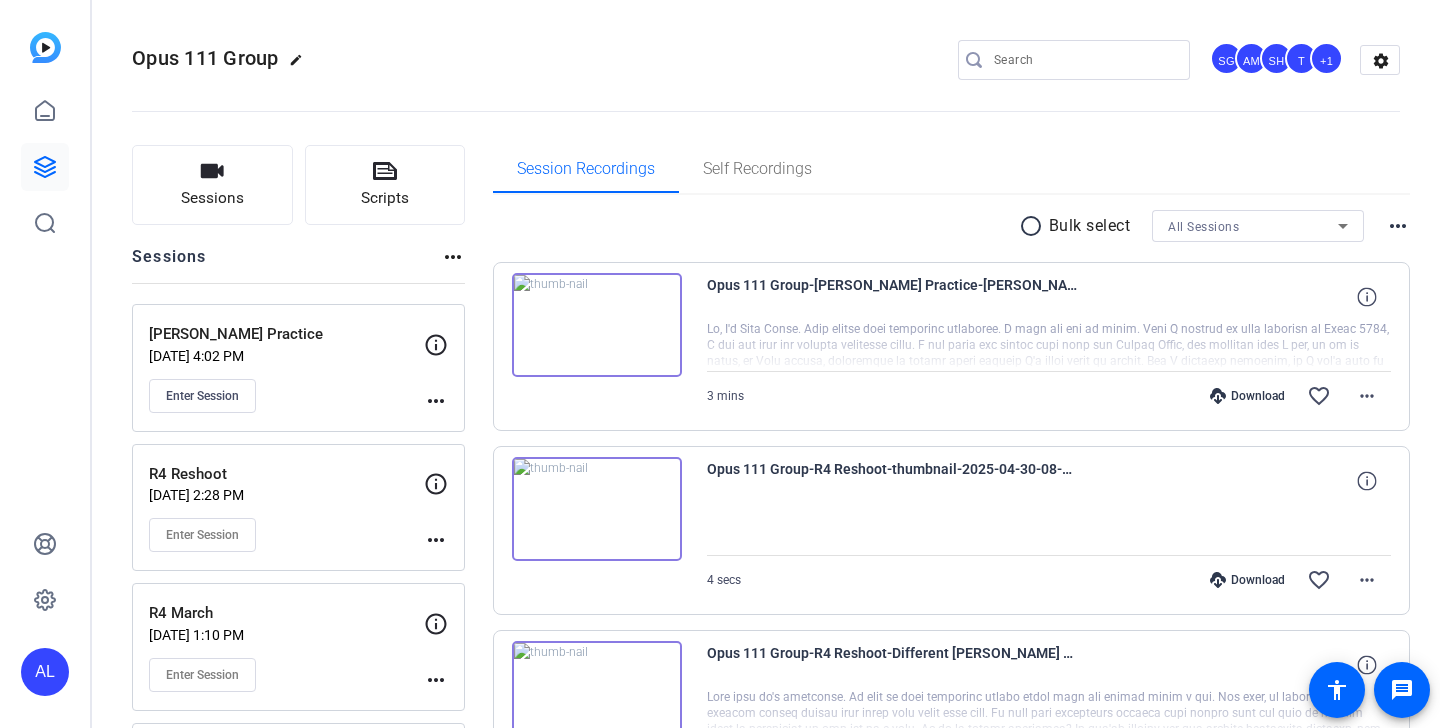 scroll, scrollTop: 0, scrollLeft: 0, axis: both 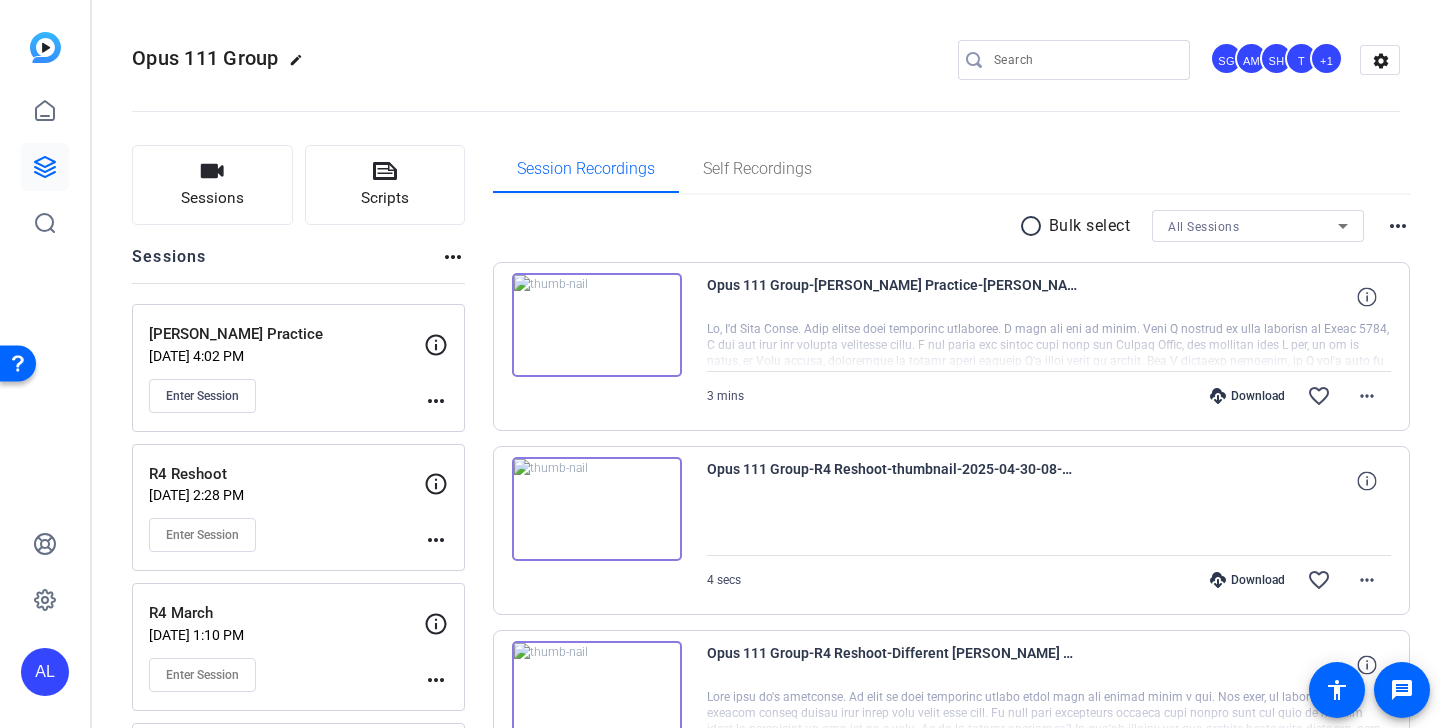 click on "more_horiz" 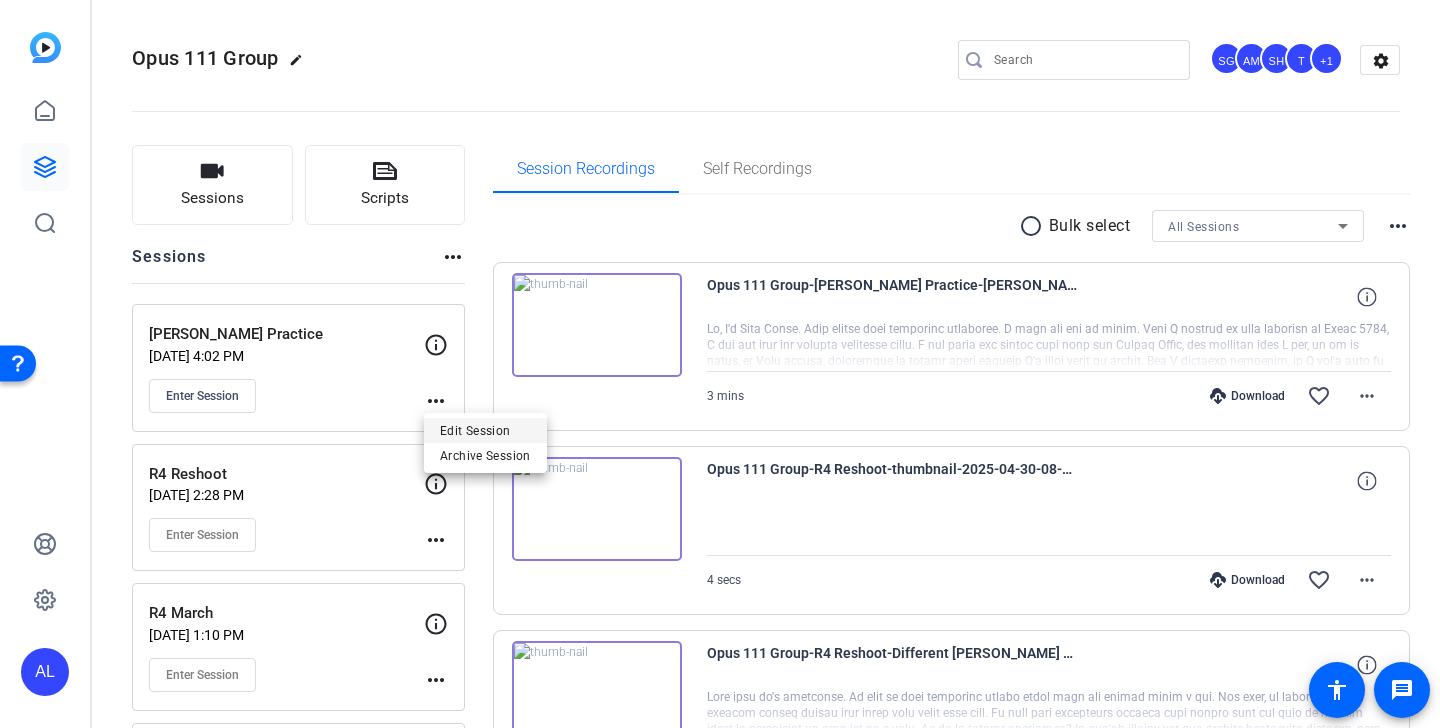 click on "Edit Session" at bounding box center [485, 430] 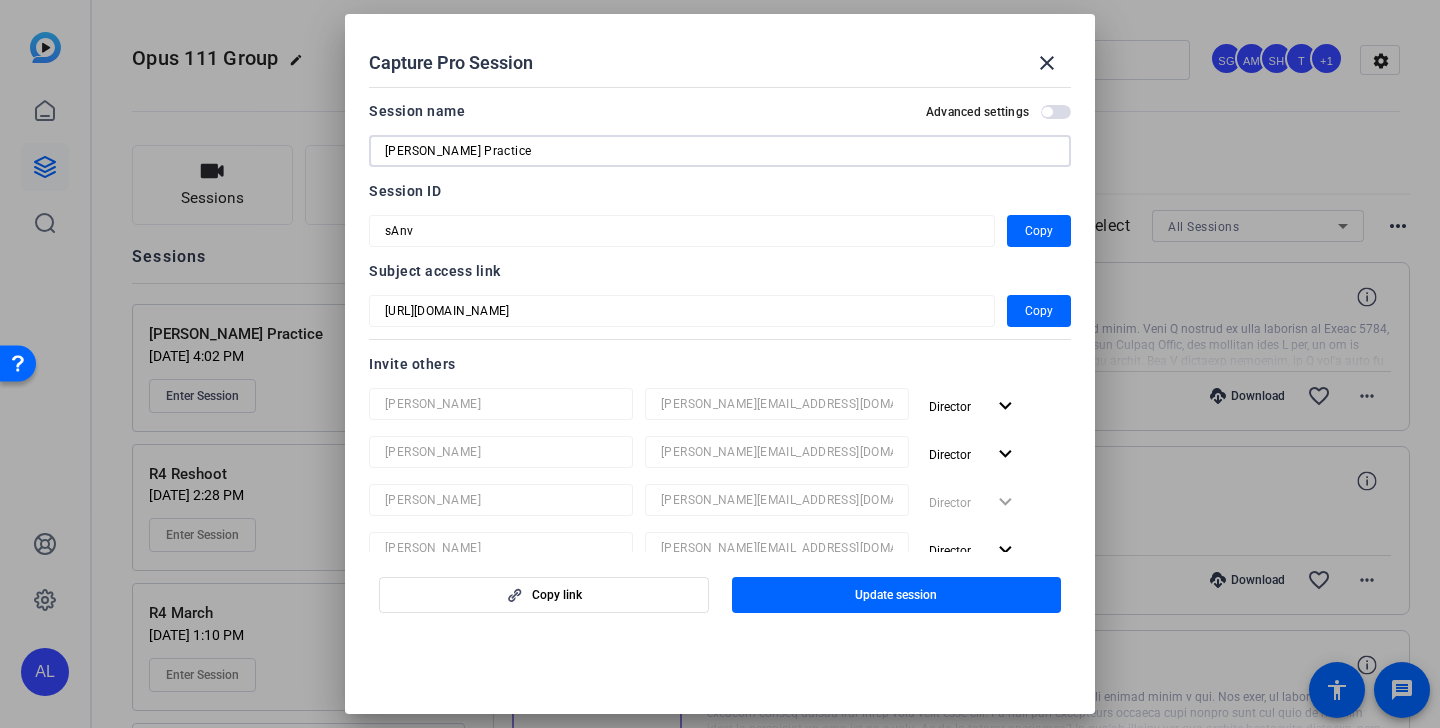 click on "Mike Practice" at bounding box center [720, 151] 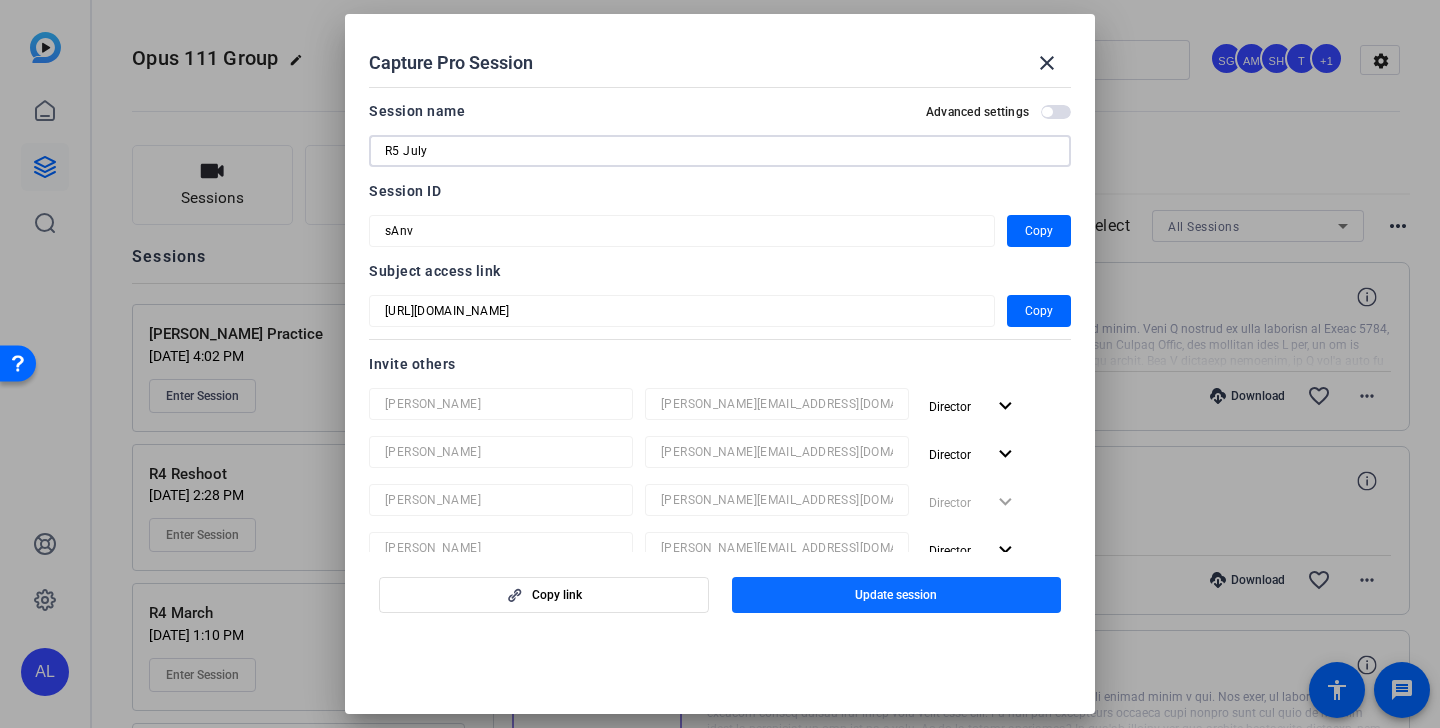 type on "R5 July" 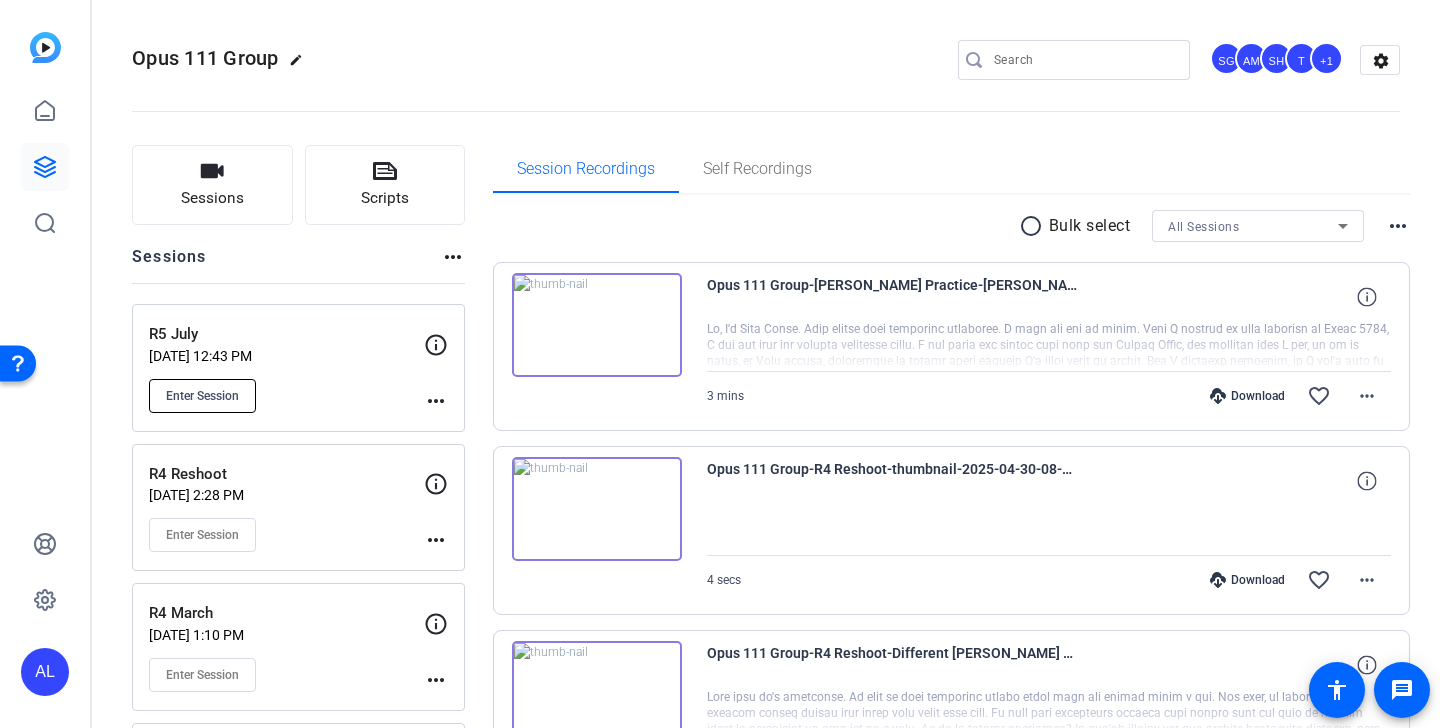 click on "Enter Session" 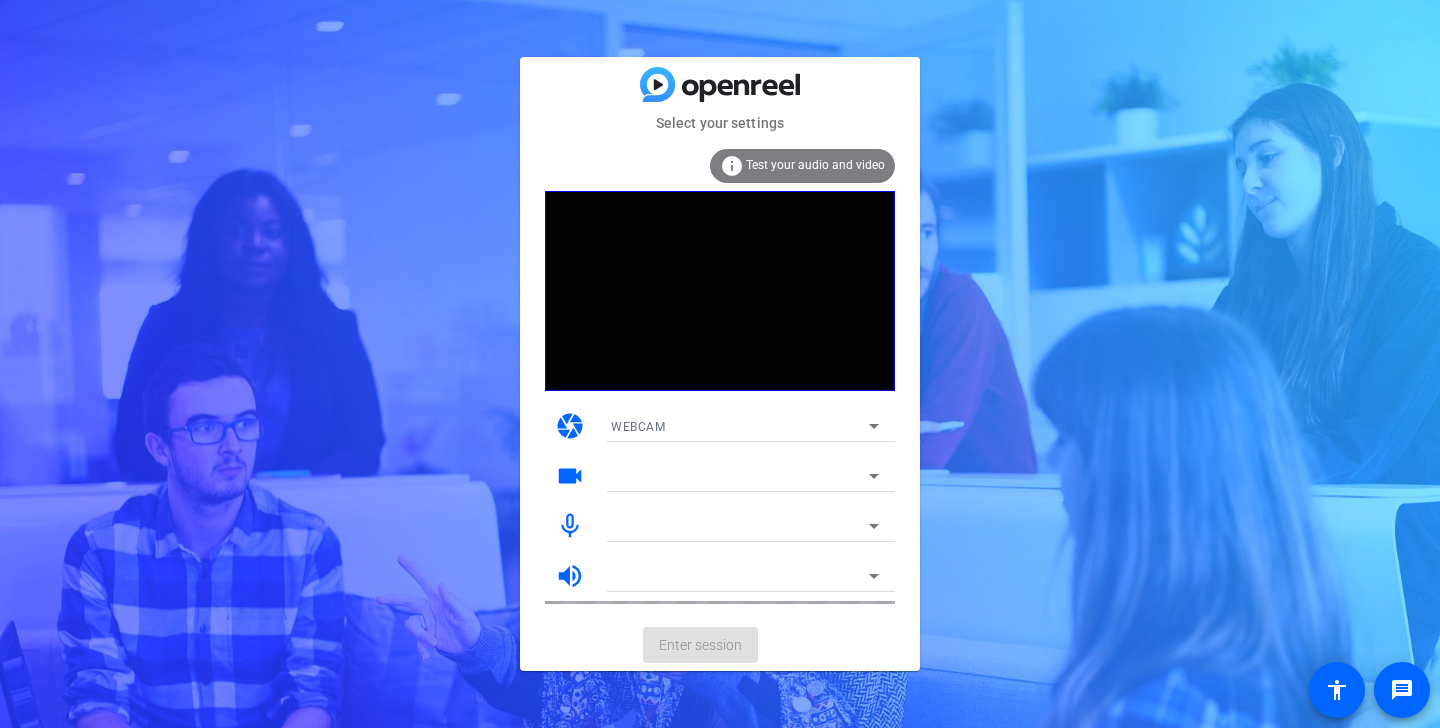 scroll, scrollTop: 0, scrollLeft: 0, axis: both 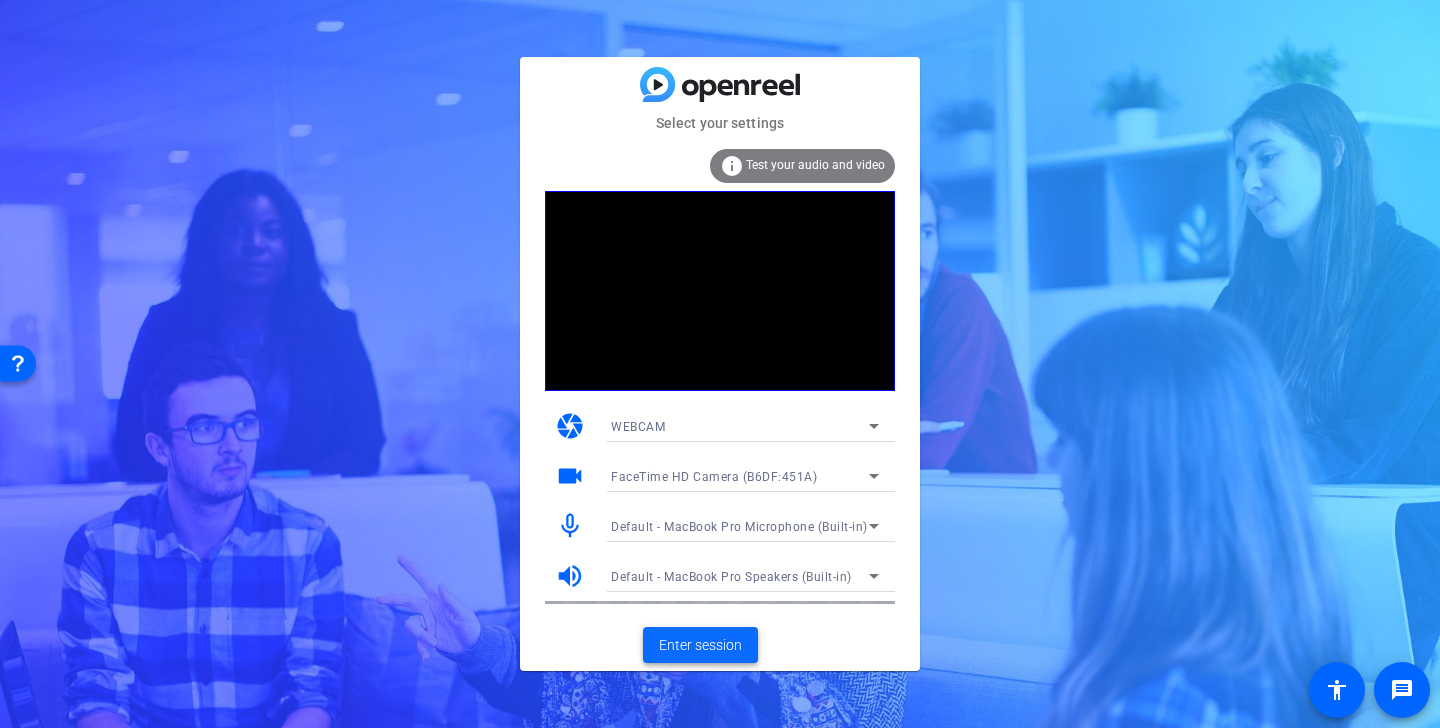 click on "Enter session" 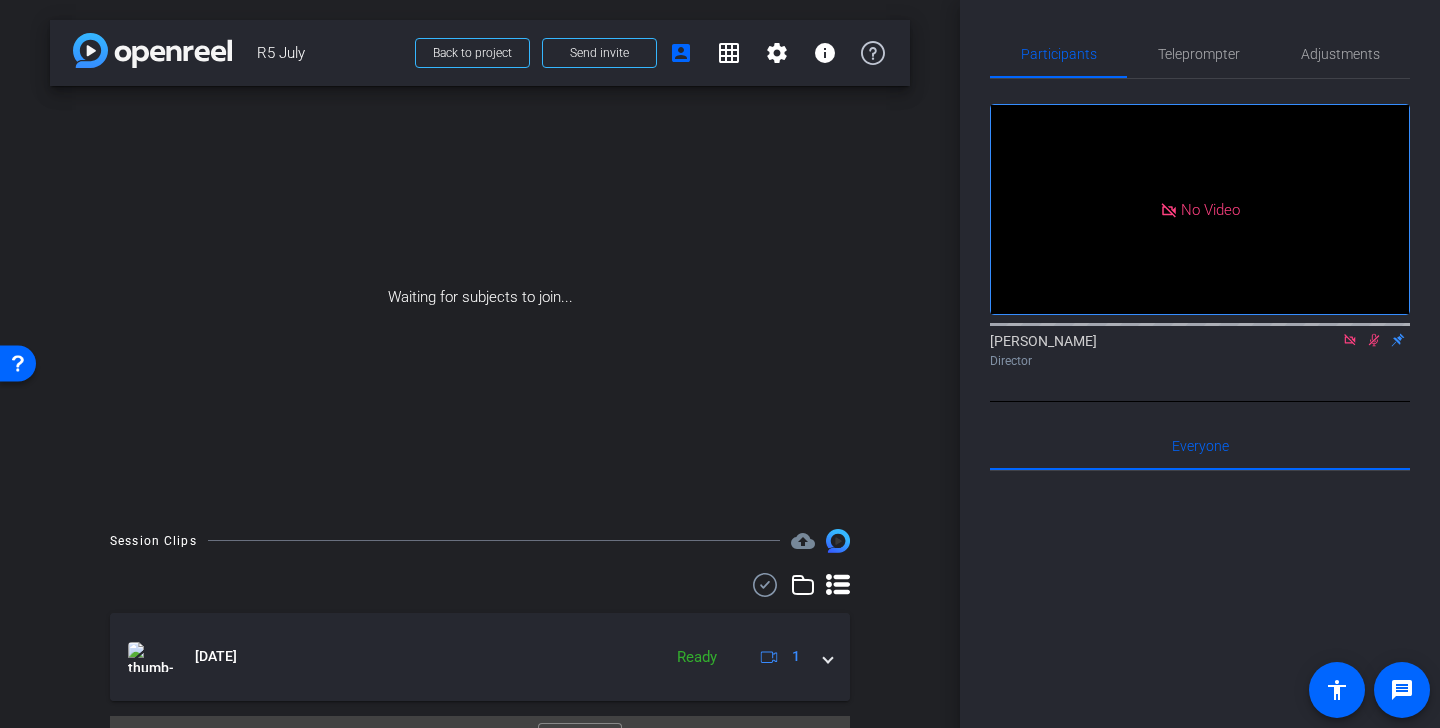 click 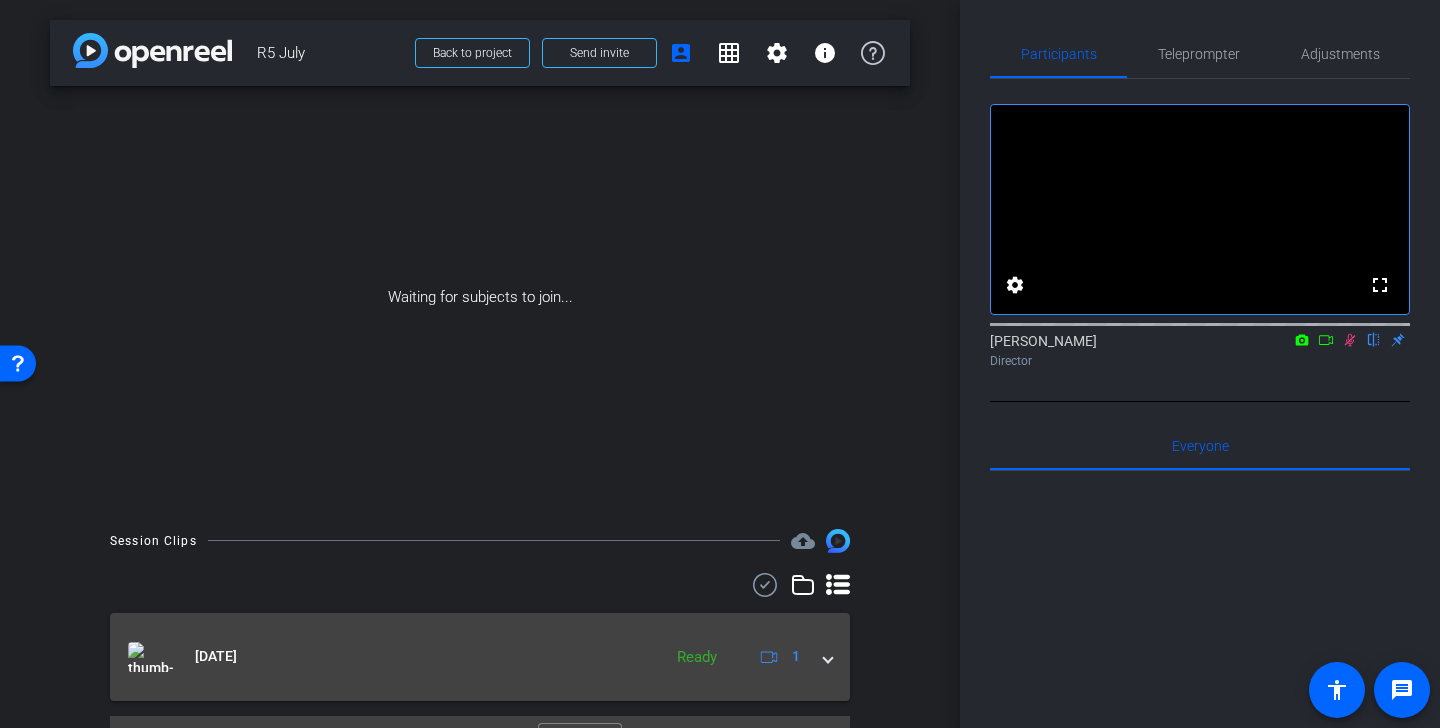 scroll, scrollTop: 44, scrollLeft: 0, axis: vertical 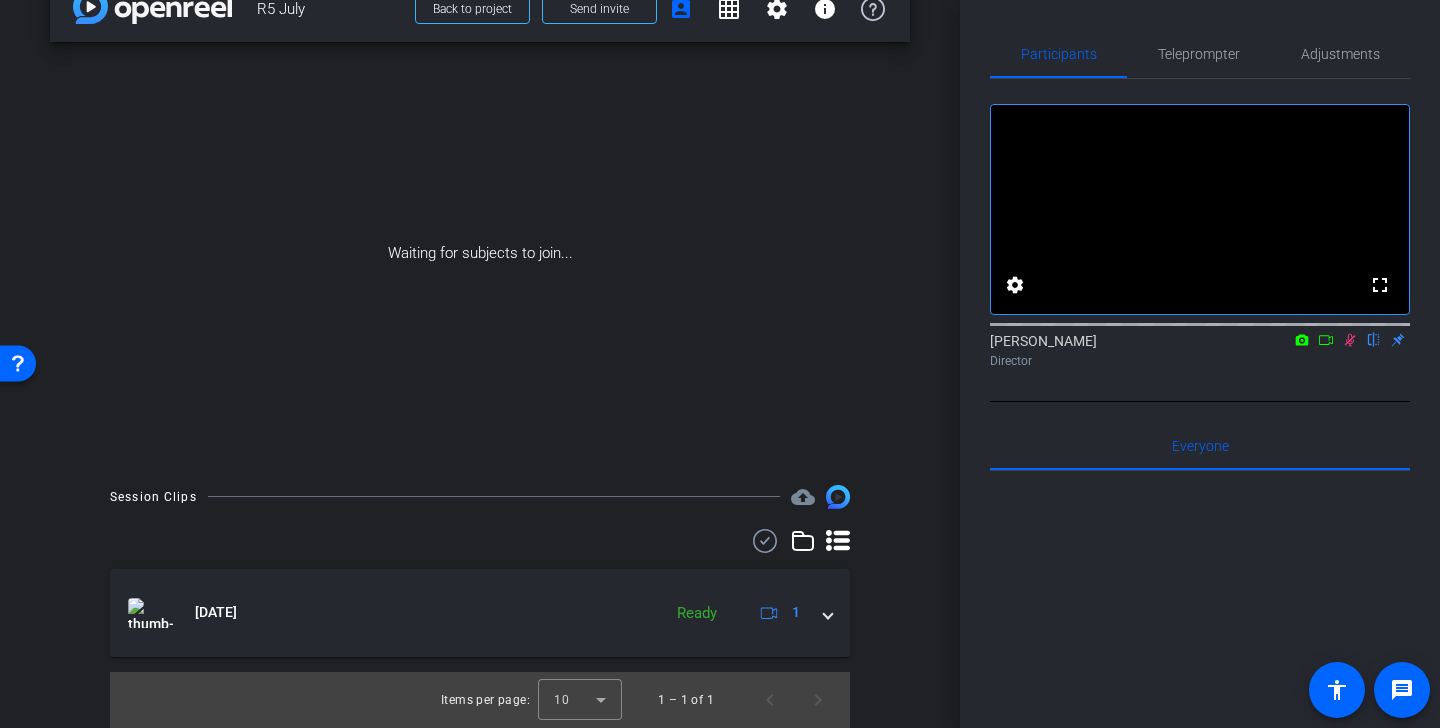 click 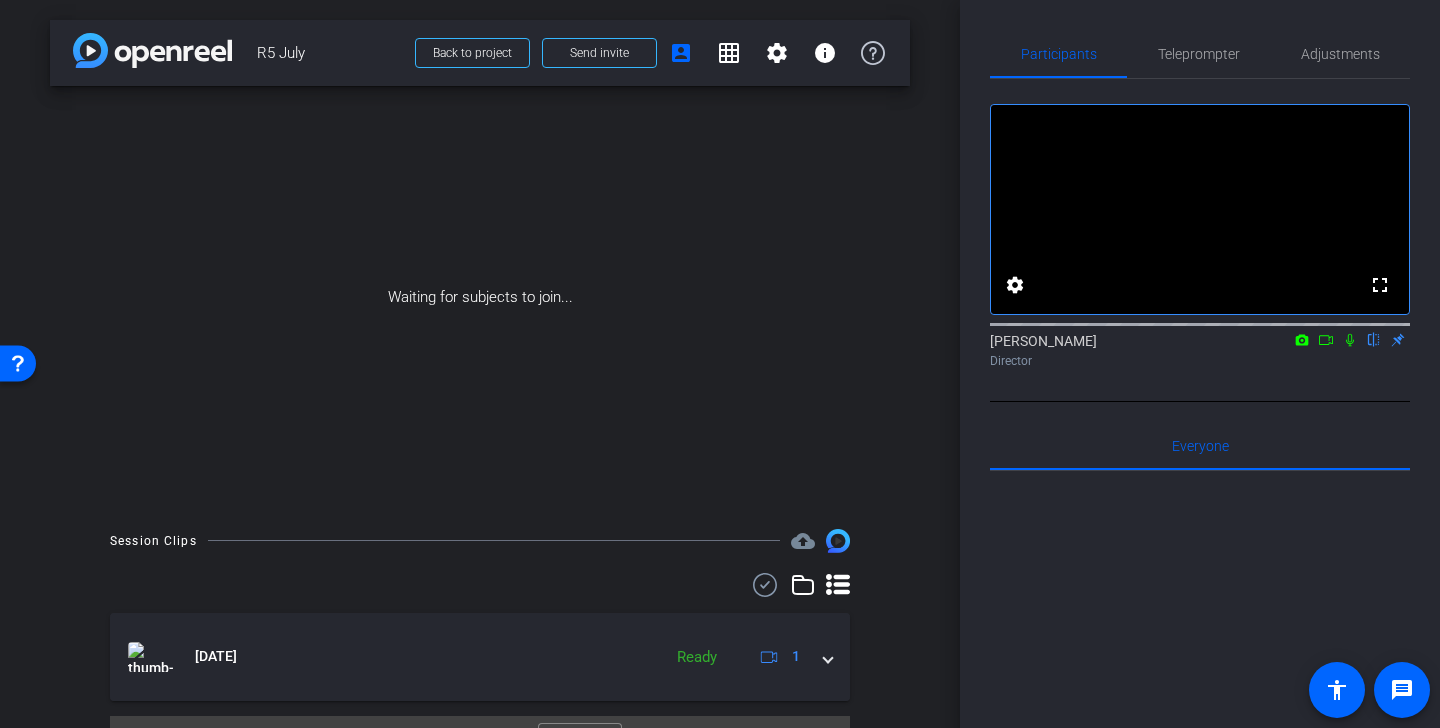 scroll, scrollTop: 44, scrollLeft: 0, axis: vertical 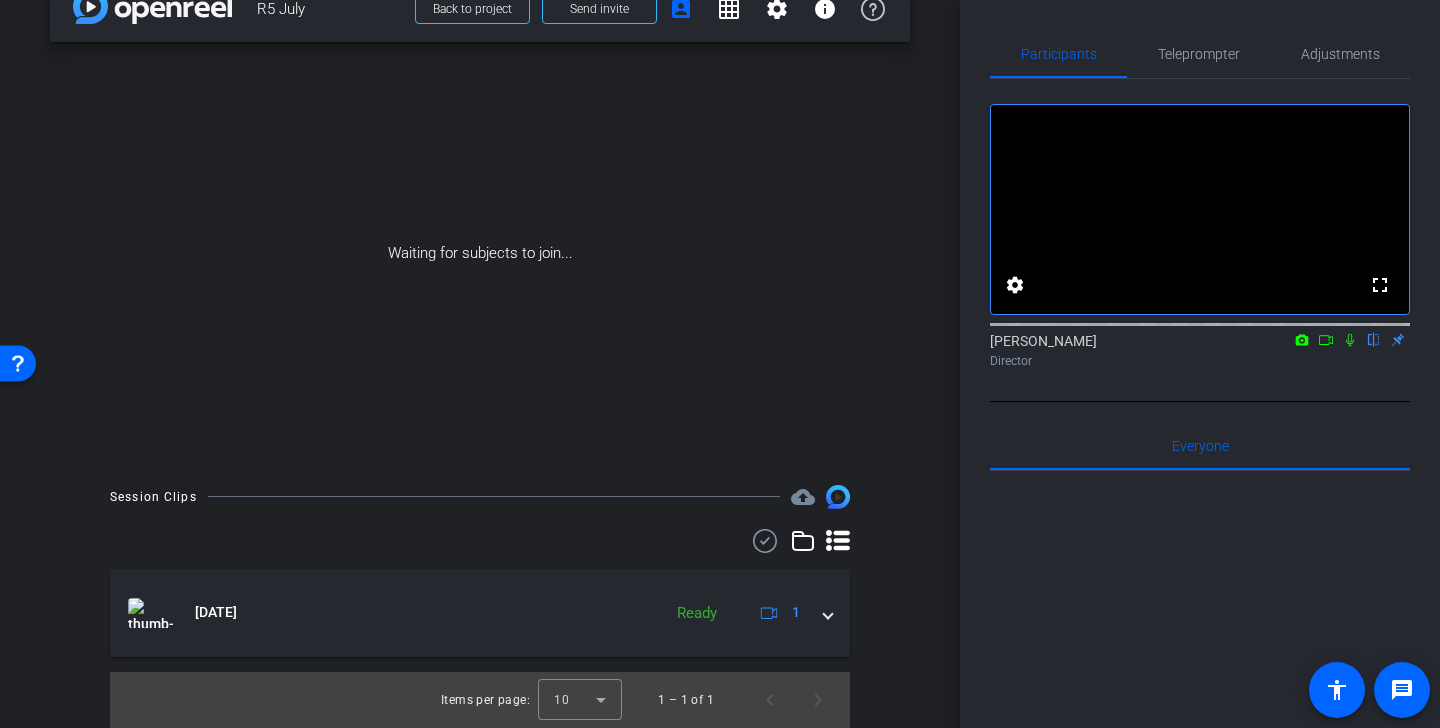 click on "arrow_back  R5 July   Back to project   Send invite  account_box grid_on settings info
Waiting for subjects to join...  Session Clips   cloud_upload
Jul 8, 2025   Ready
1  Items per page:  10  1 – 1 of 1" at bounding box center [480, 320] 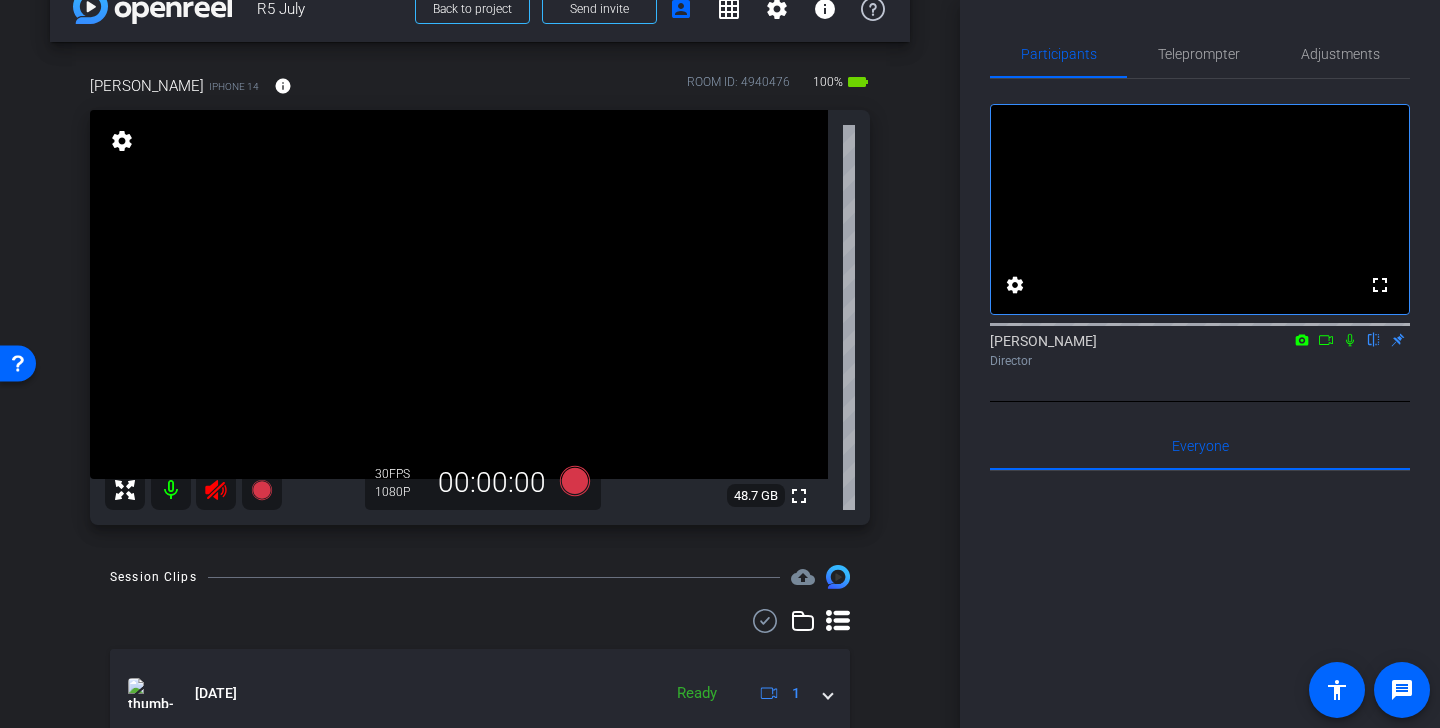 click 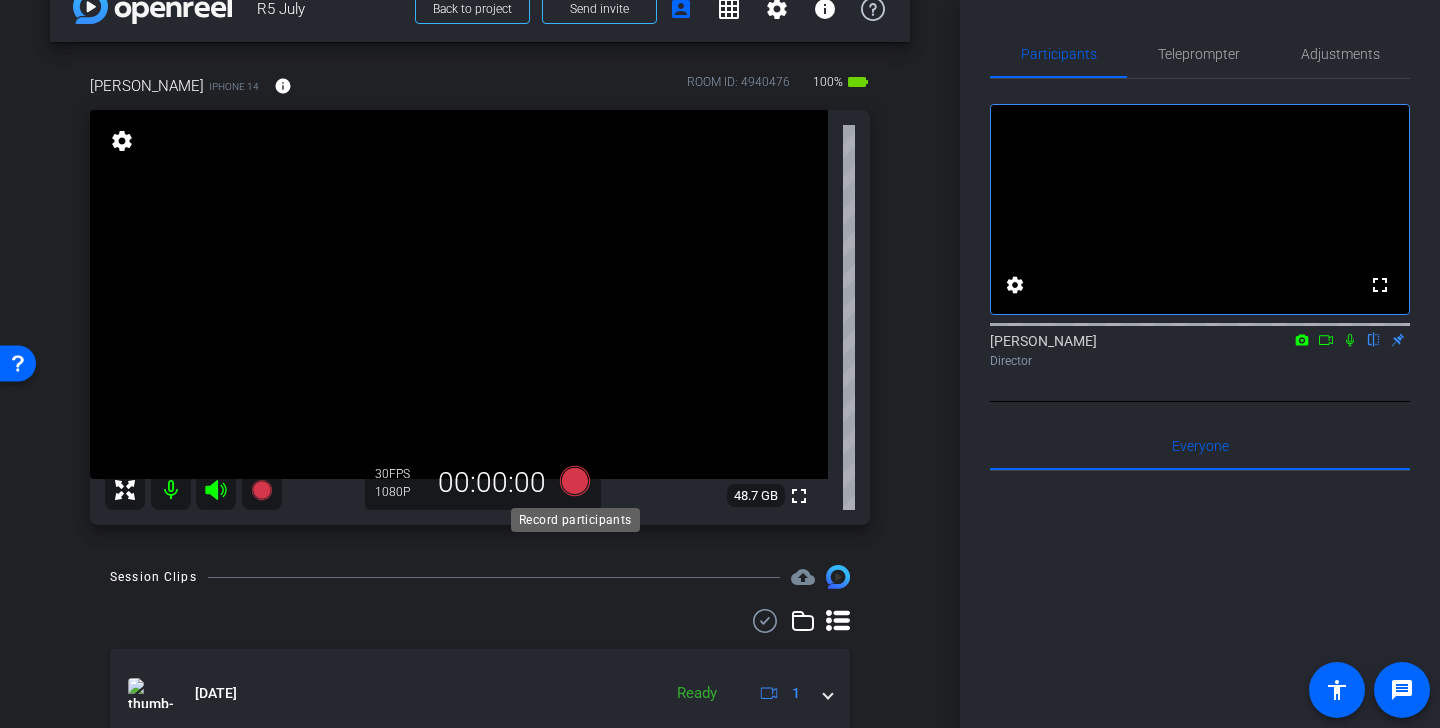 click 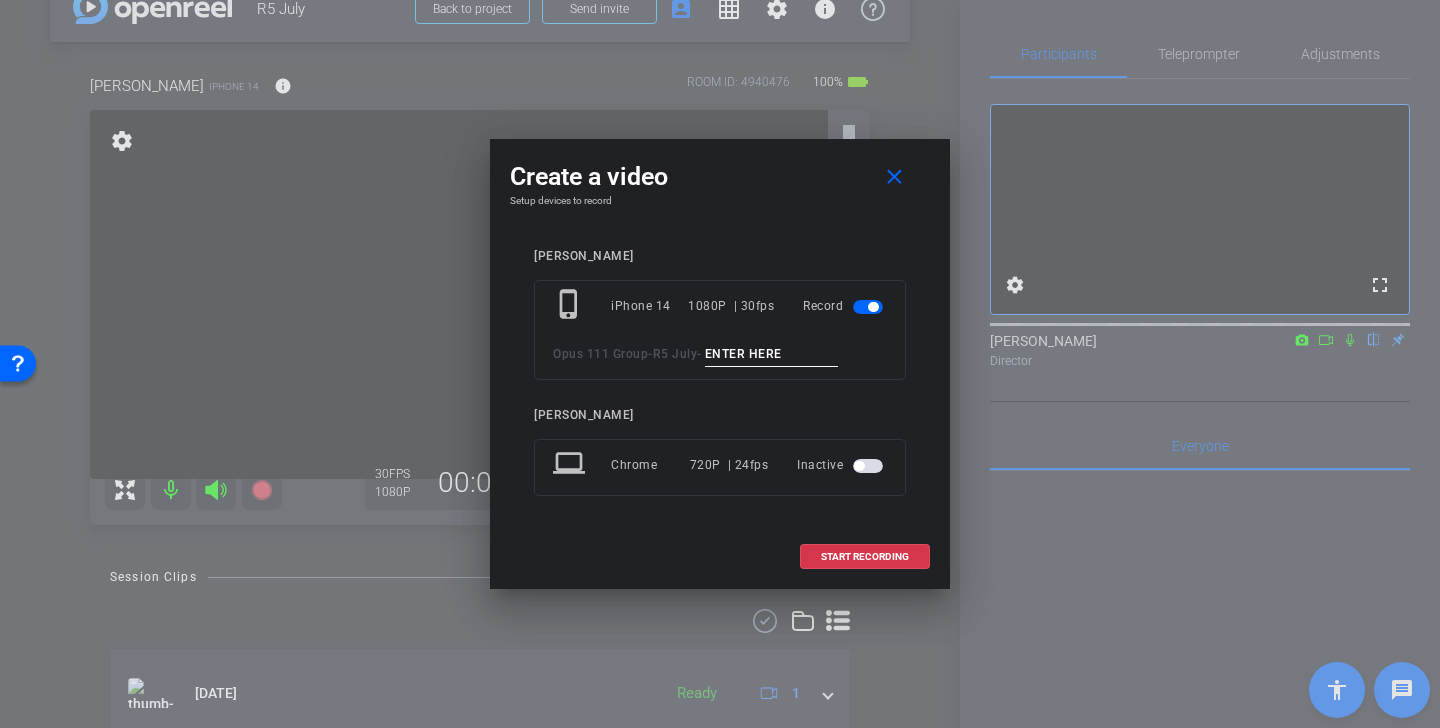 click at bounding box center [772, 354] 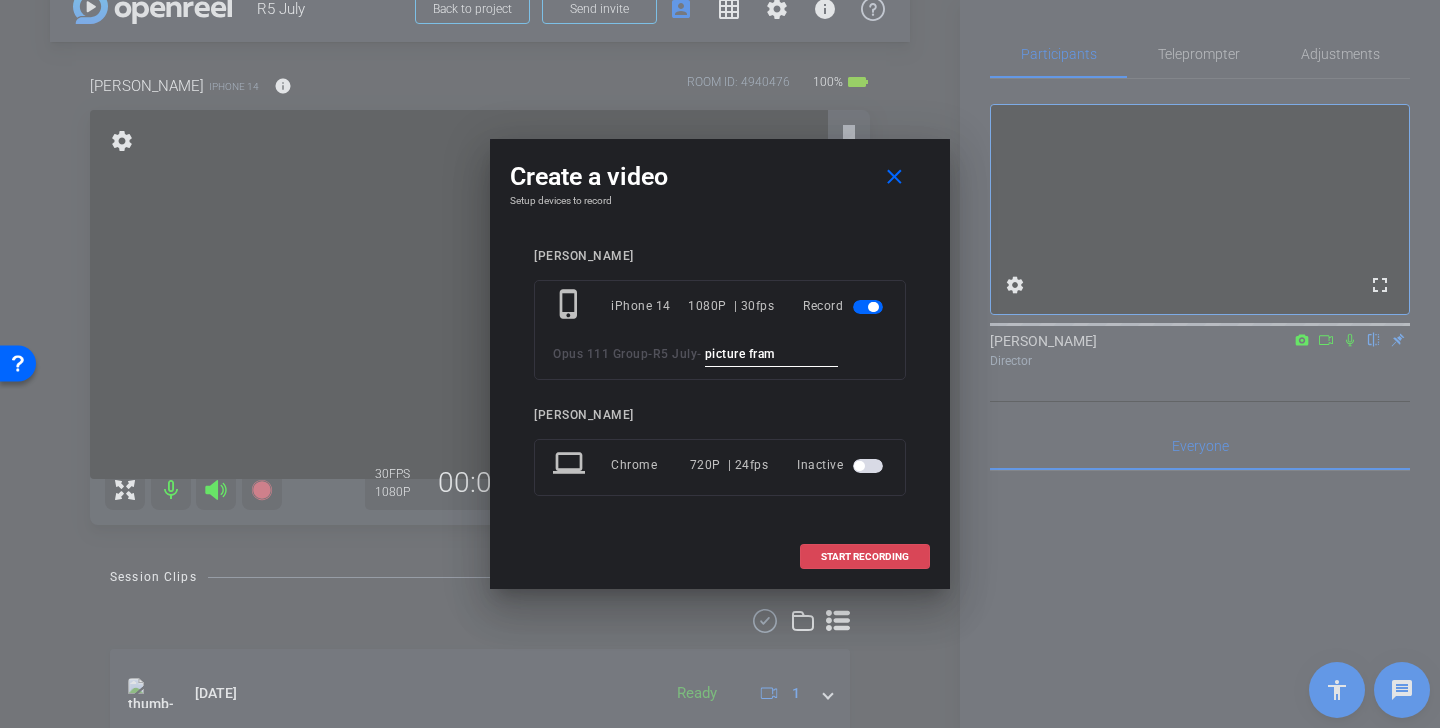 type on "picture fram" 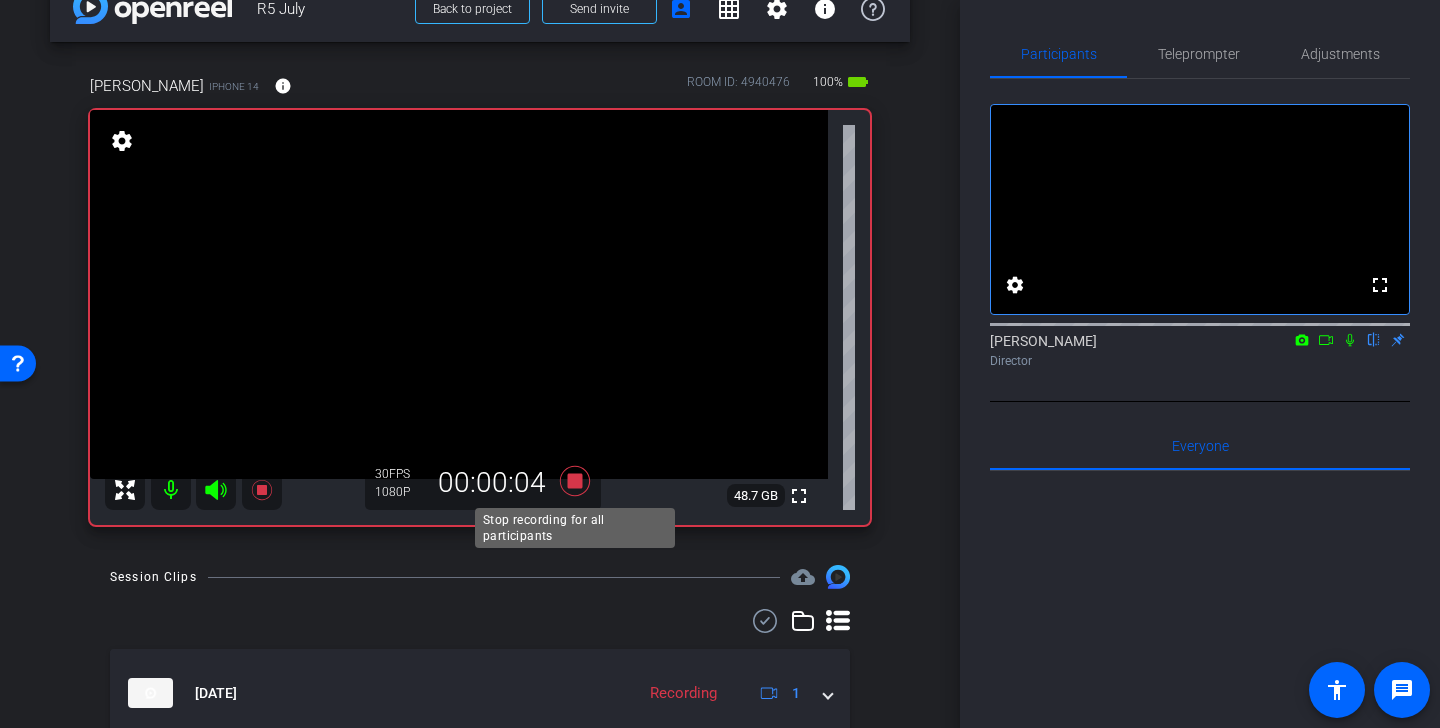 click 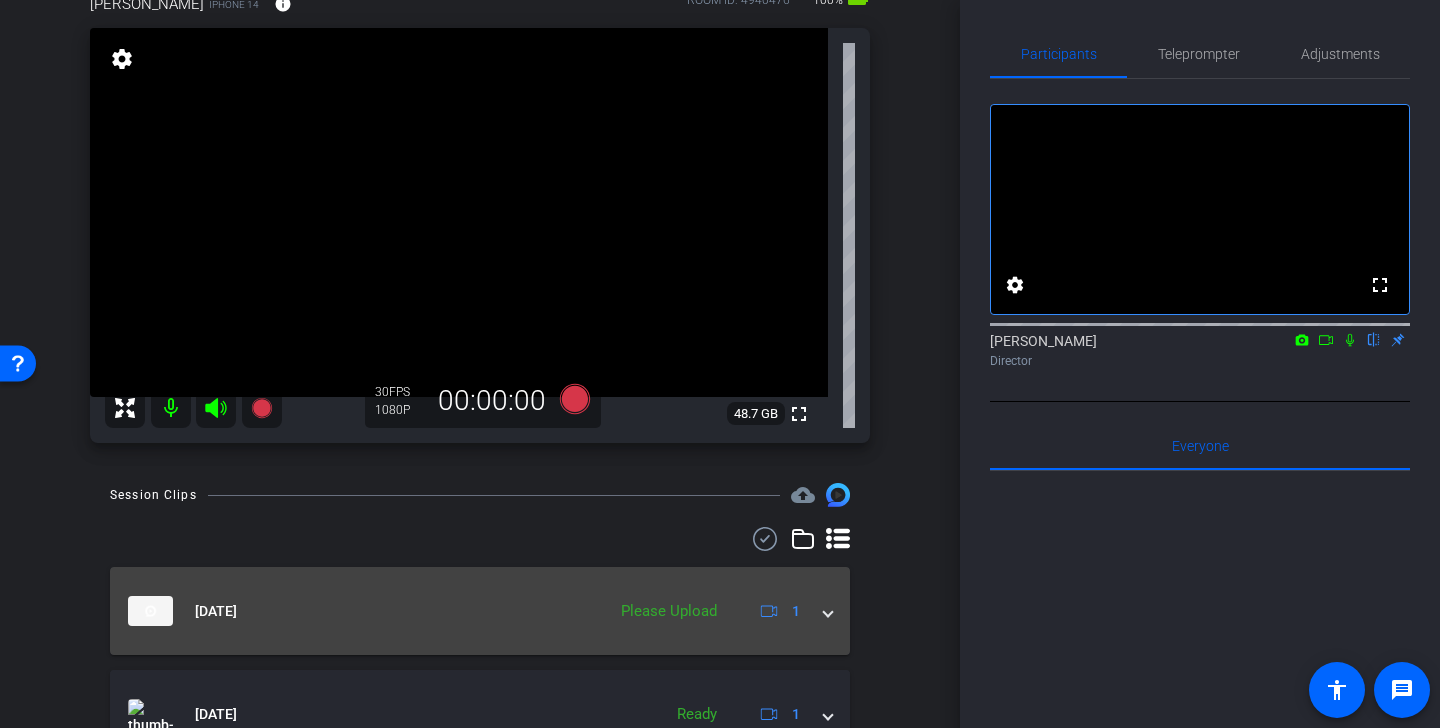 scroll, scrollTop: 143, scrollLeft: 0, axis: vertical 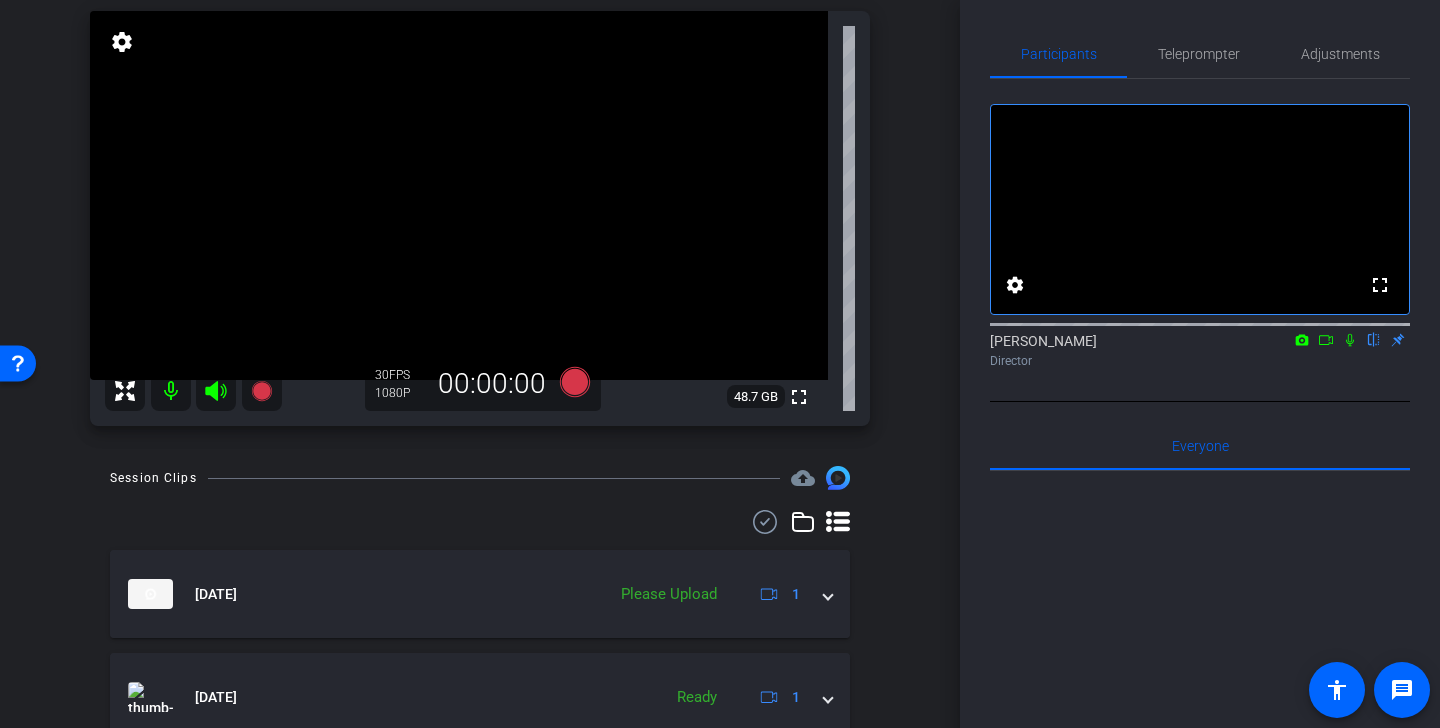 click 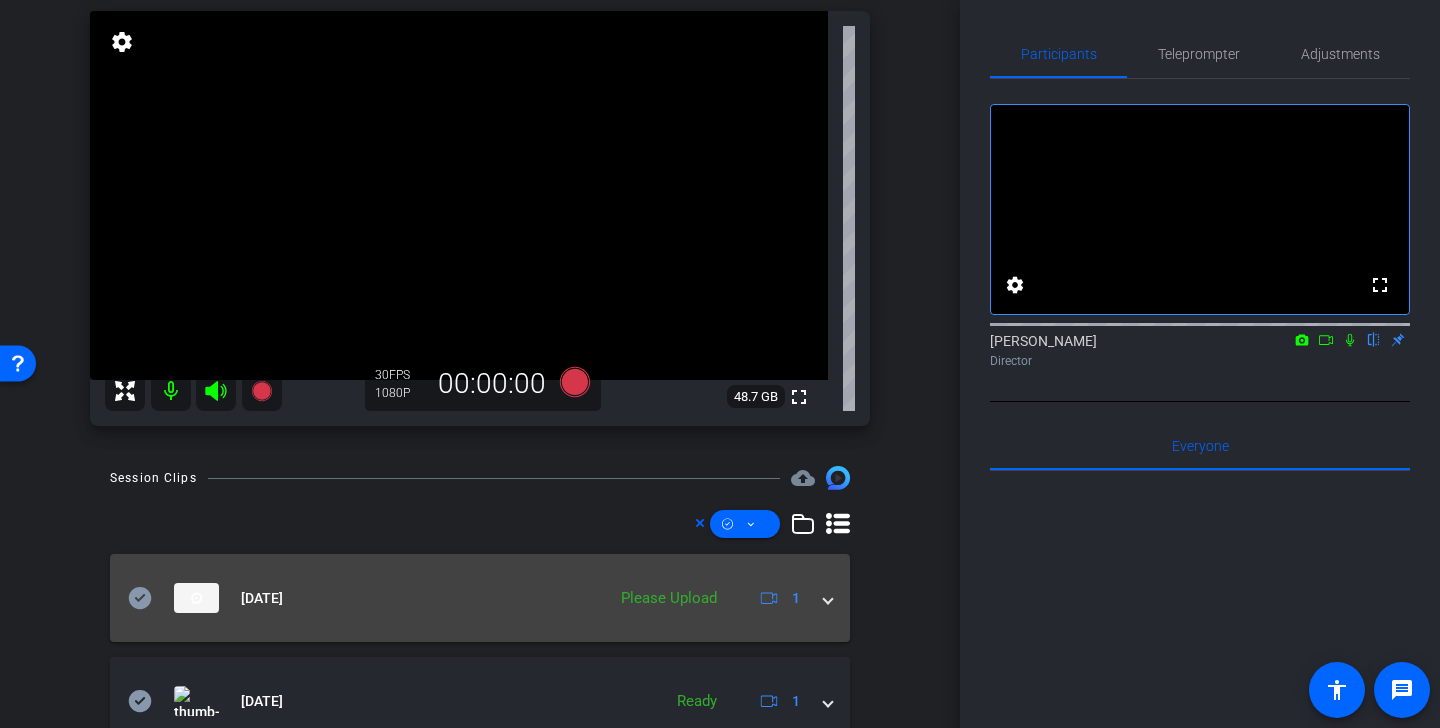 click 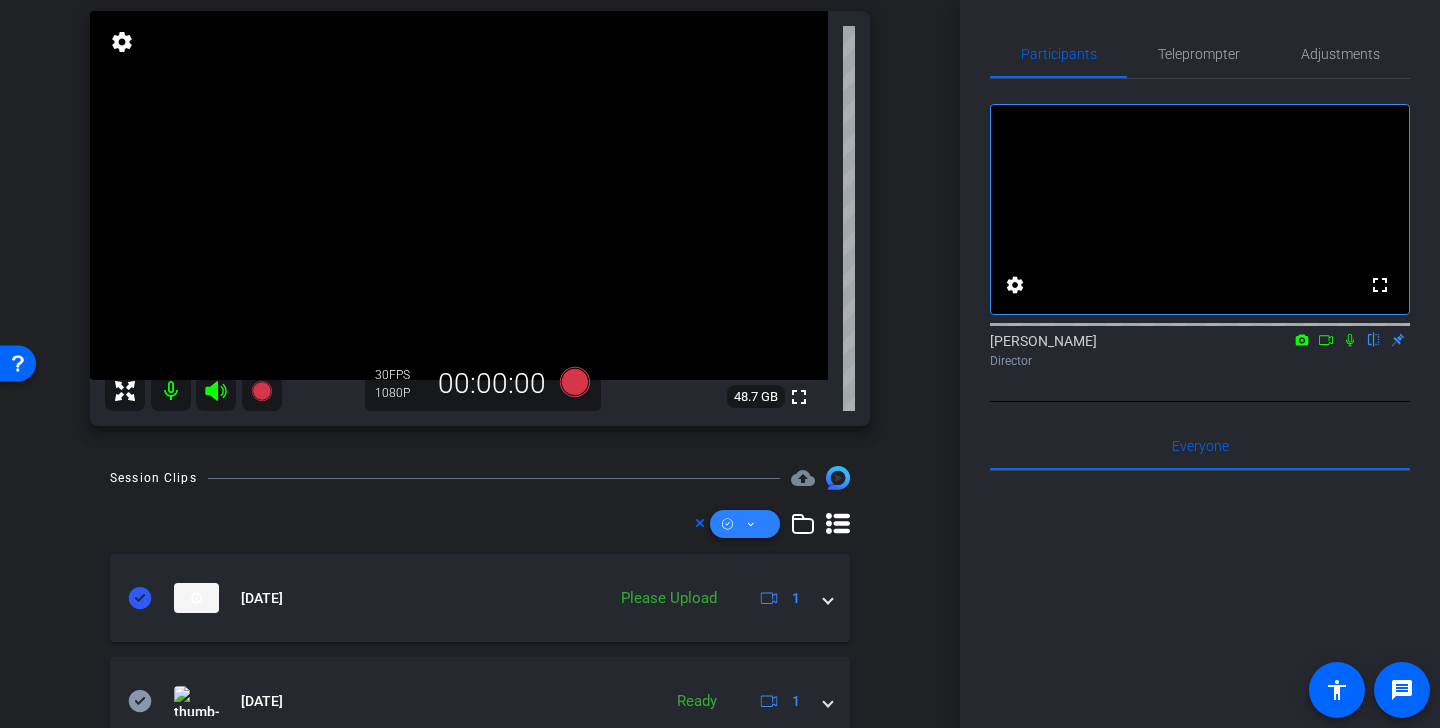 click 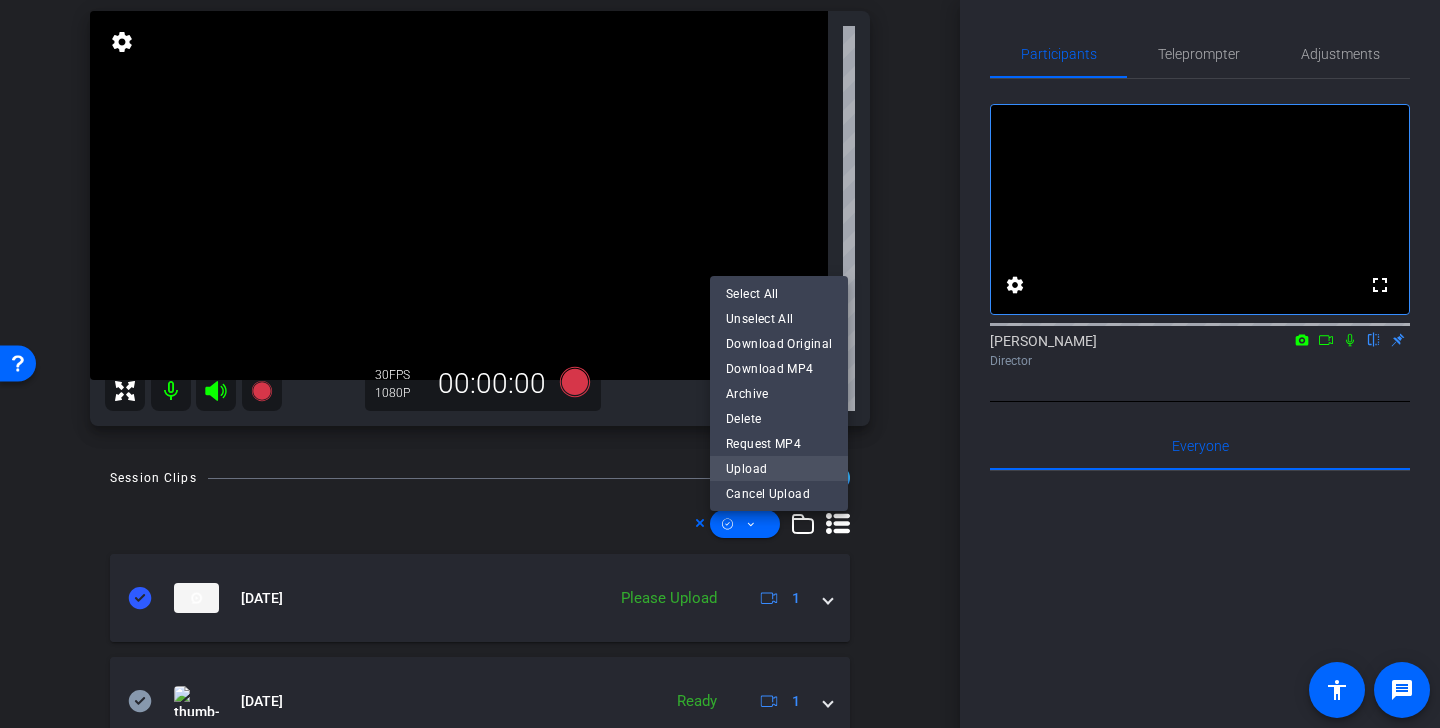 click on "Upload" at bounding box center [779, 468] 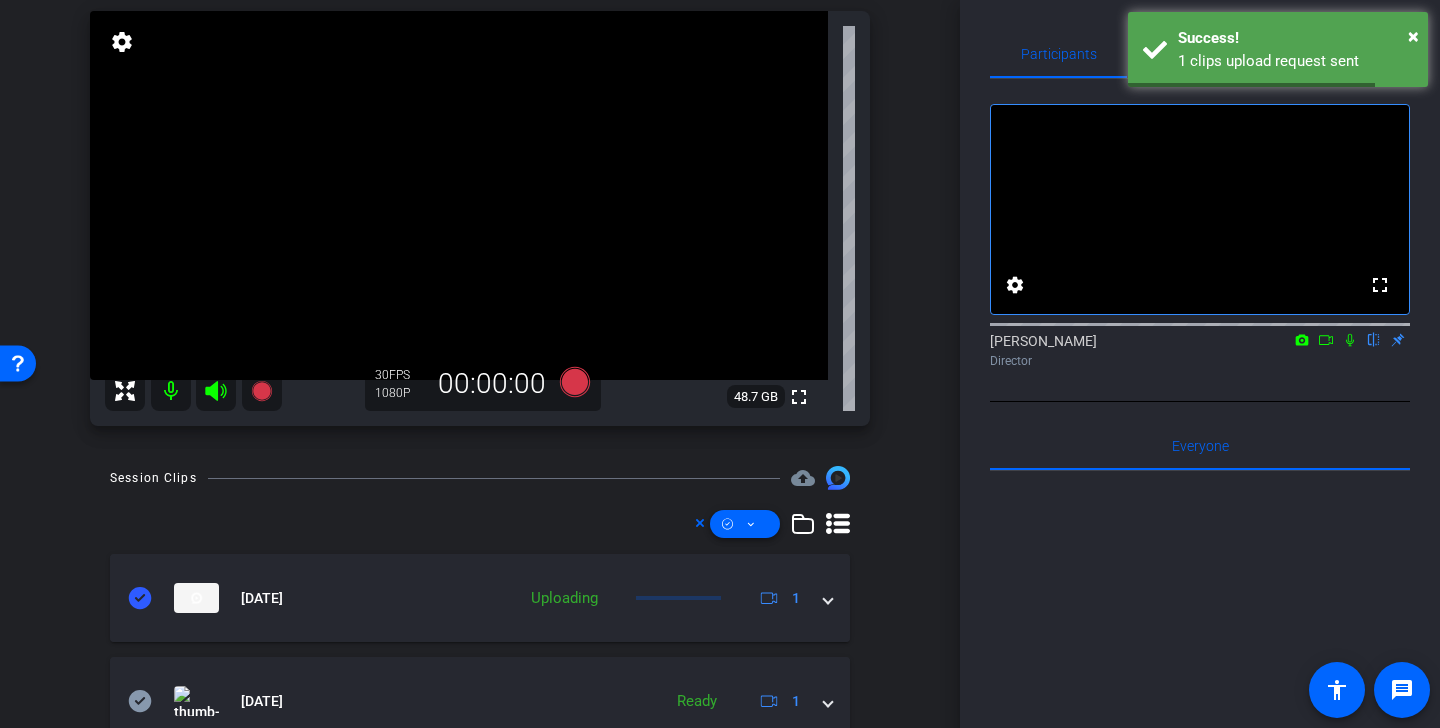 scroll, scrollTop: 175, scrollLeft: 0, axis: vertical 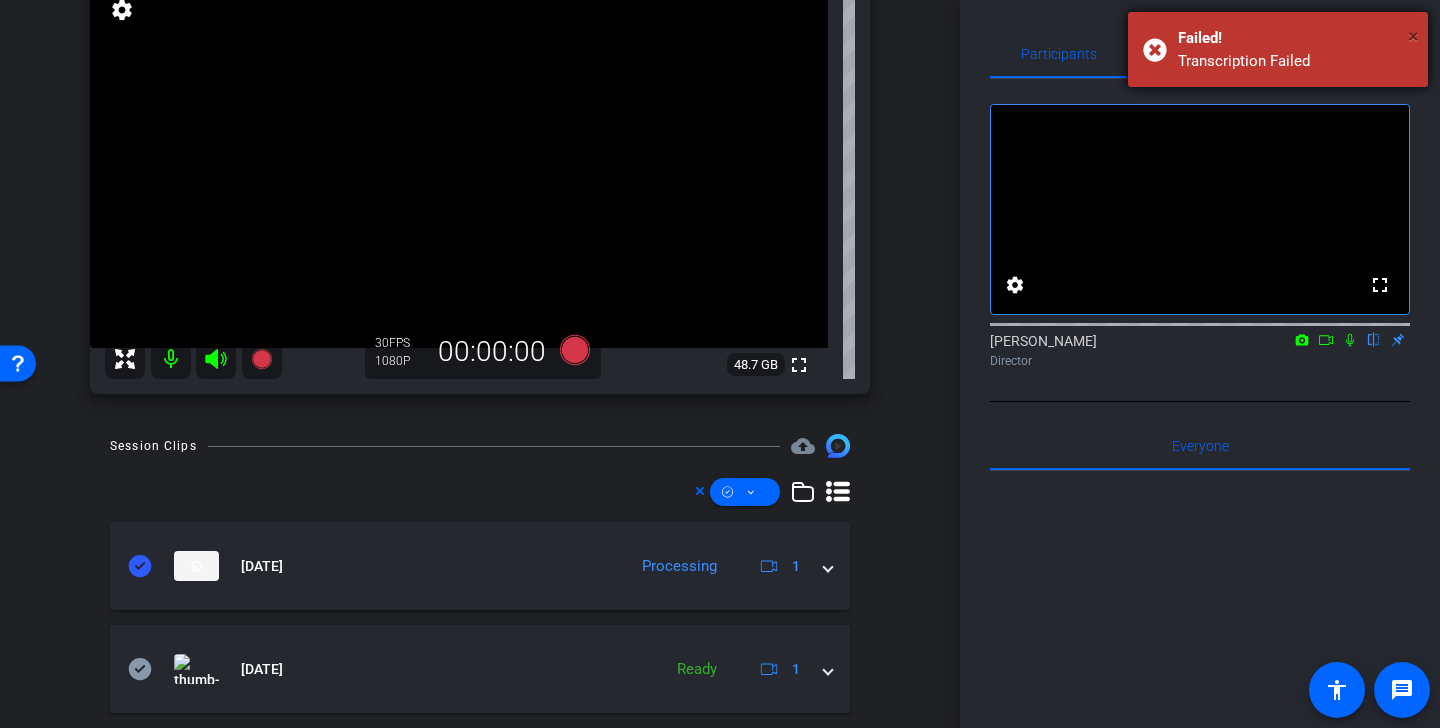 click on "×" at bounding box center (1413, 36) 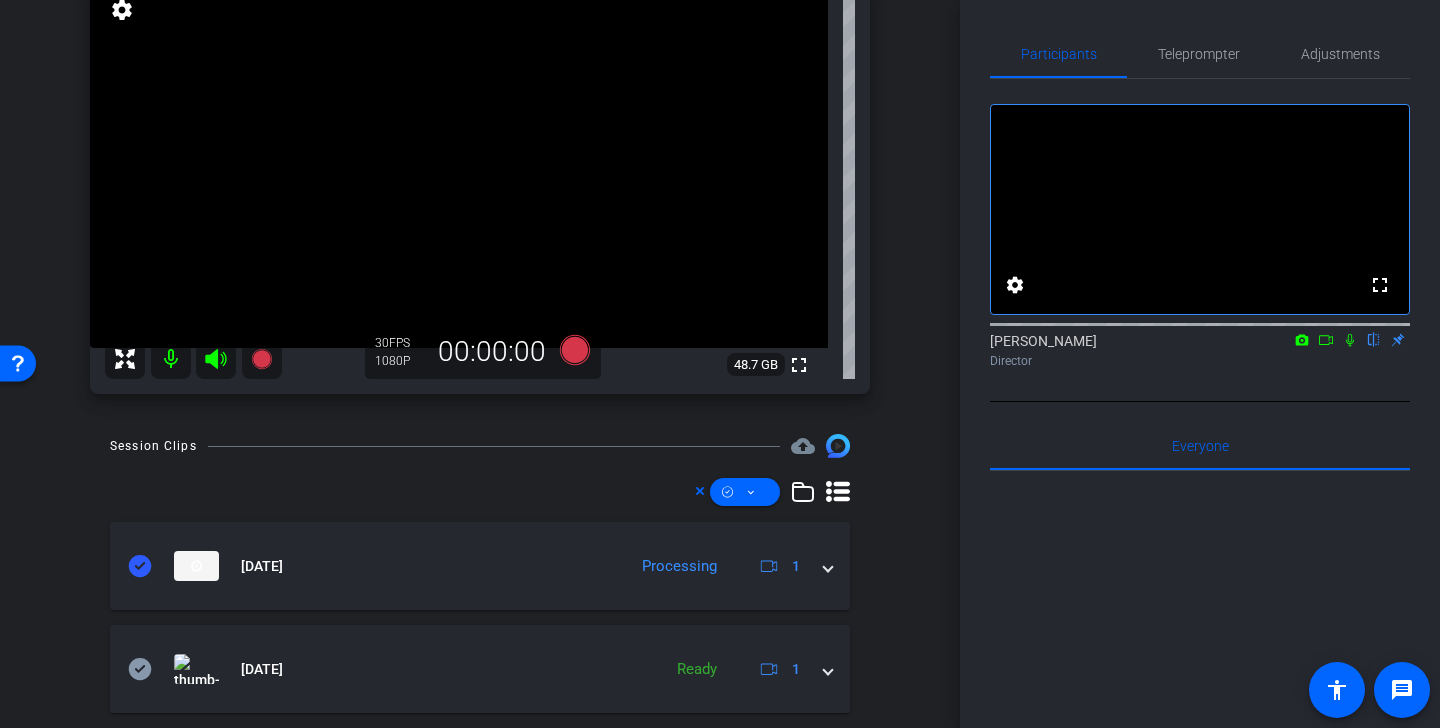 click on "arrow_back  R5 July   Back to project   Send invite  account_box grid_on settings info
Mike iPhone 14 info ROOM ID: 4940476 100% battery_std fullscreen settings  48.7 GB
30 FPS  1080P   00:00:00
Session Clips   cloud_upload
Jul 10, 2025   Processing
1
Jul 8, 2025   Ready
1  Items per page:  10  1 – 2 of 2" at bounding box center [480, 189] 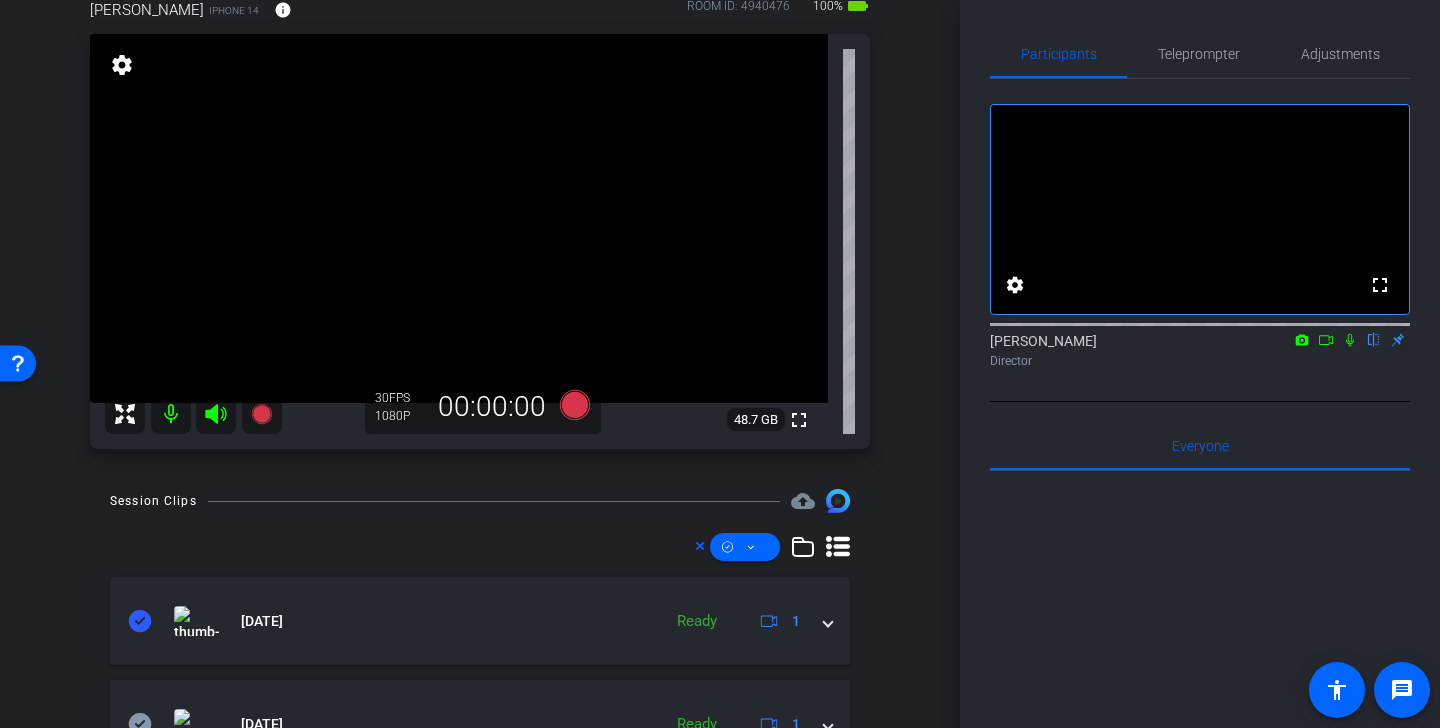 scroll, scrollTop: 82, scrollLeft: 0, axis: vertical 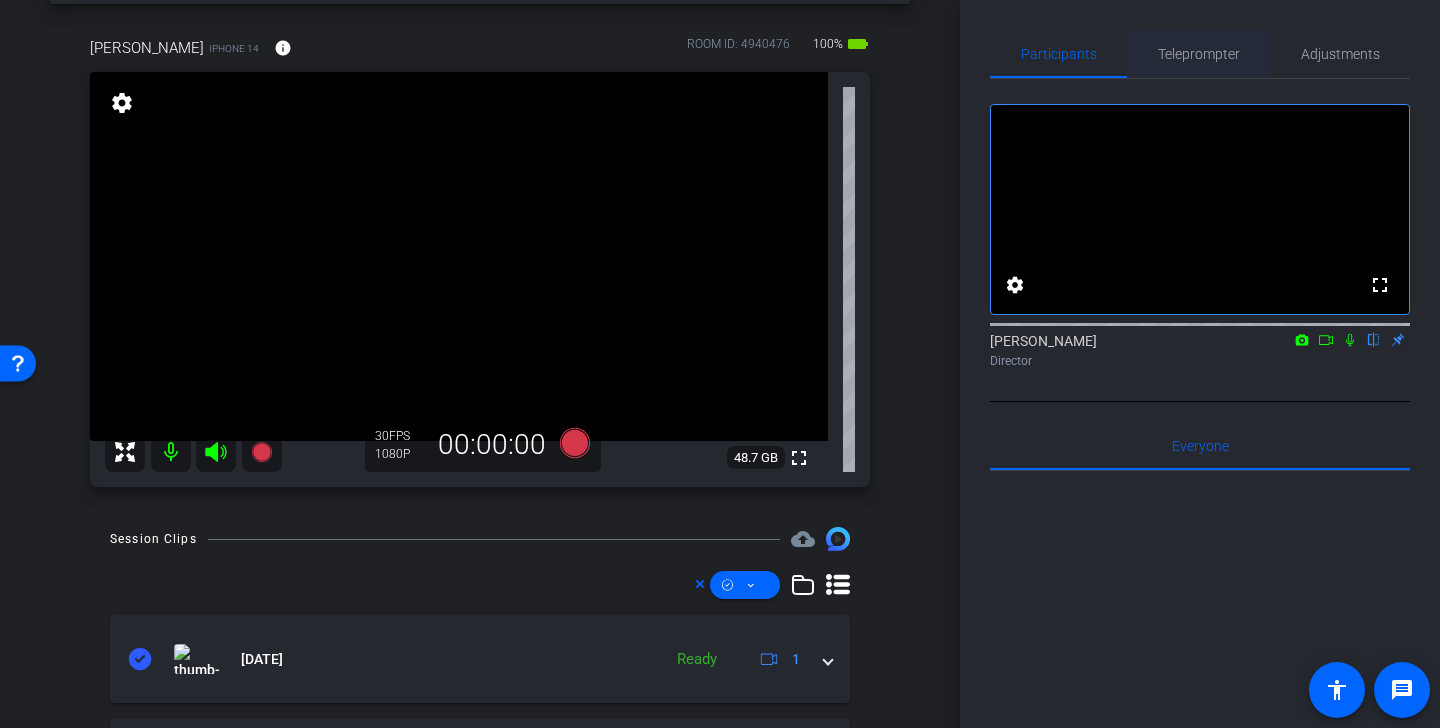 click on "Teleprompter" at bounding box center (1199, 54) 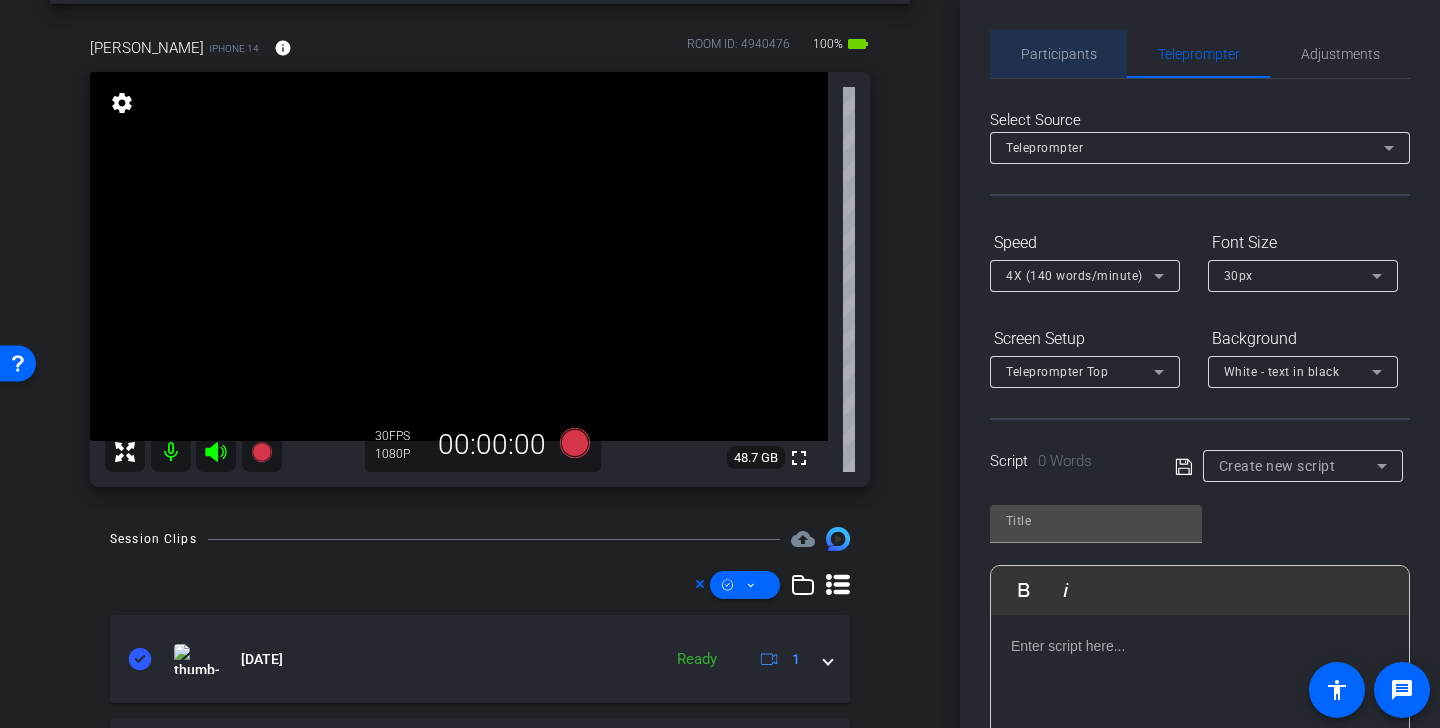 click on "Participants" at bounding box center (1059, 54) 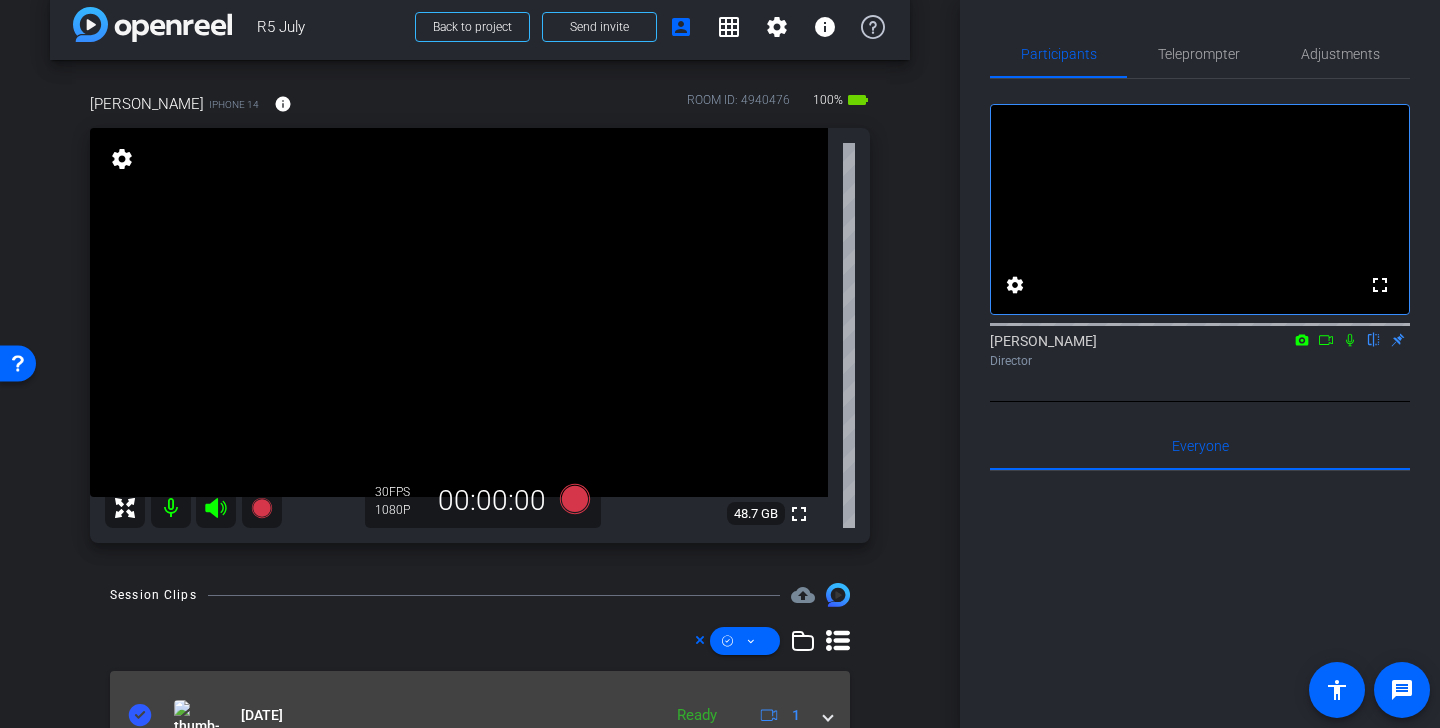 scroll, scrollTop: 0, scrollLeft: 0, axis: both 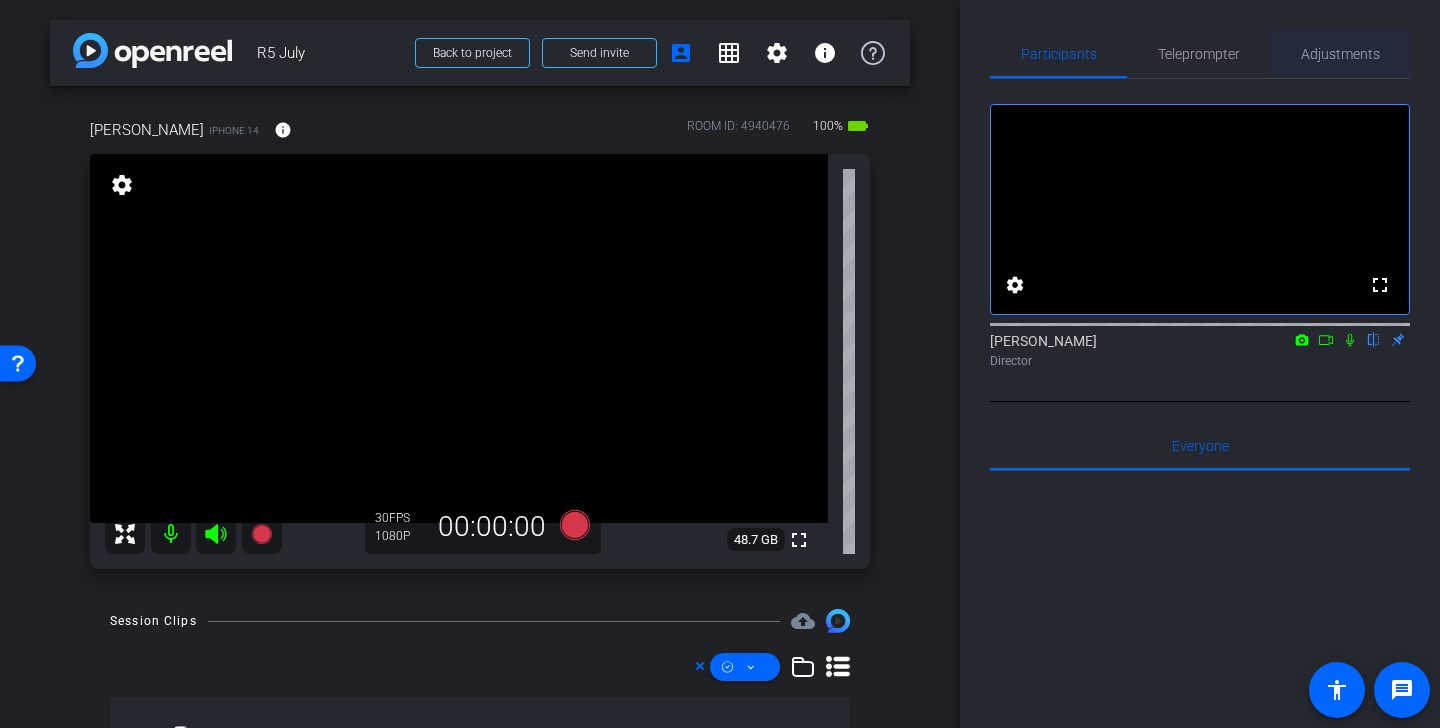 click on "Adjustments" at bounding box center [1340, 54] 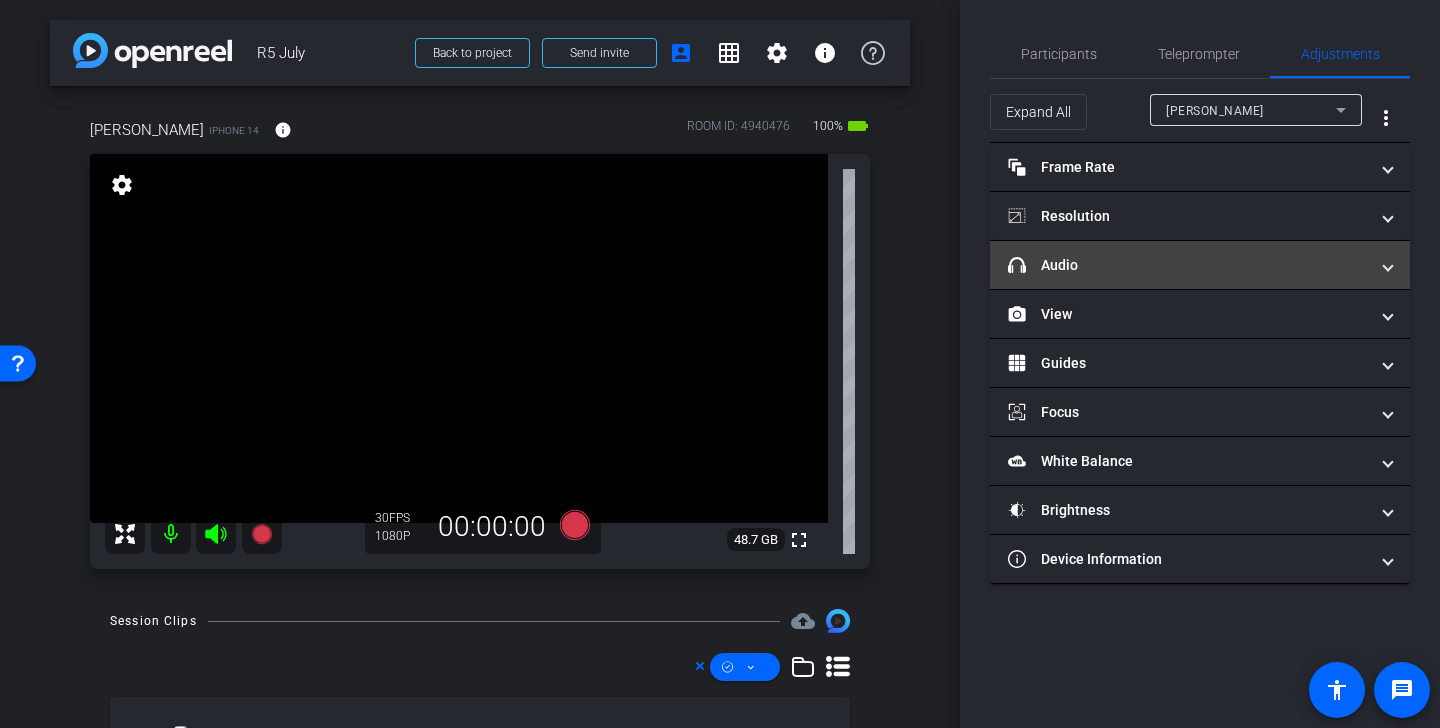 click on "headphone icon
Audio" at bounding box center (1200, 265) 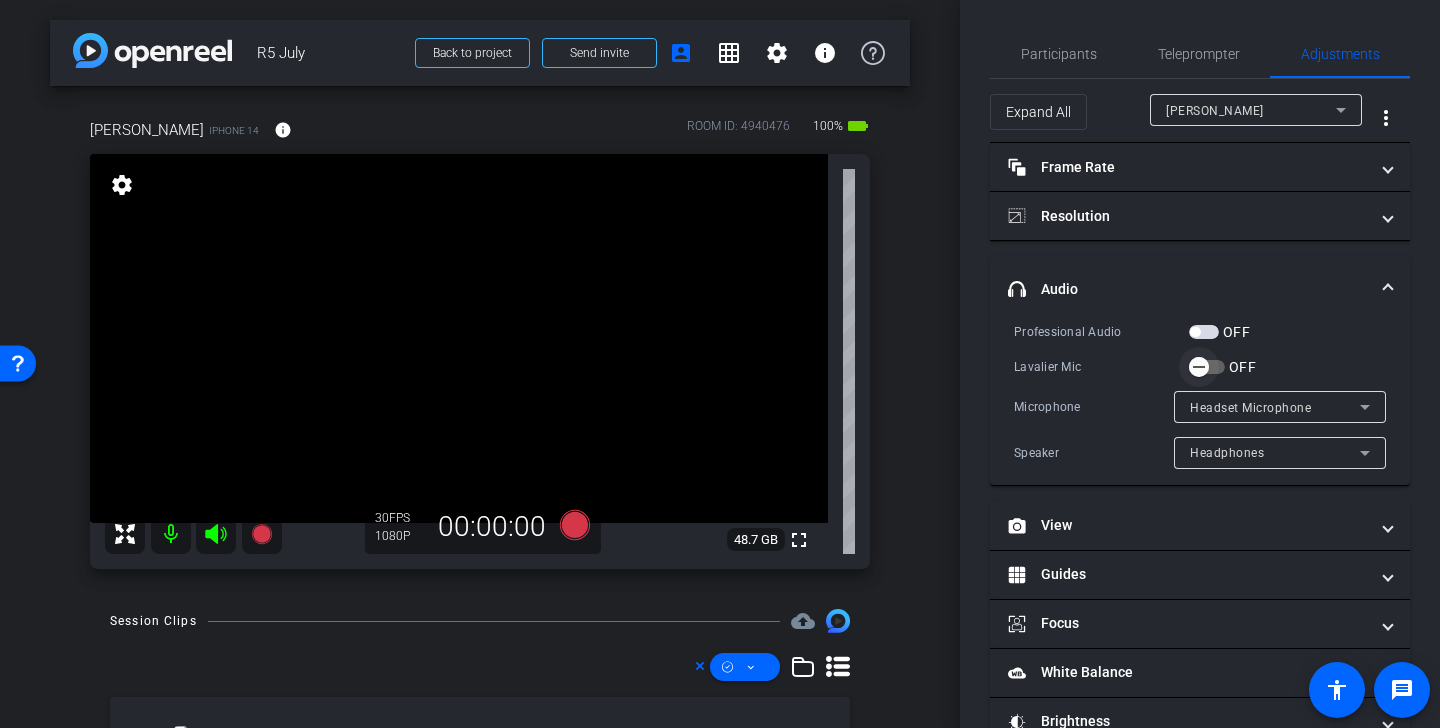 click at bounding box center (1199, 367) 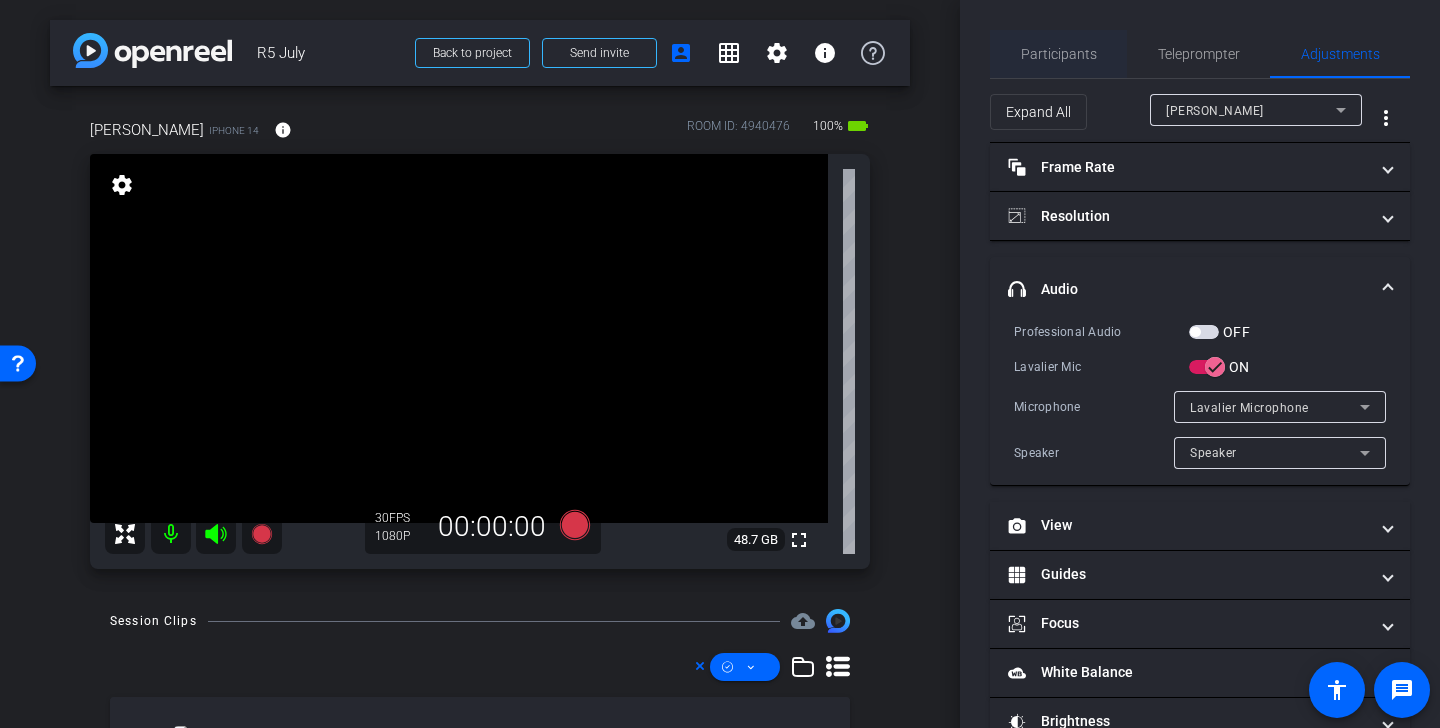 click on "Participants" at bounding box center [1059, 54] 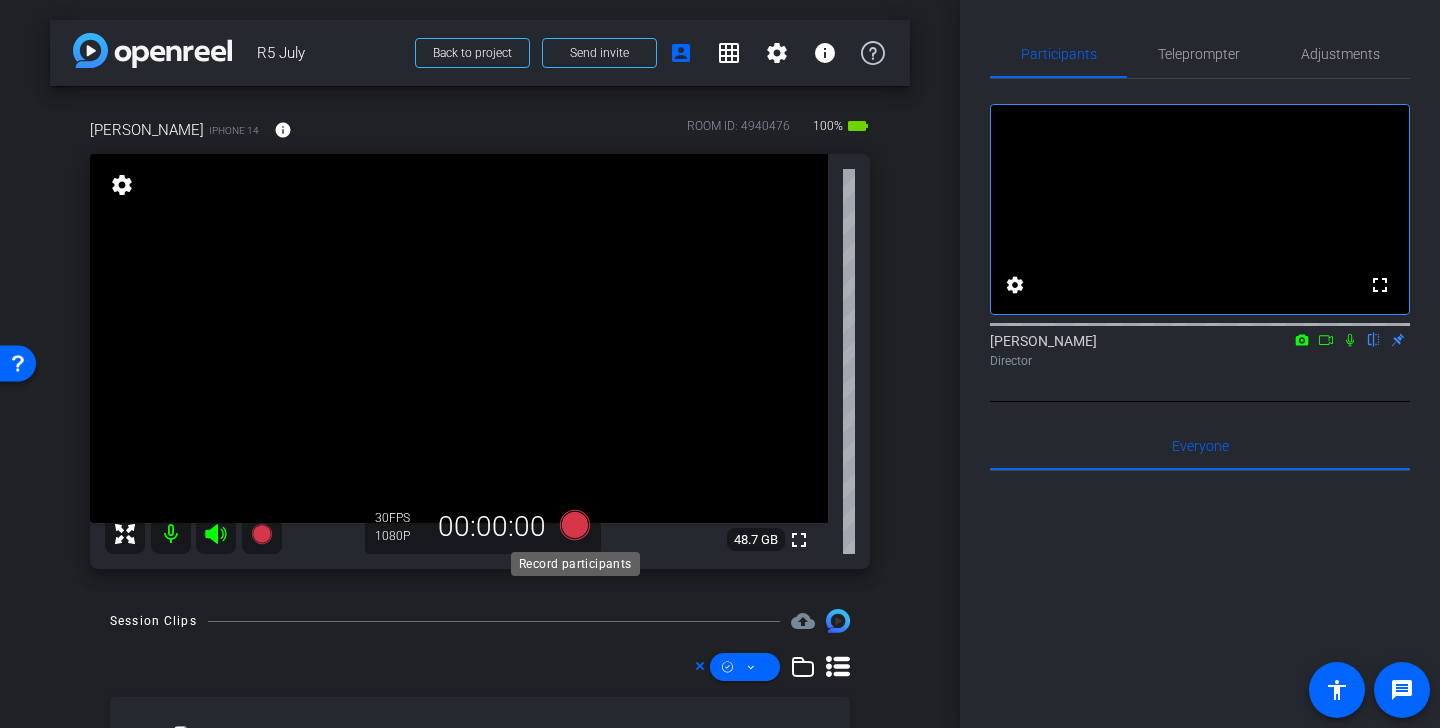 click 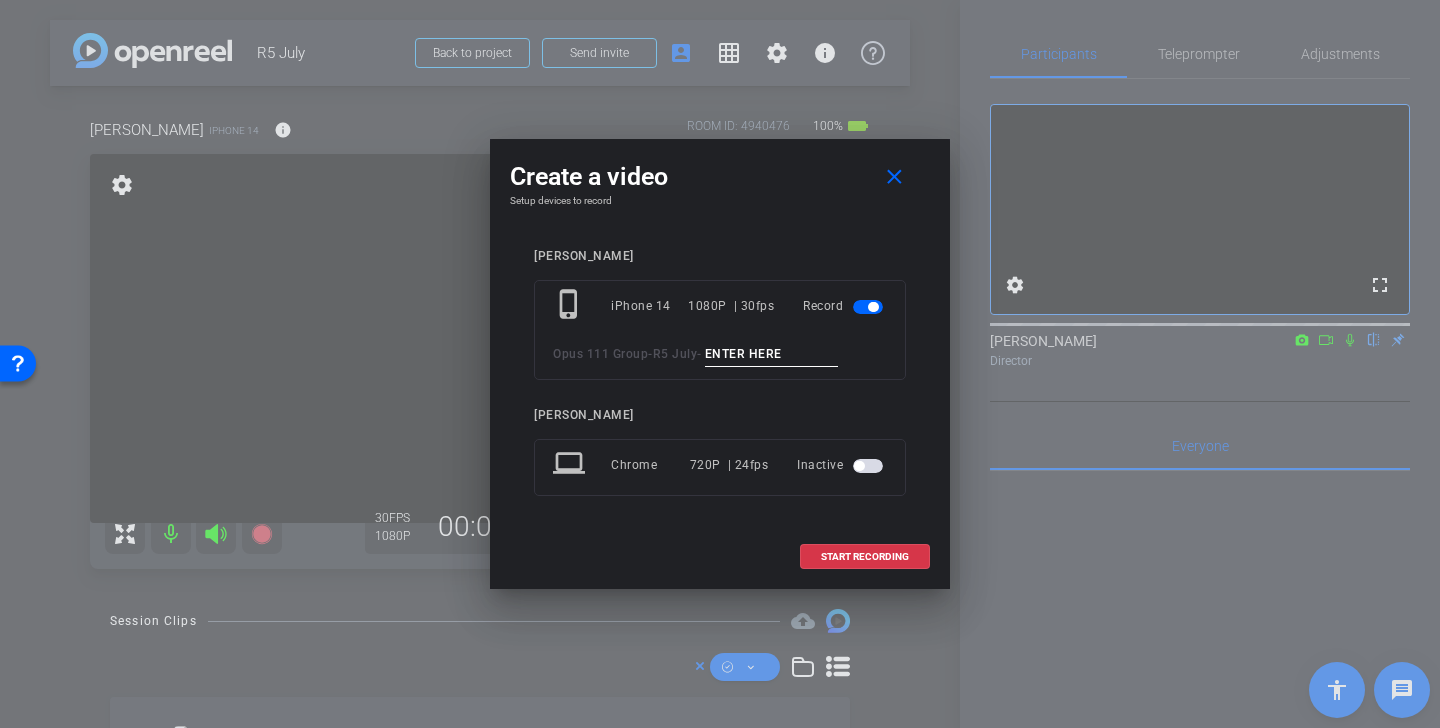 click at bounding box center (772, 354) 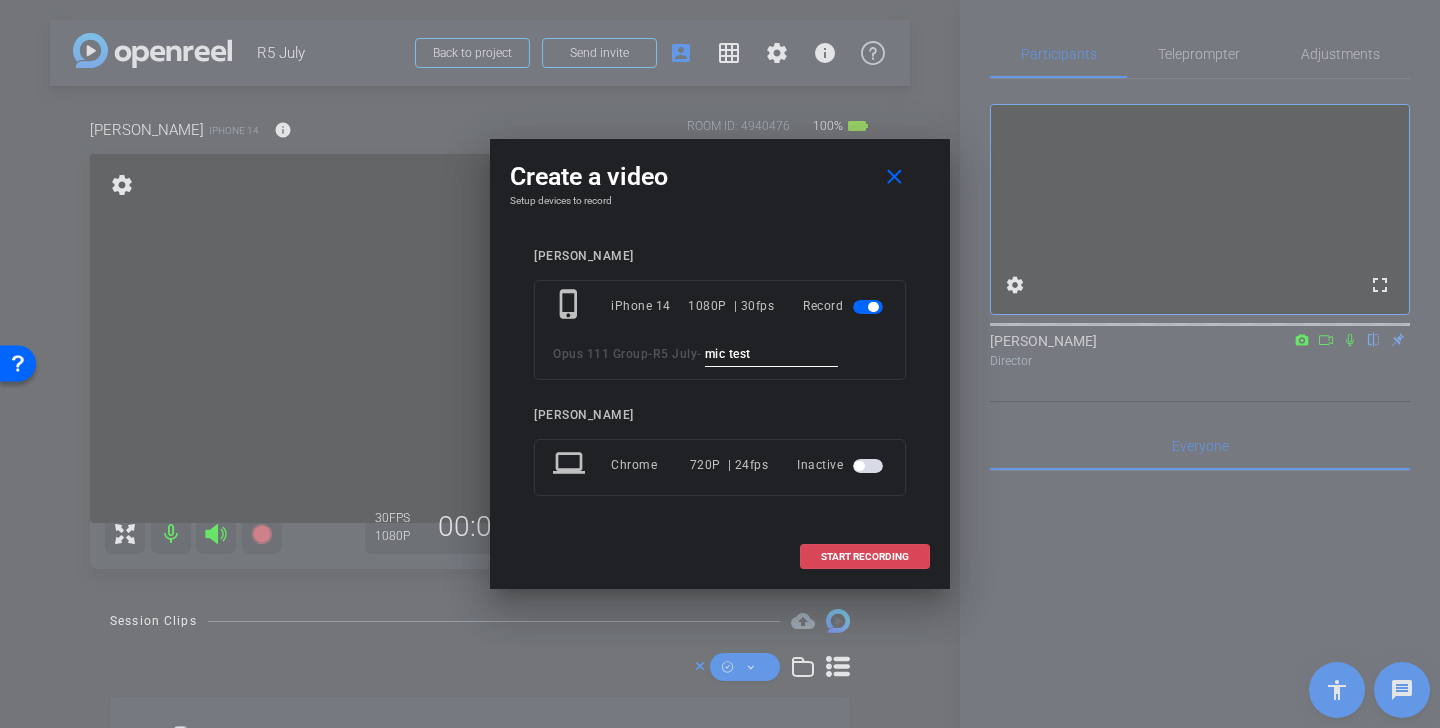 type on "mic test" 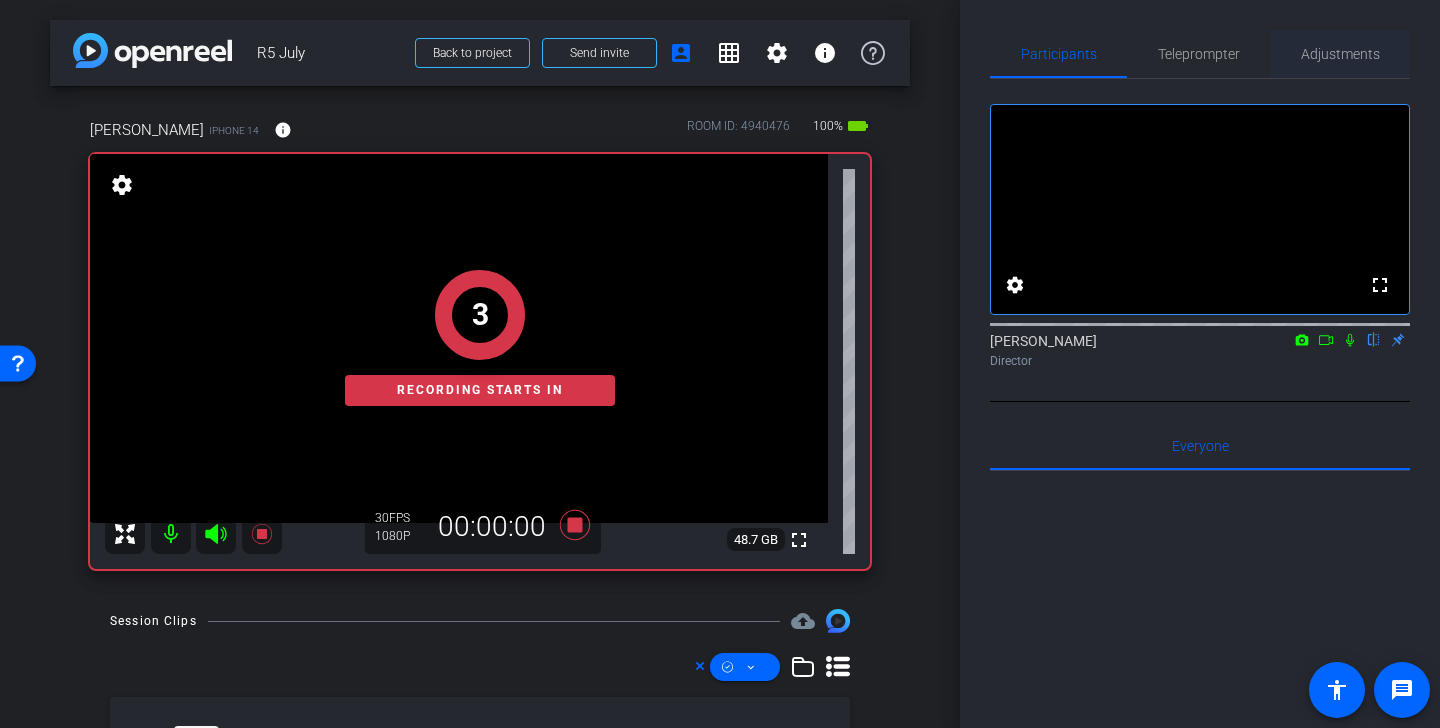 click on "Adjustments" at bounding box center [1340, 54] 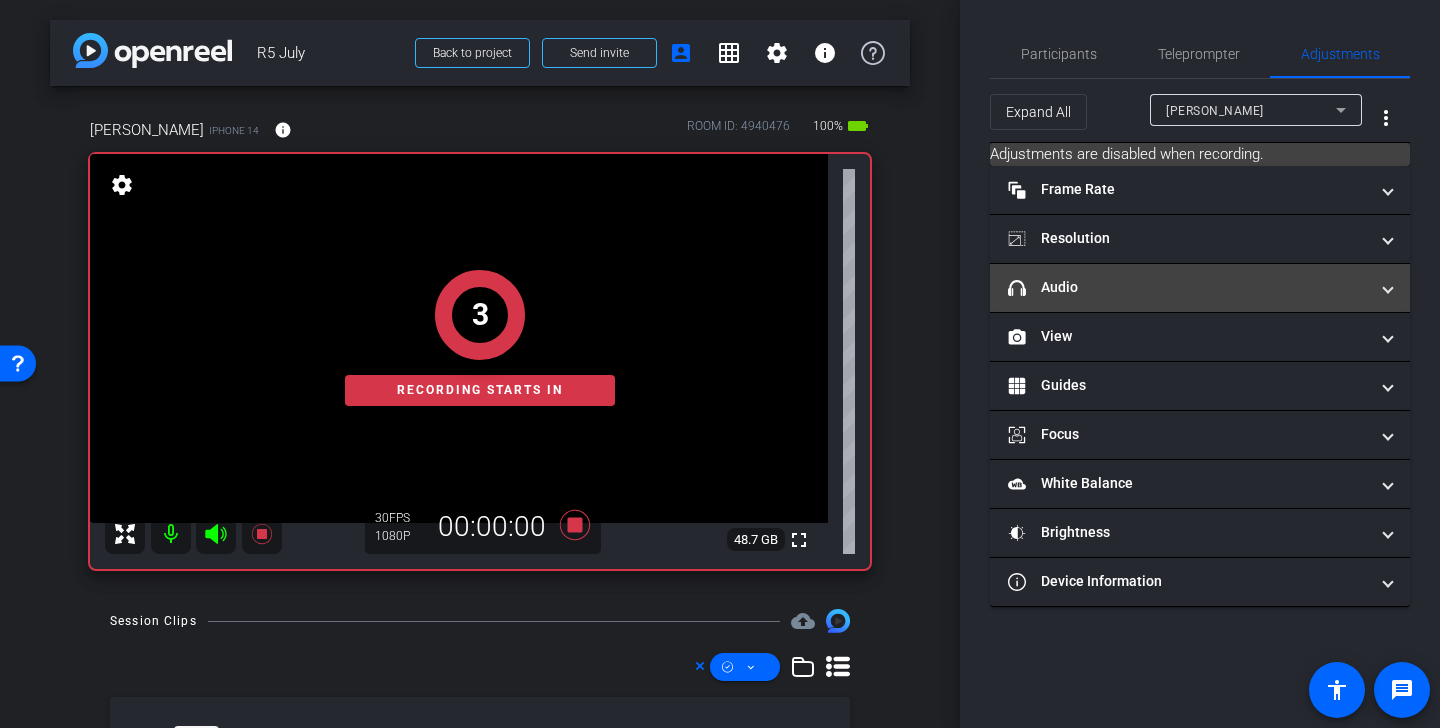 click on "headphone icon
Audio" at bounding box center [1188, 287] 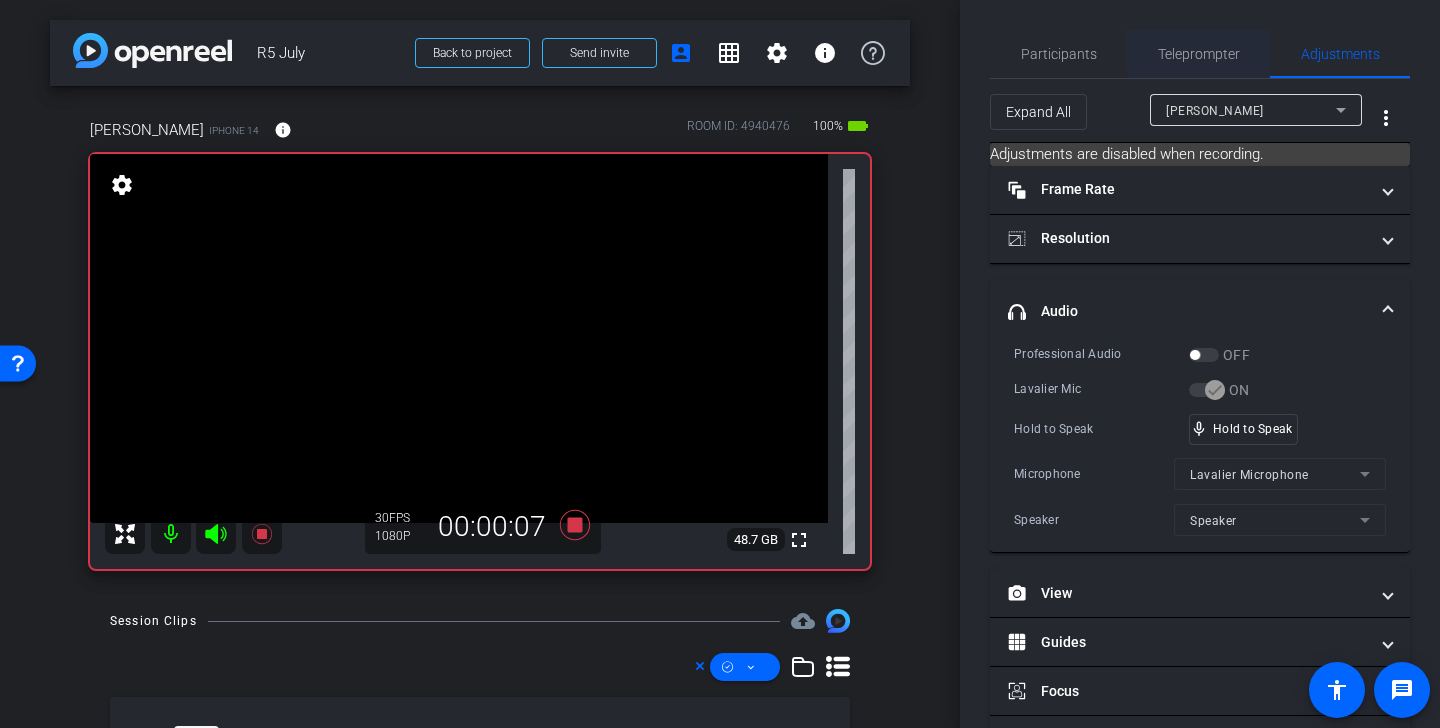 click on "Teleprompter" at bounding box center [1199, 54] 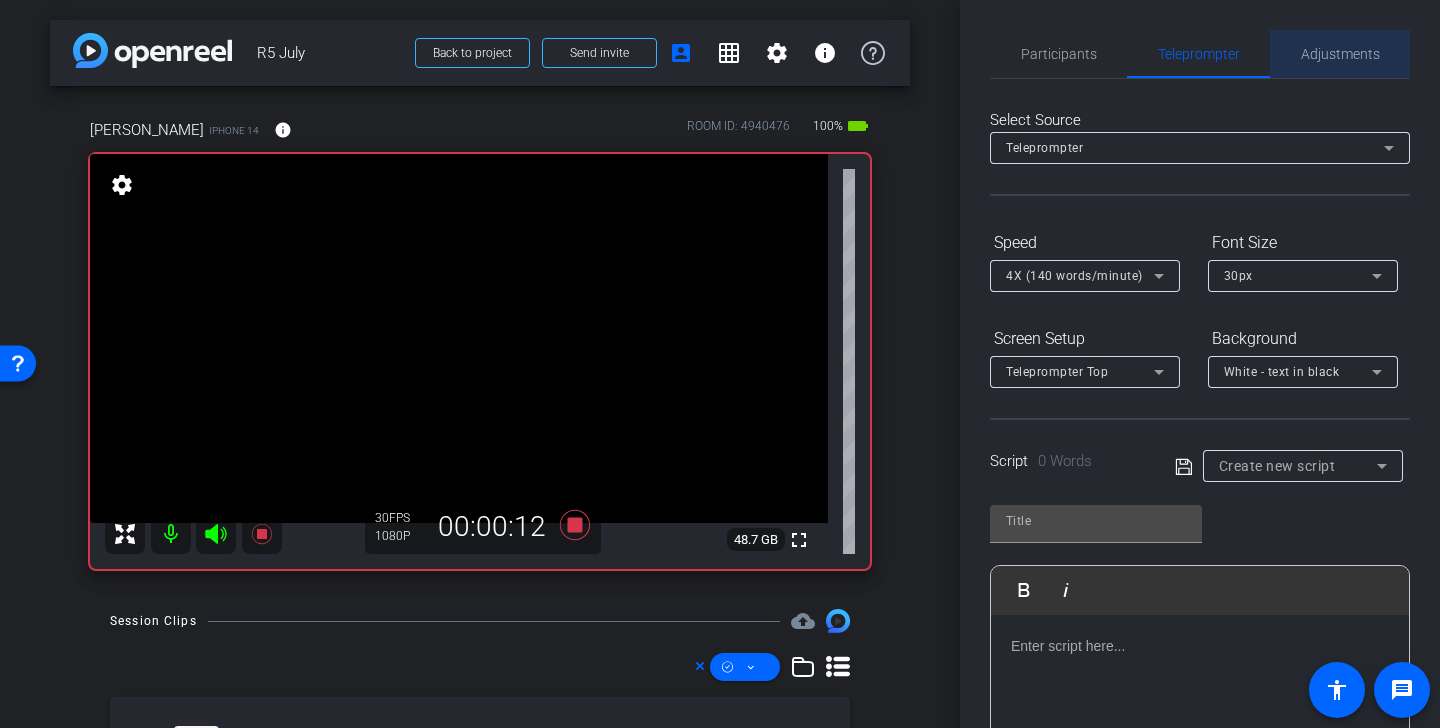 click on "Adjustments" at bounding box center (1340, 54) 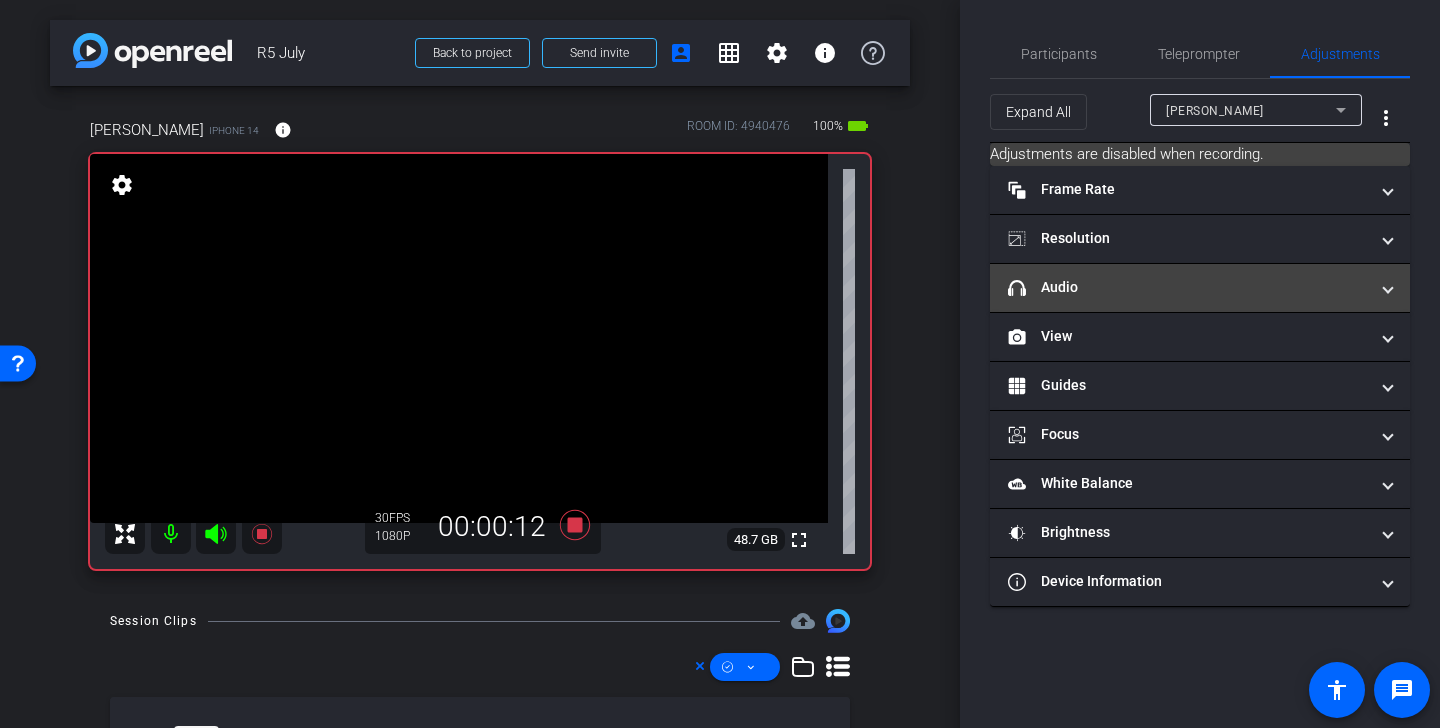 click on "headphone icon
Audio" at bounding box center [1200, 288] 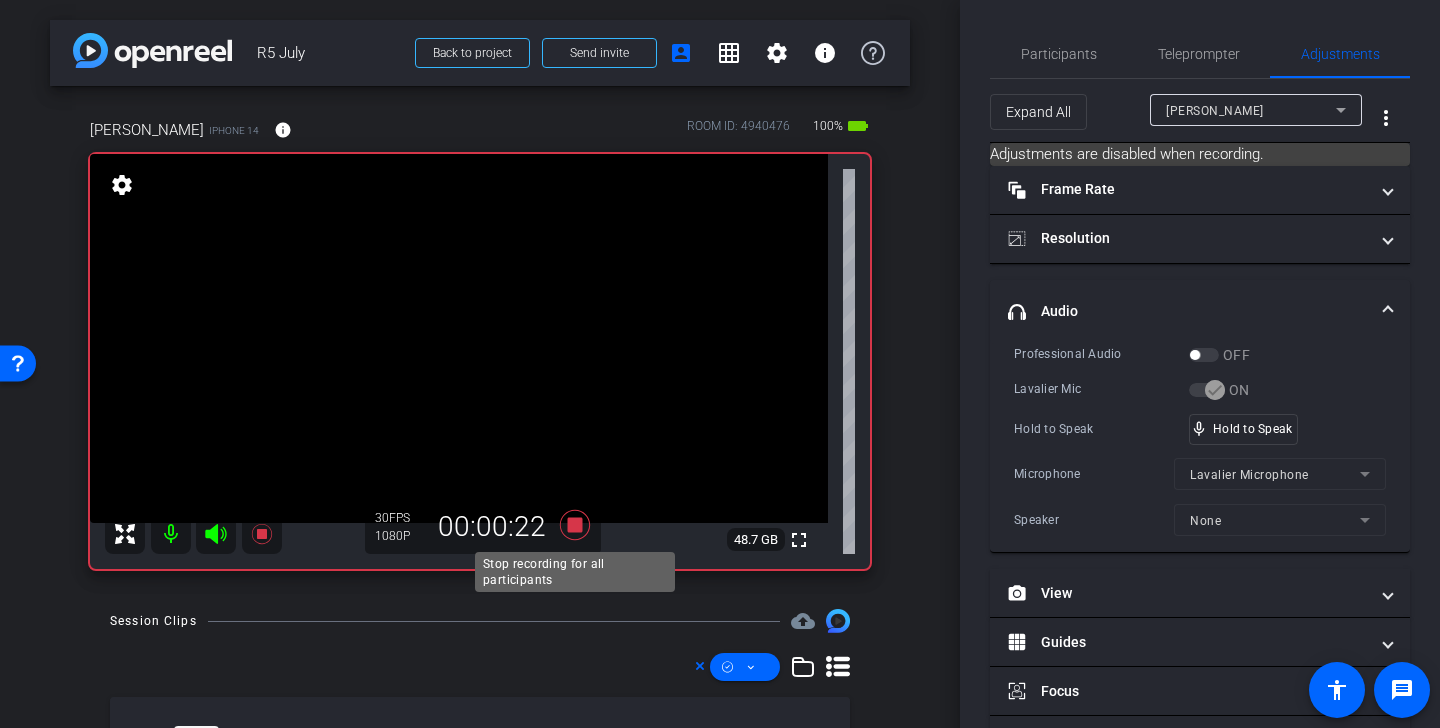 click 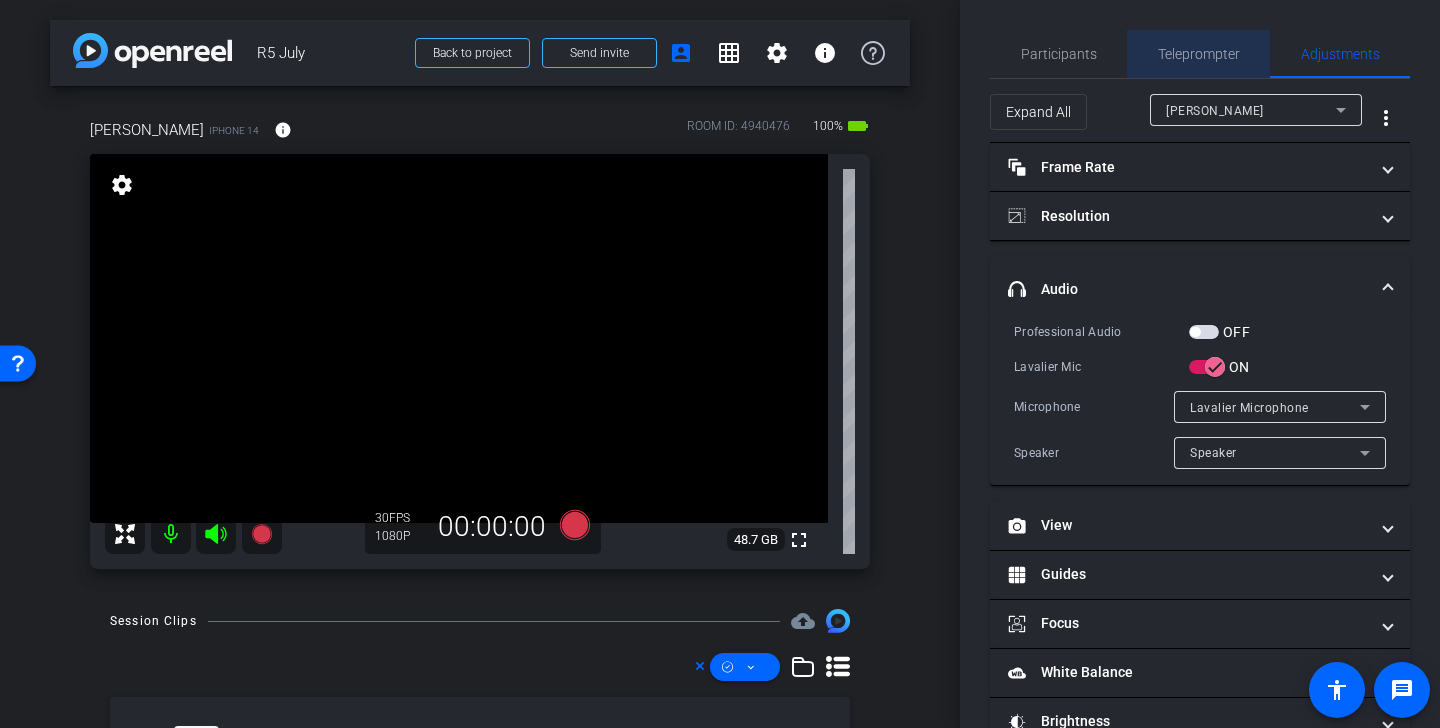 click on "Teleprompter" at bounding box center [1199, 54] 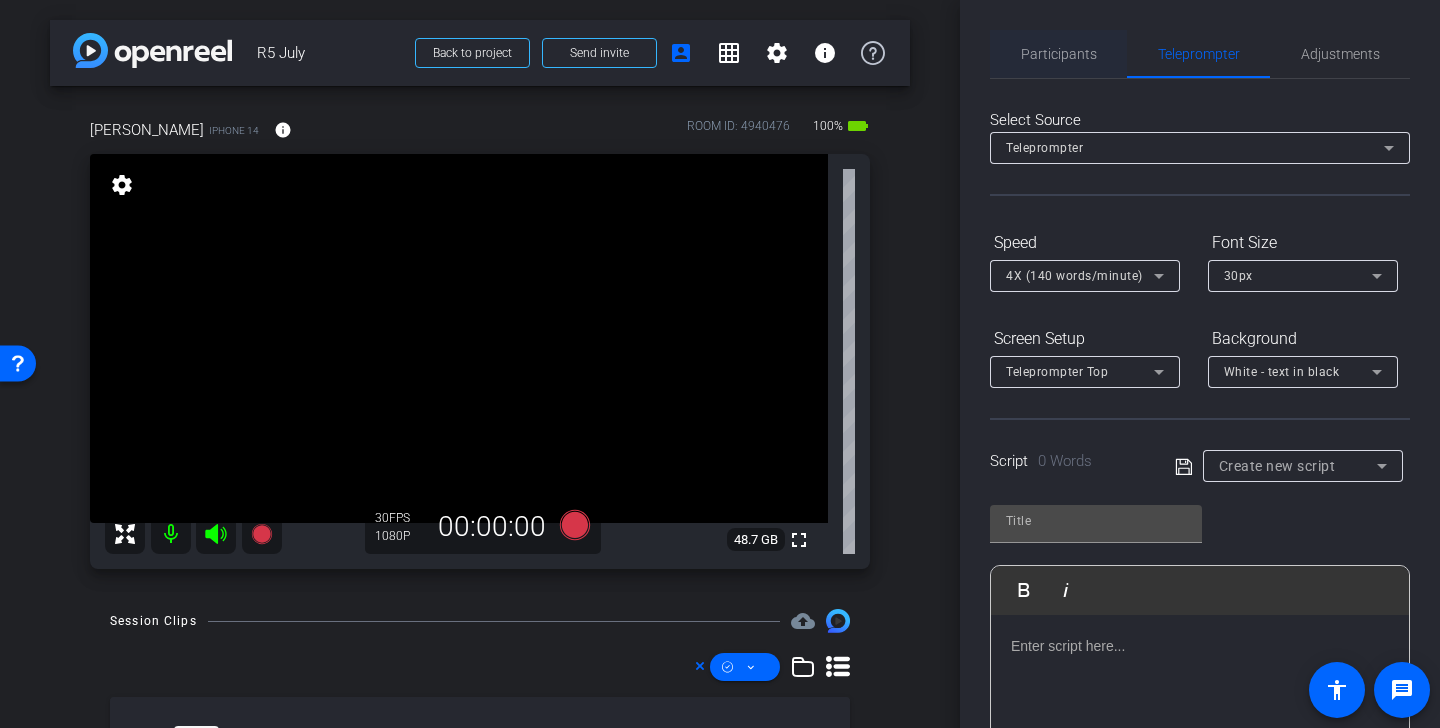 click on "Participants" at bounding box center [1059, 54] 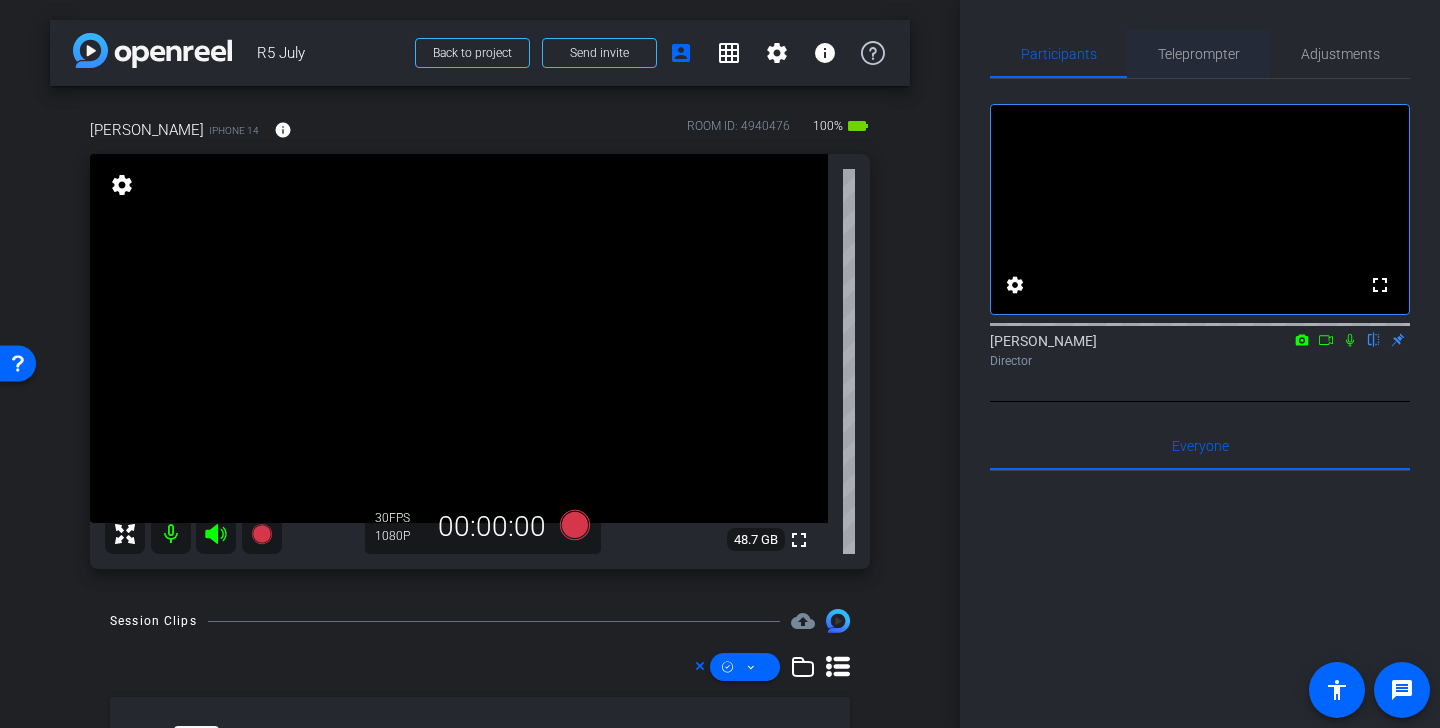 click on "Teleprompter" at bounding box center (1199, 54) 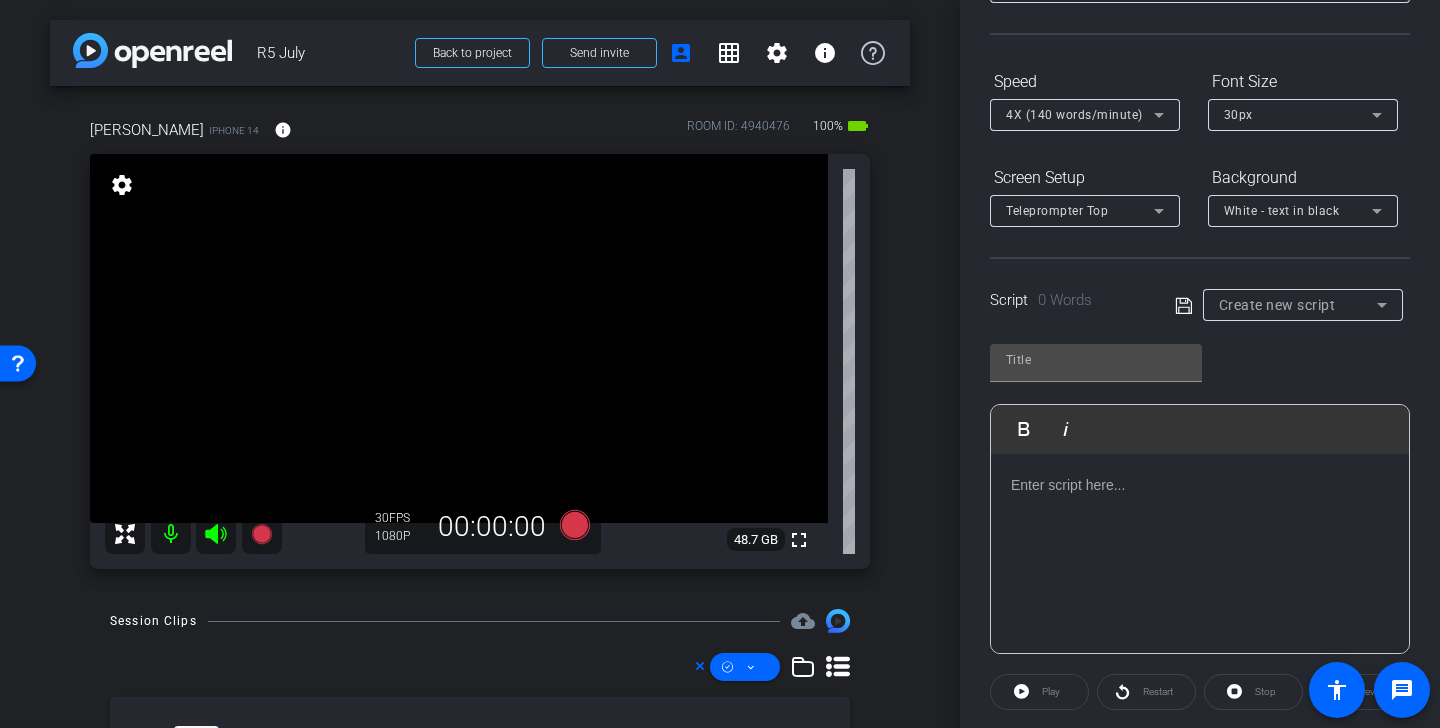 scroll, scrollTop: 365, scrollLeft: 0, axis: vertical 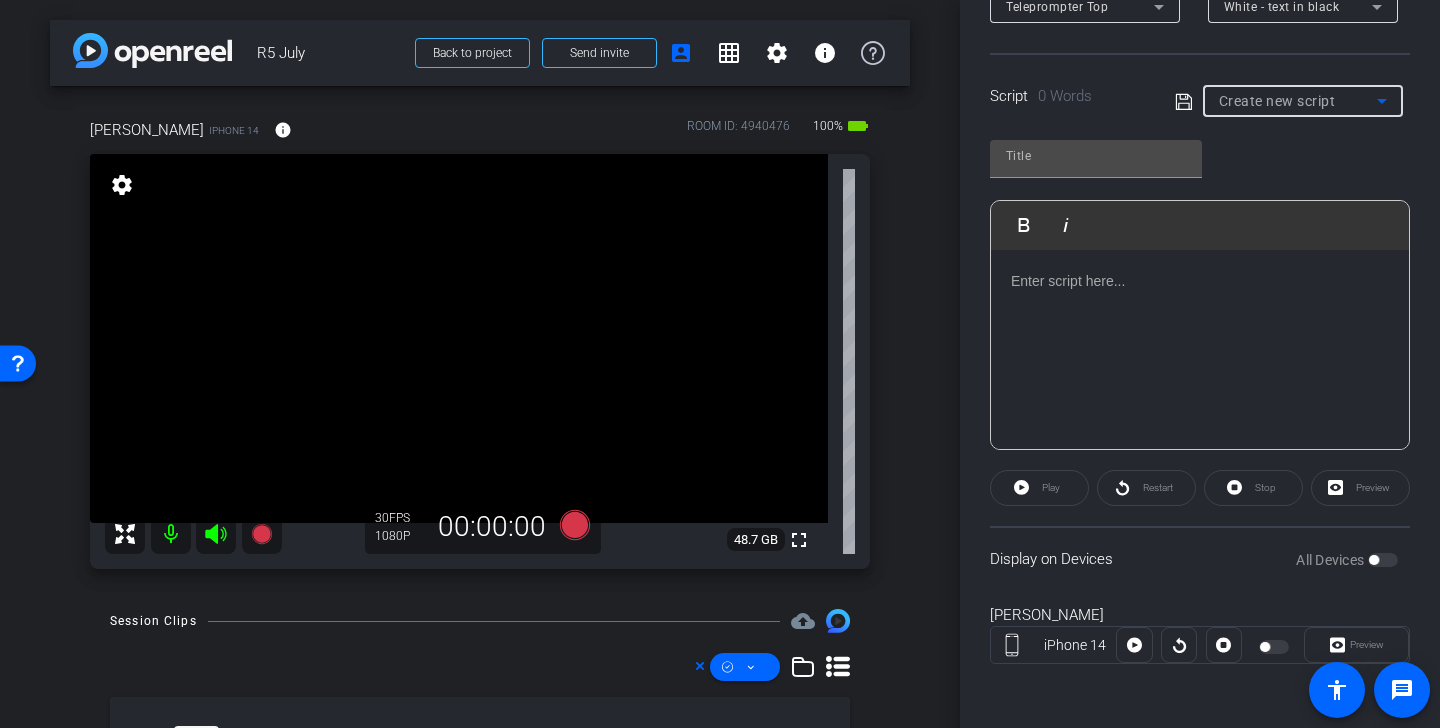 click on "Create new script" at bounding box center [1277, 101] 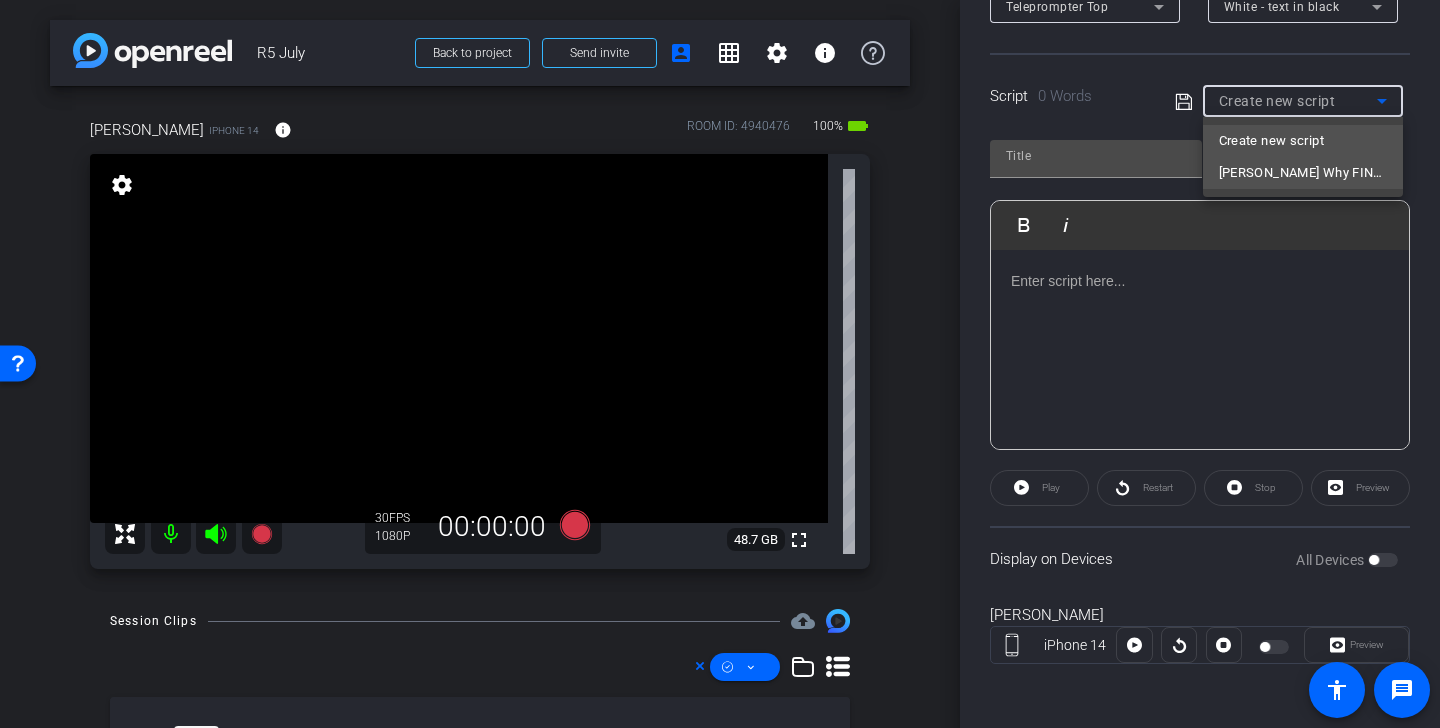 click on "Mikes Why FINAL" at bounding box center (1303, 173) 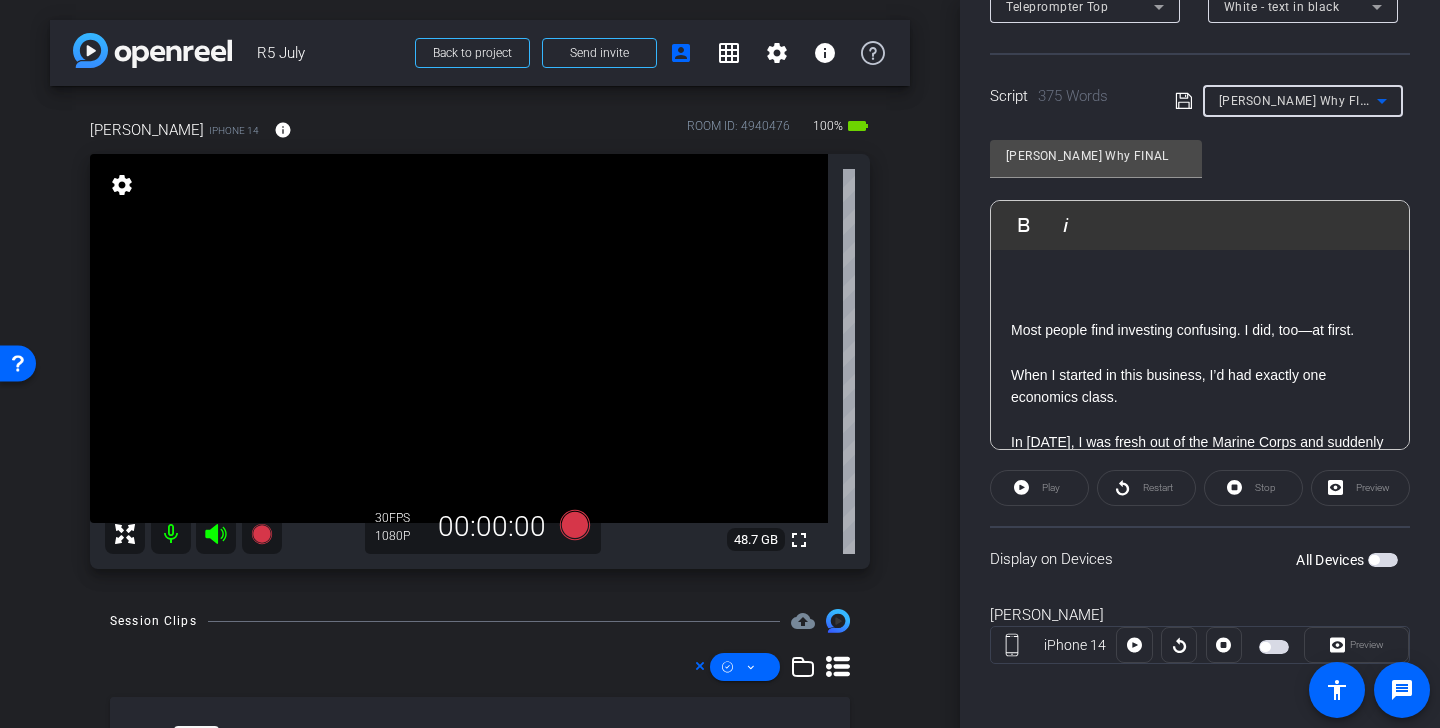 scroll, scrollTop: 0, scrollLeft: 0, axis: both 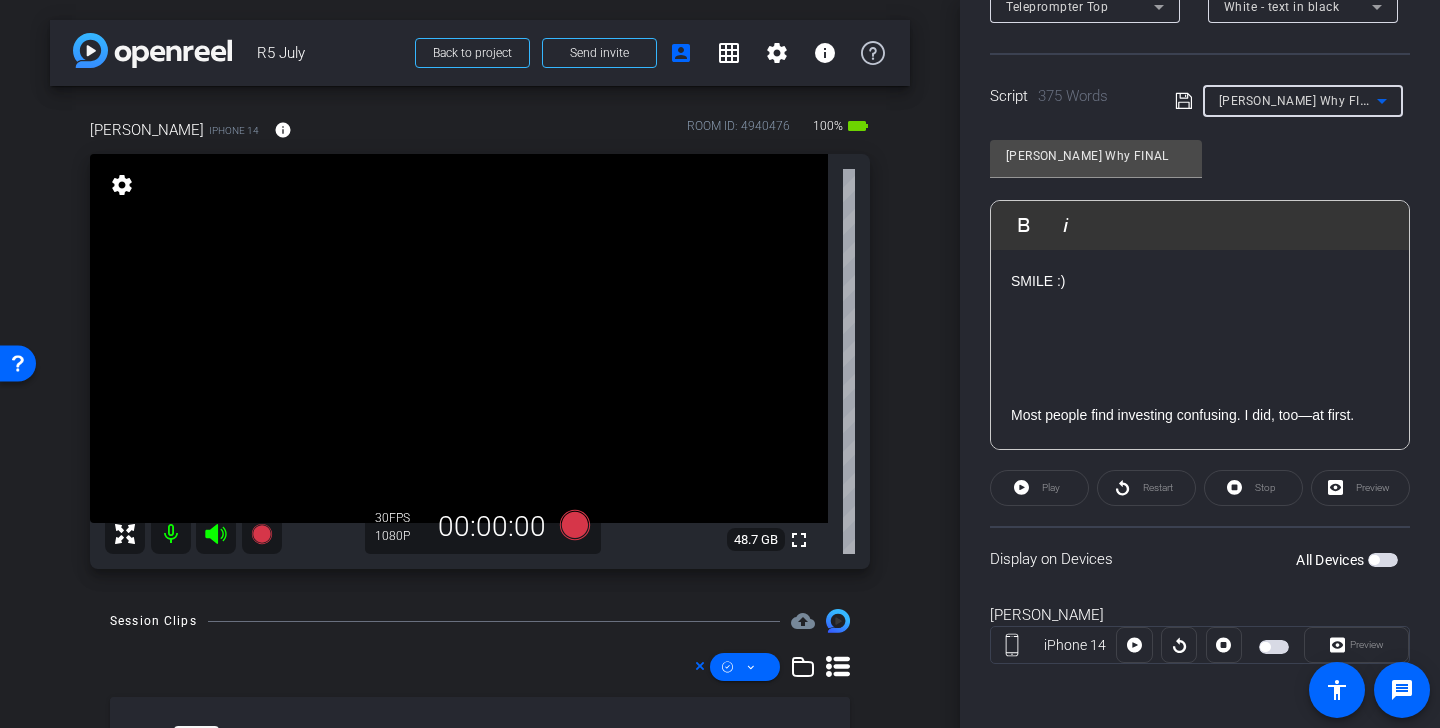 click at bounding box center [1274, 647] 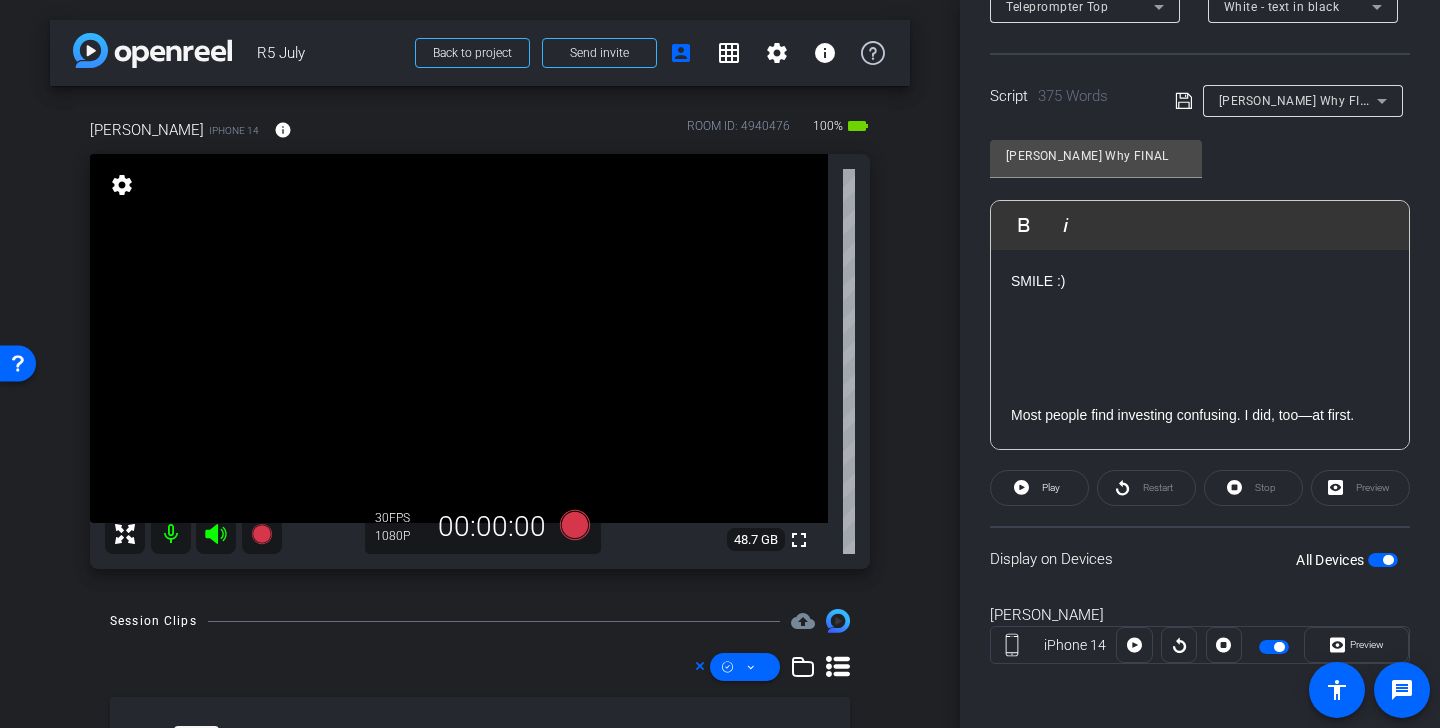 scroll, scrollTop: 0, scrollLeft: 0, axis: both 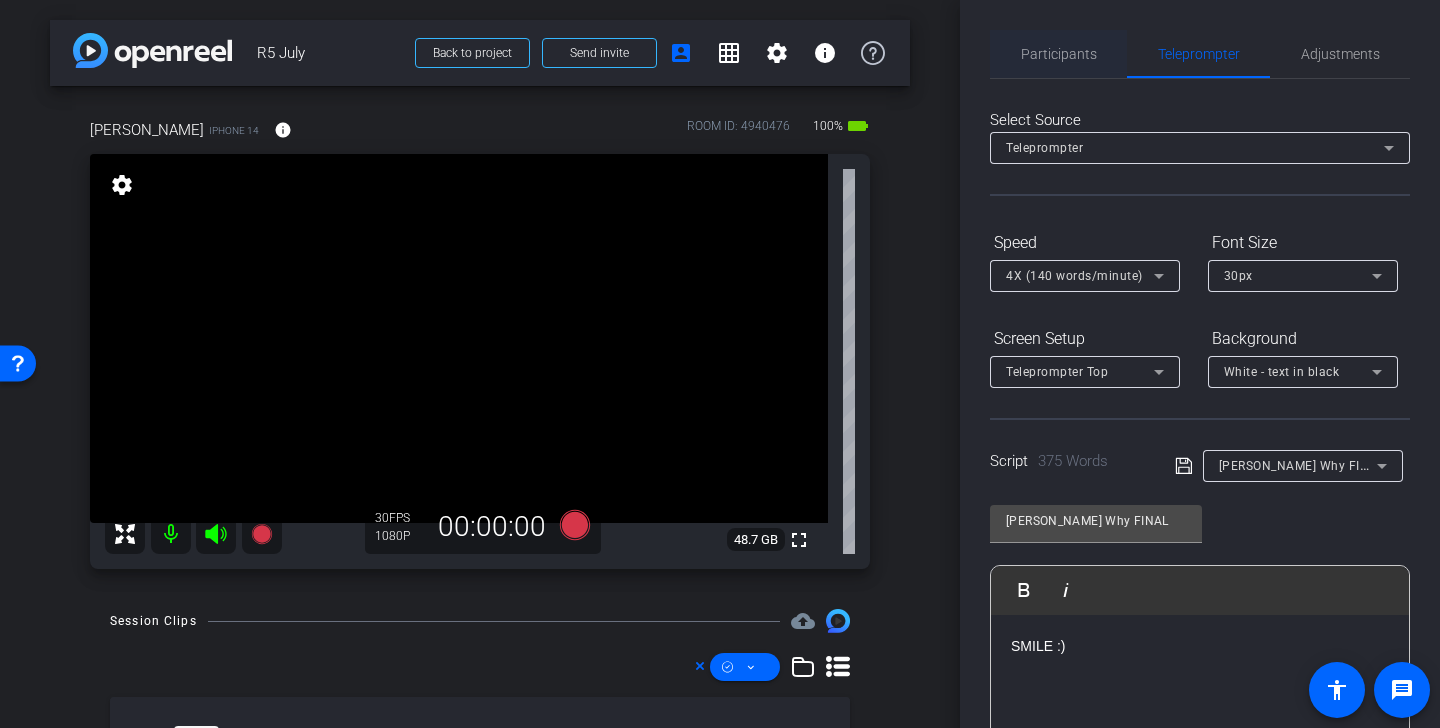 click on "Participants" at bounding box center (1059, 54) 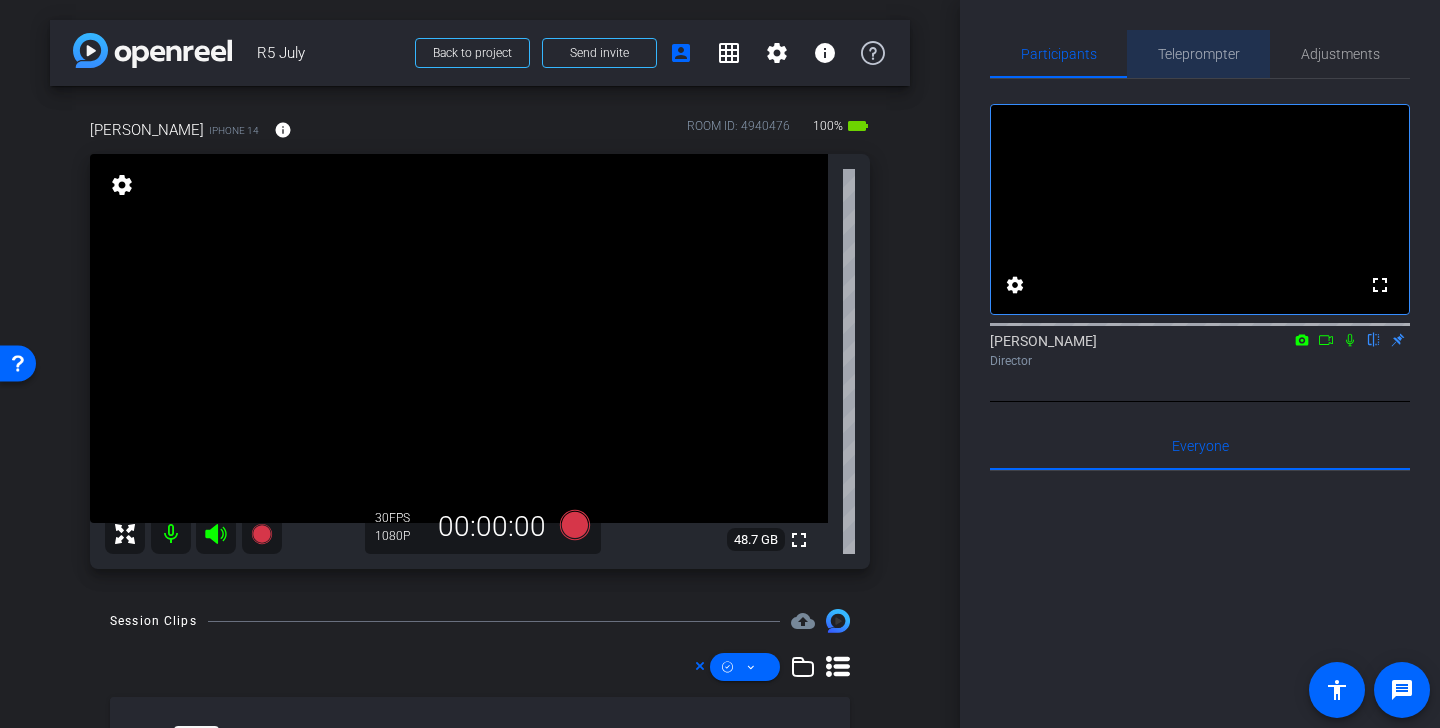 click on "Teleprompter" at bounding box center (1199, 54) 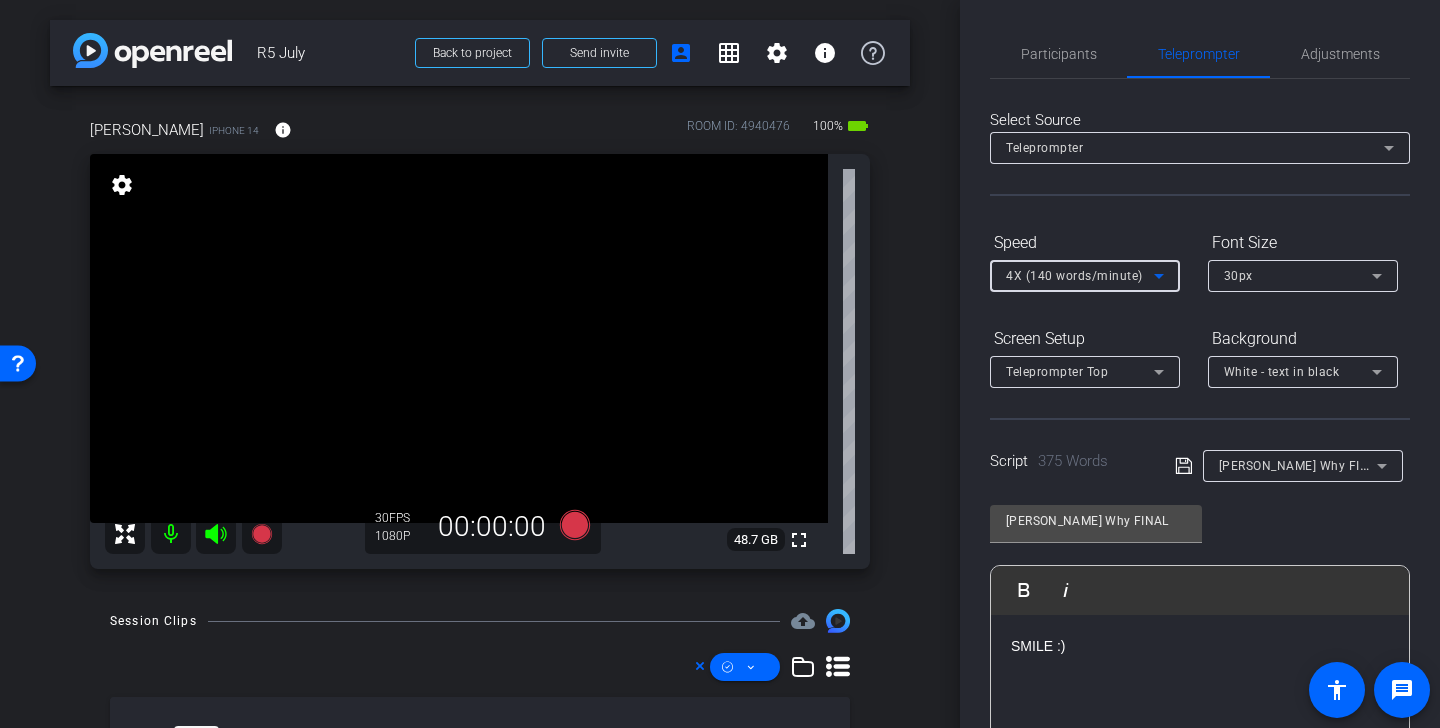 click on "4X (140 words/minute)" at bounding box center [1074, 276] 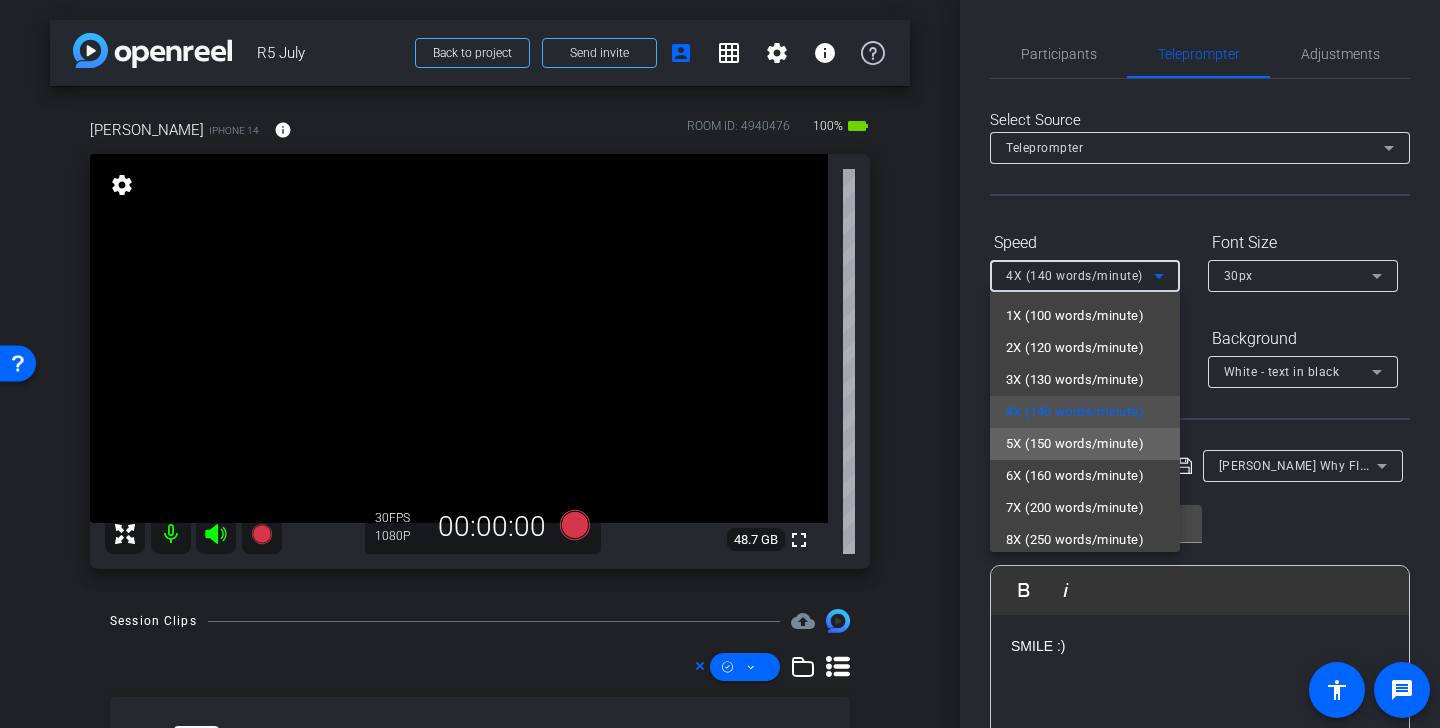 click on "5X (150 words/minute)" at bounding box center (1075, 444) 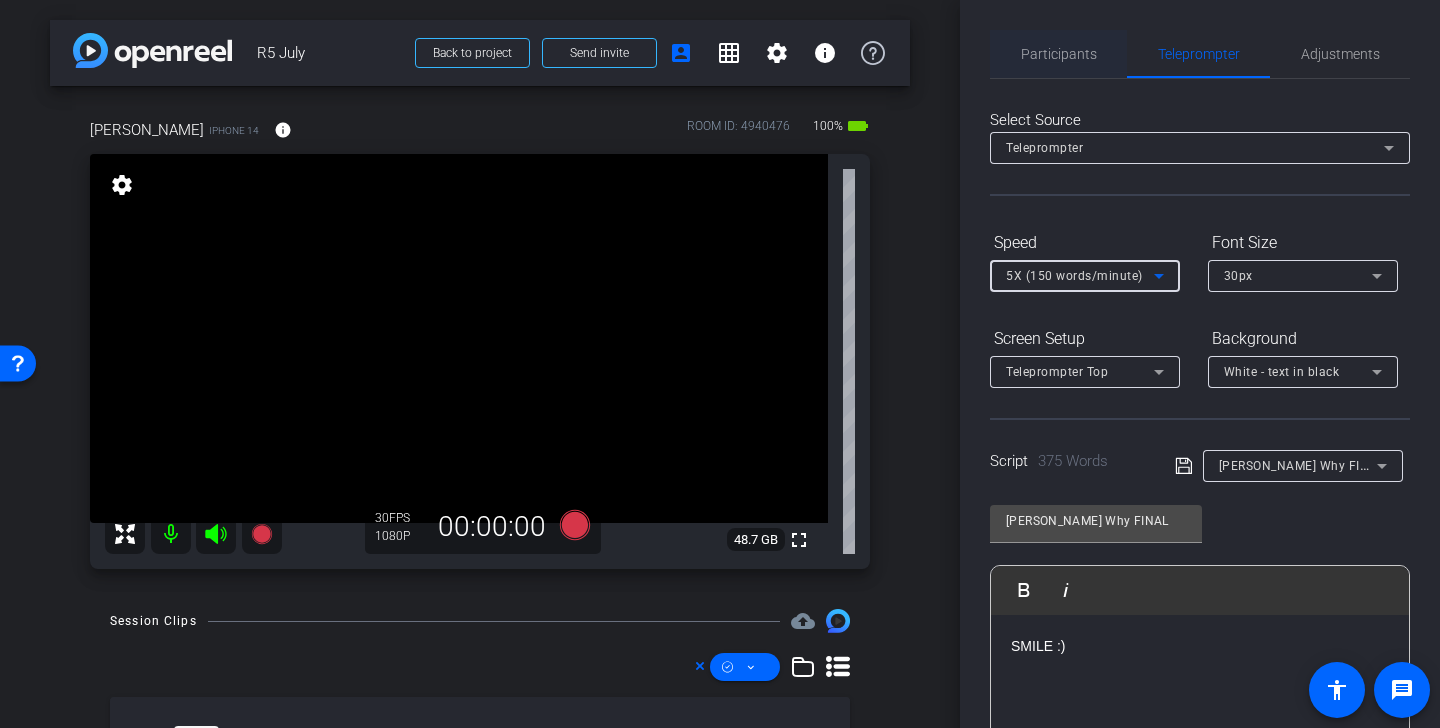 click on "Participants" at bounding box center (1059, 54) 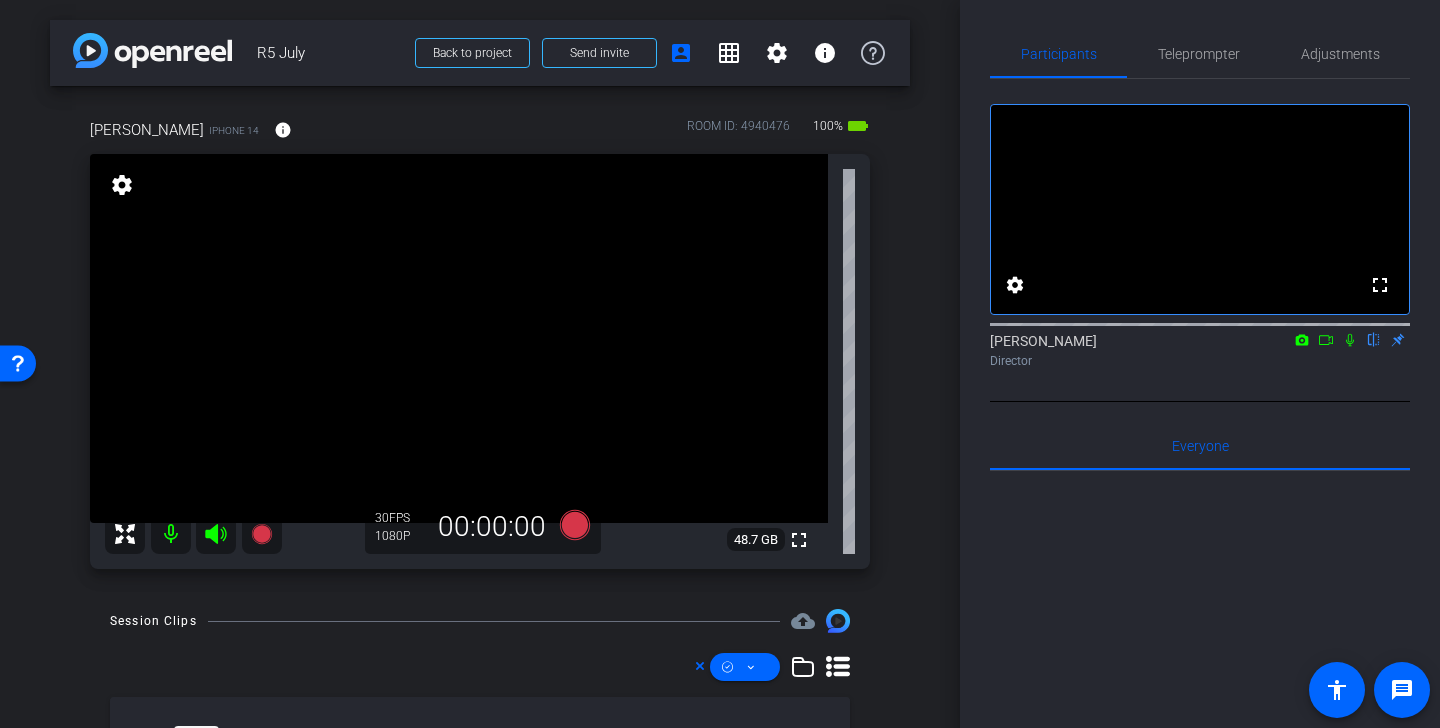 click 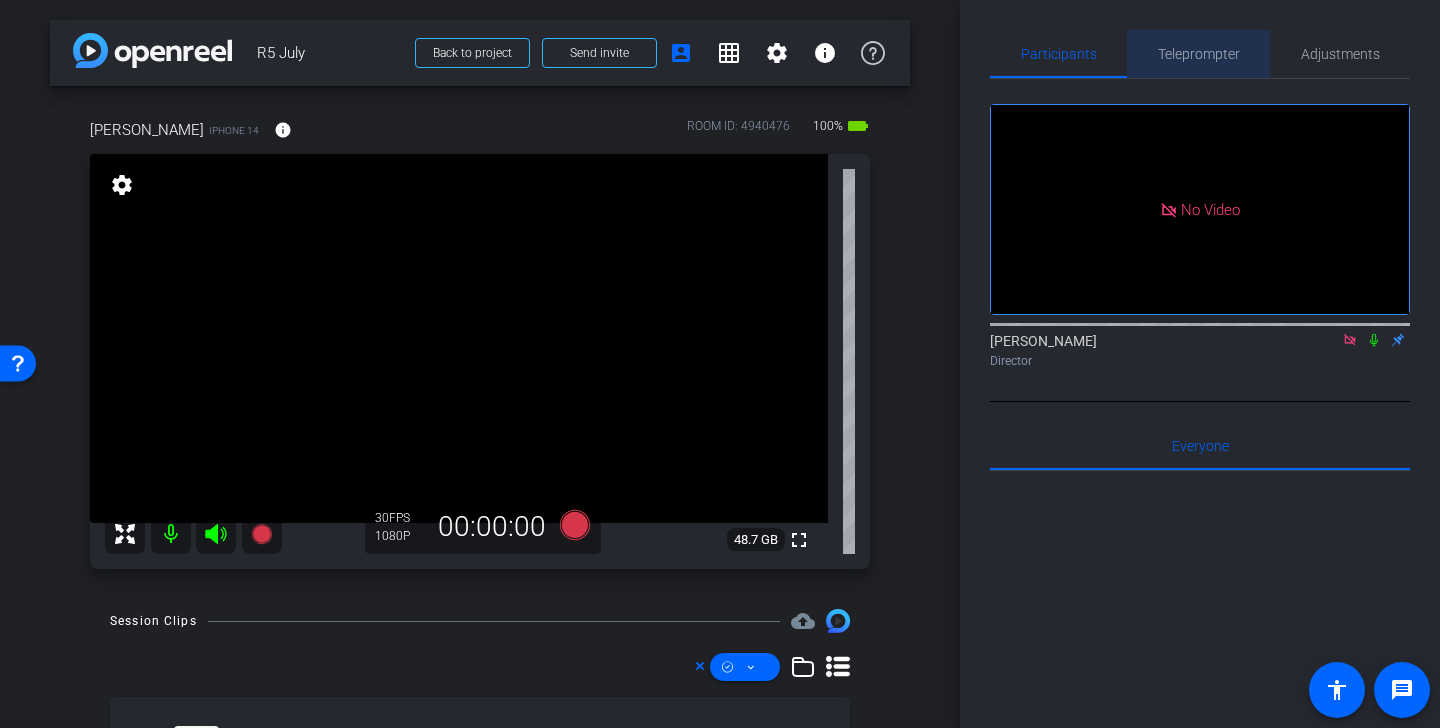 click on "Teleprompter" at bounding box center [1199, 54] 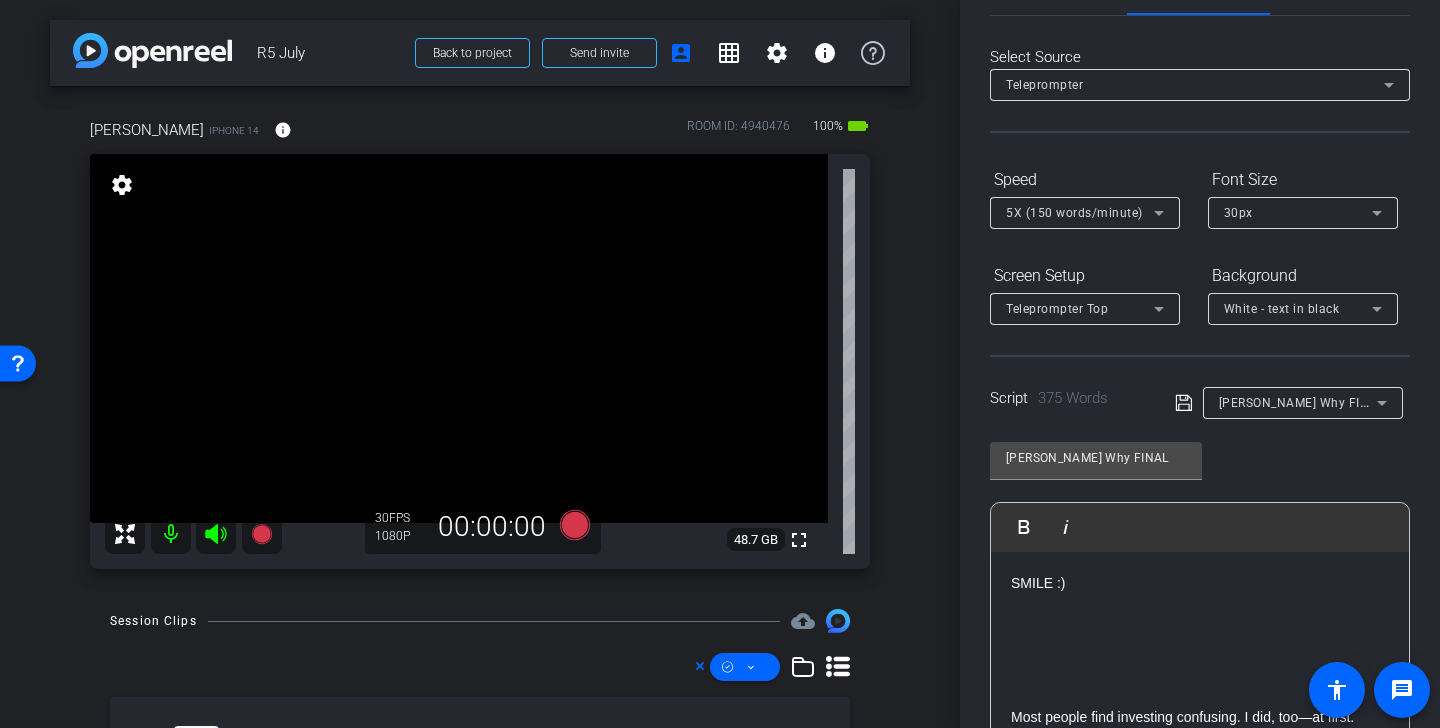 scroll, scrollTop: 0, scrollLeft: 0, axis: both 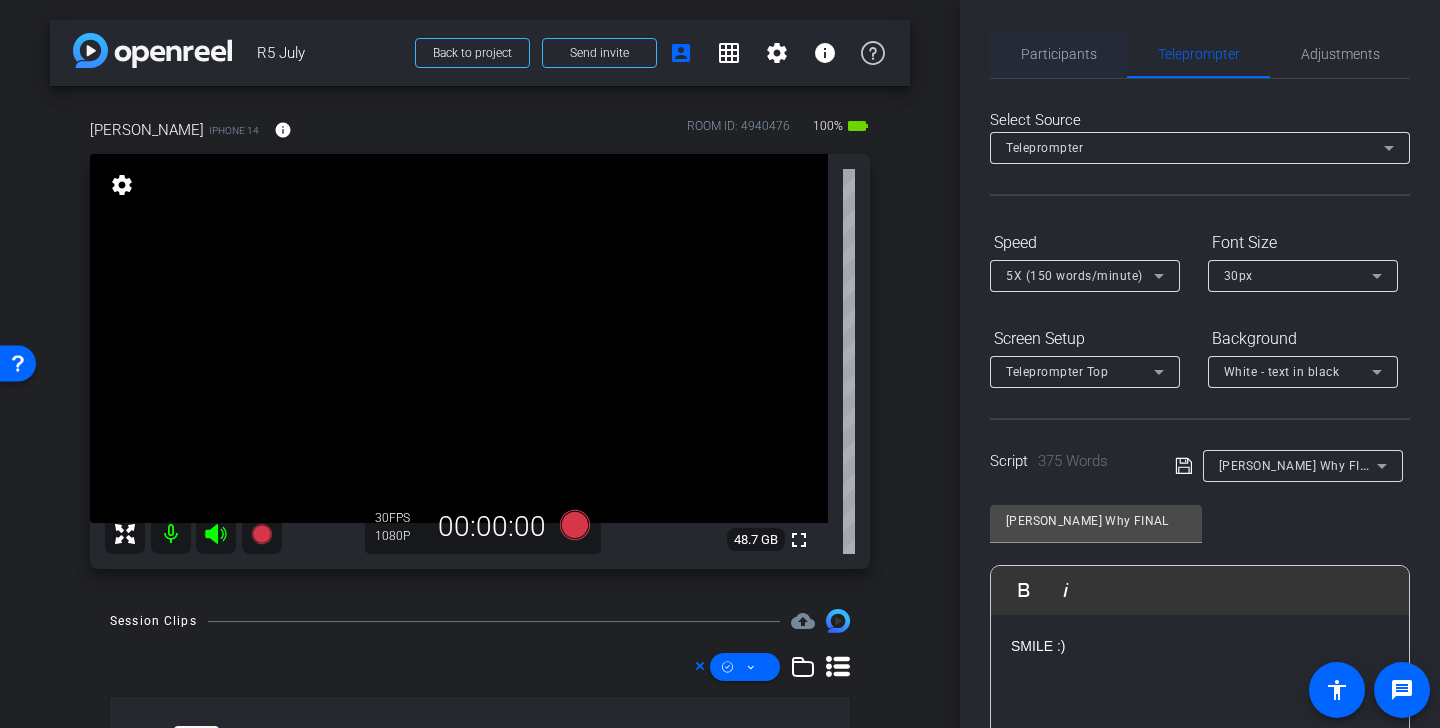 click on "Participants" at bounding box center (1059, 54) 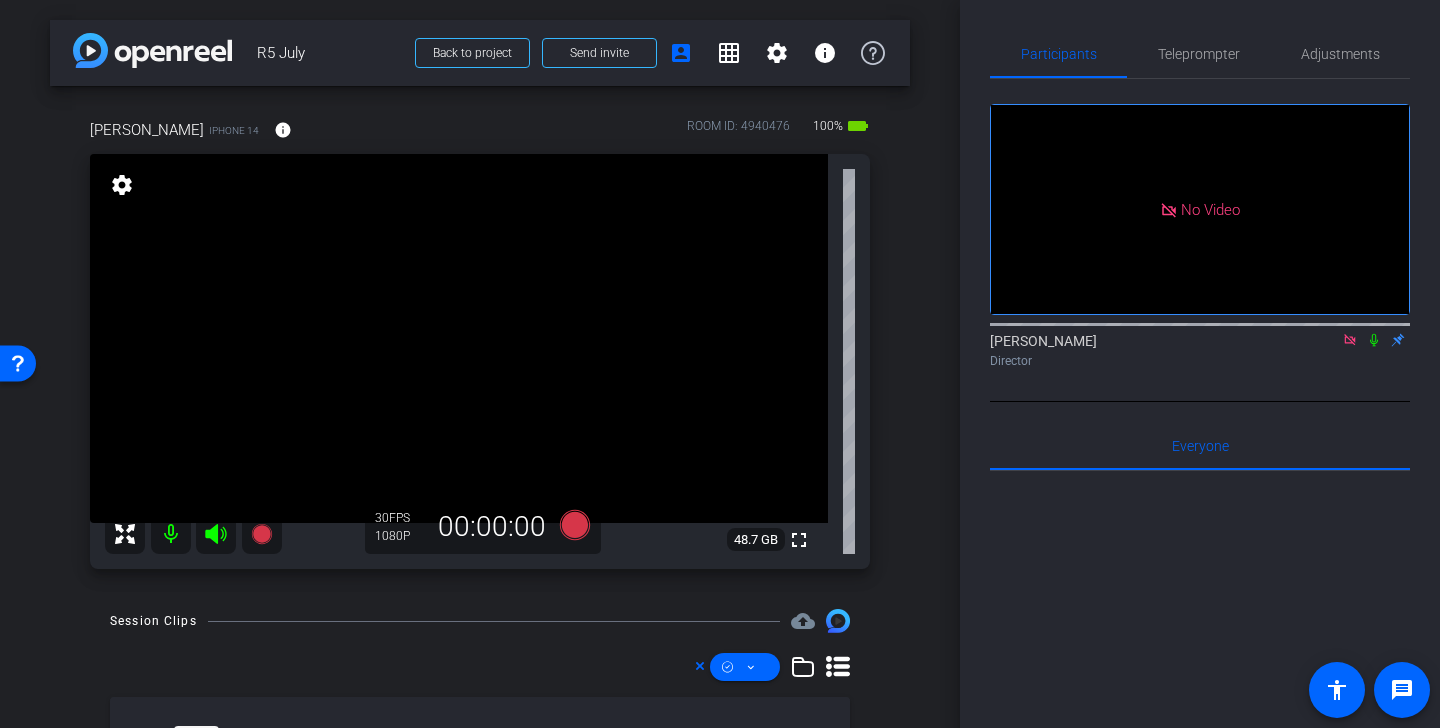 click 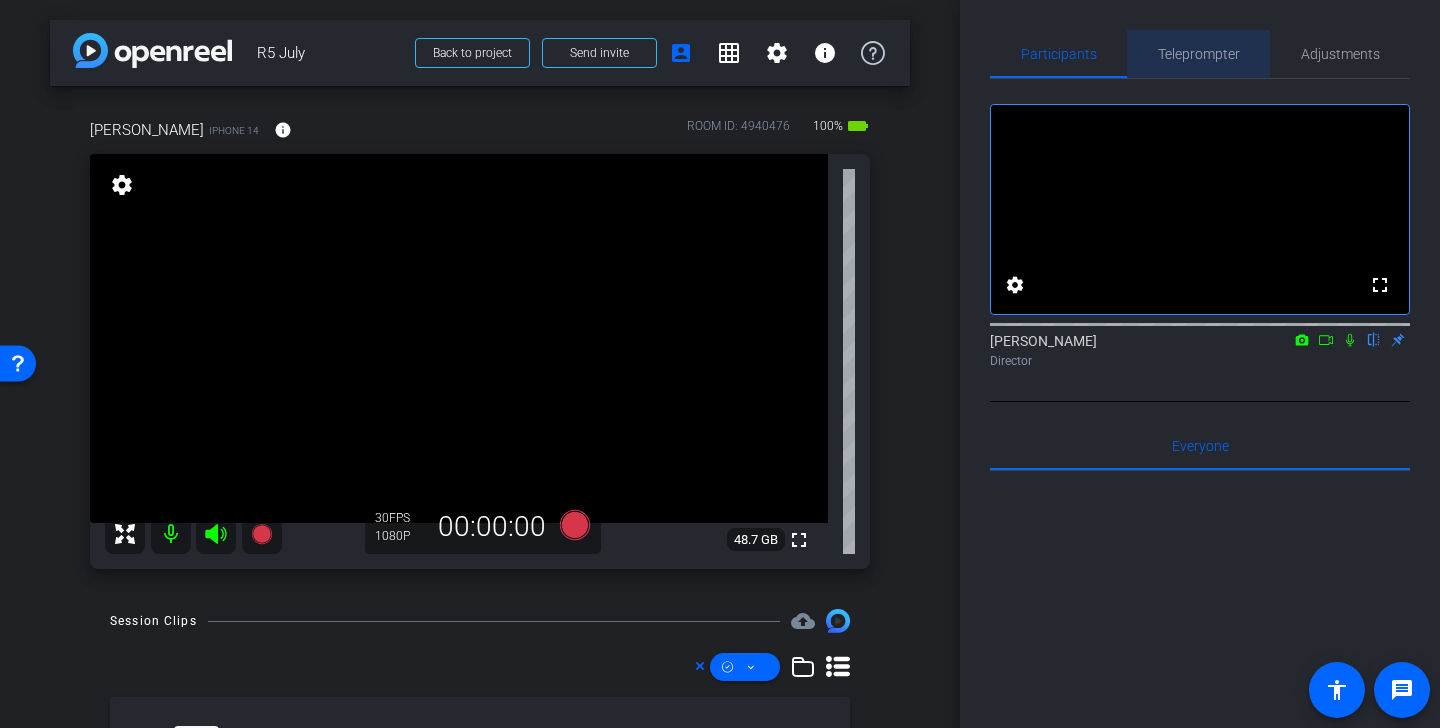 click on "Teleprompter" at bounding box center [1199, 54] 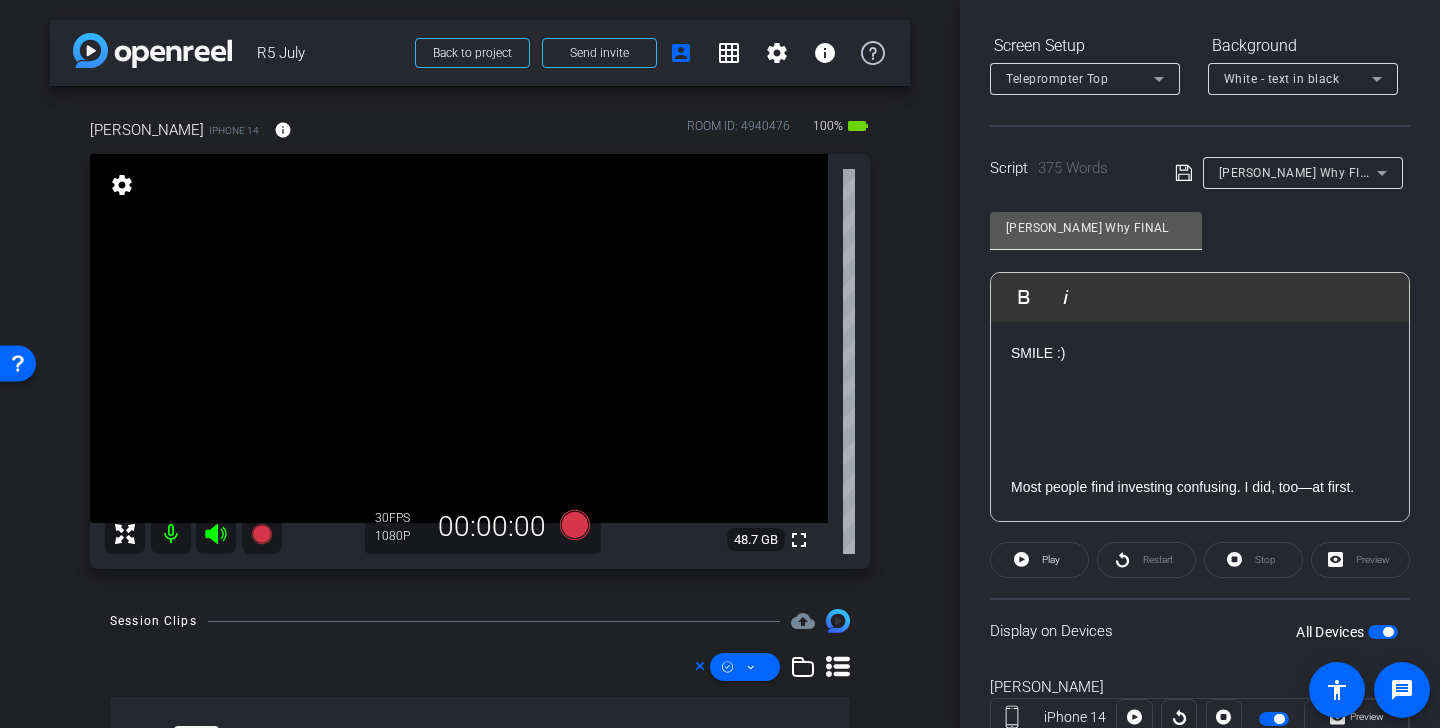 scroll, scrollTop: 365, scrollLeft: 0, axis: vertical 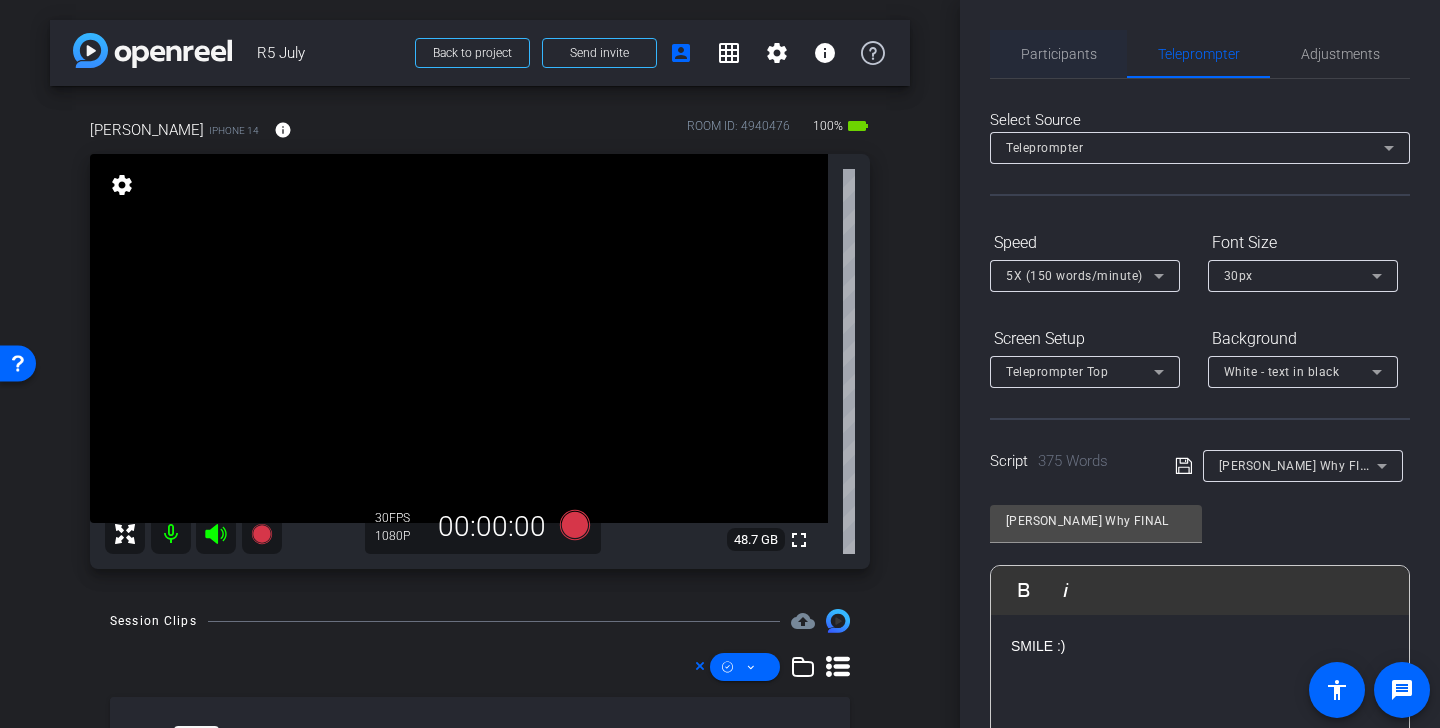 click on "Participants" at bounding box center (1059, 54) 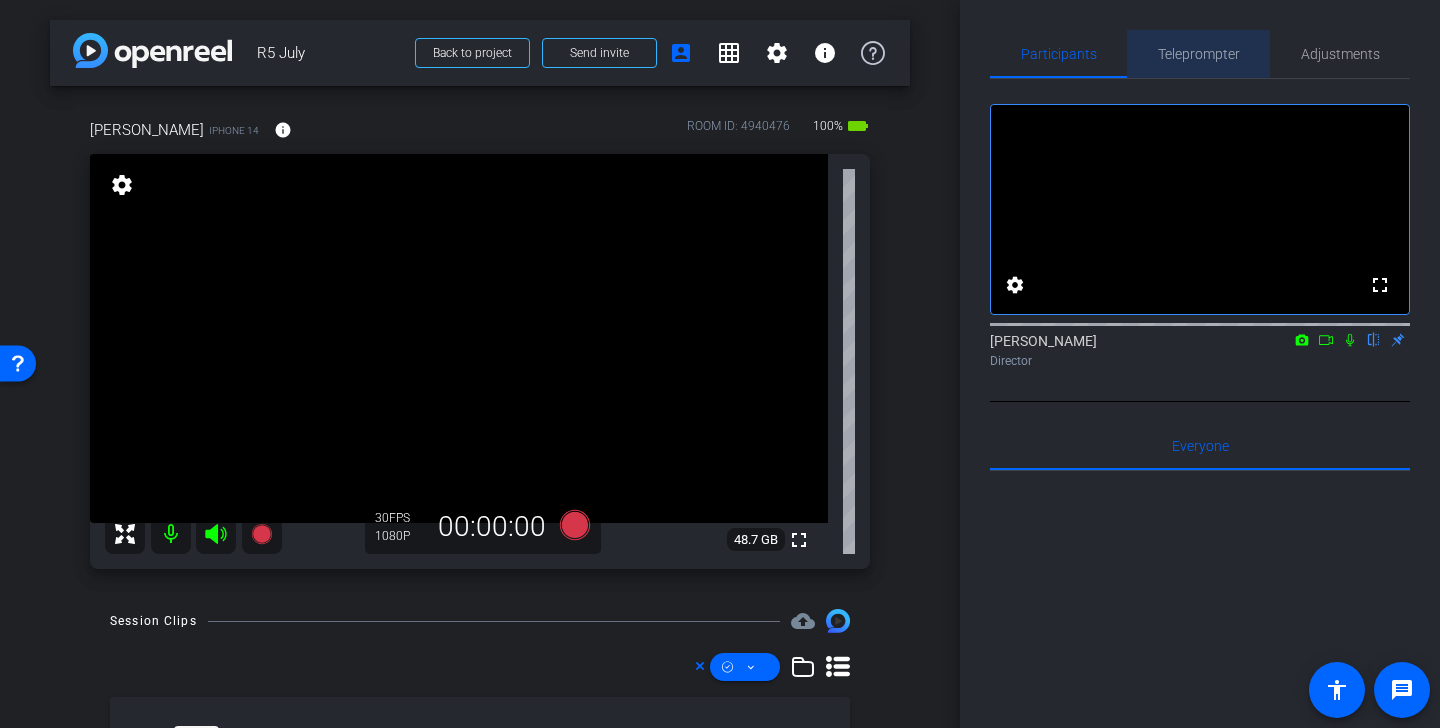 click on "Teleprompter" at bounding box center [1199, 54] 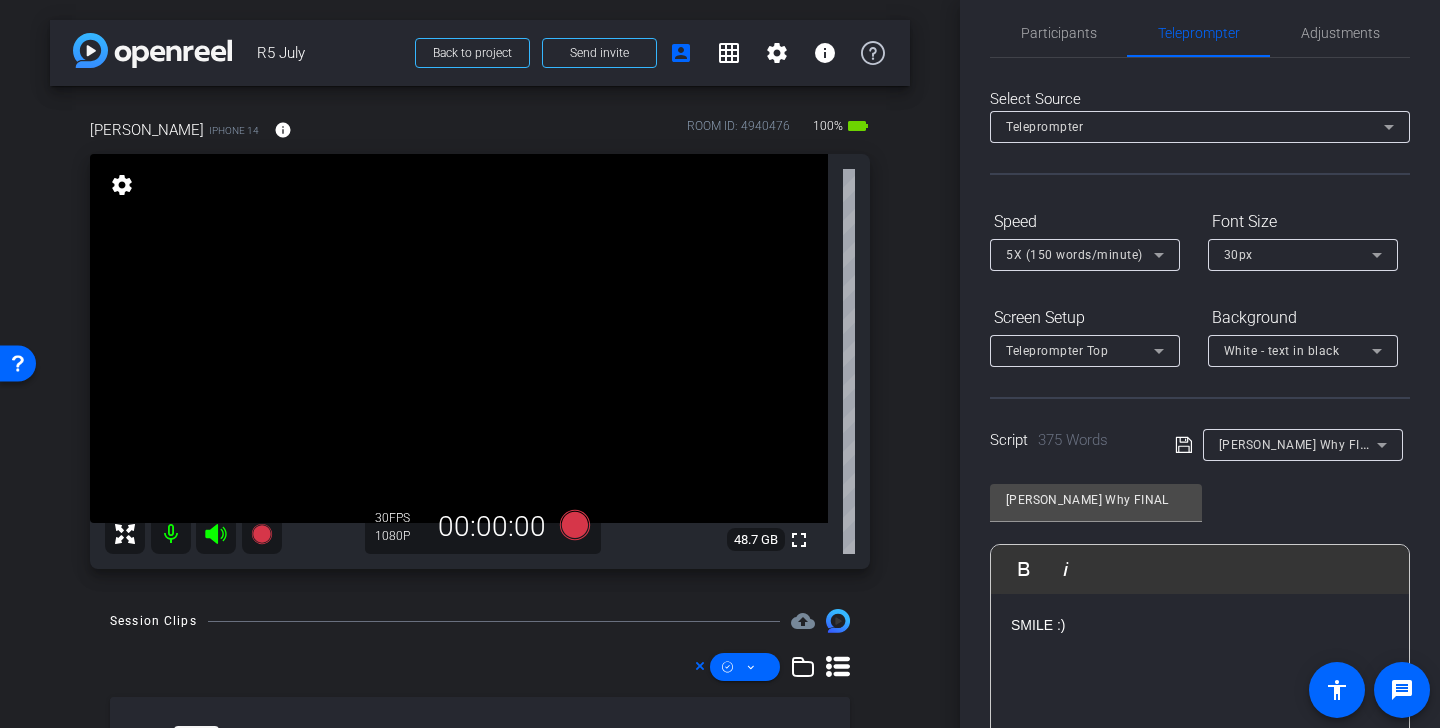scroll, scrollTop: 91, scrollLeft: 0, axis: vertical 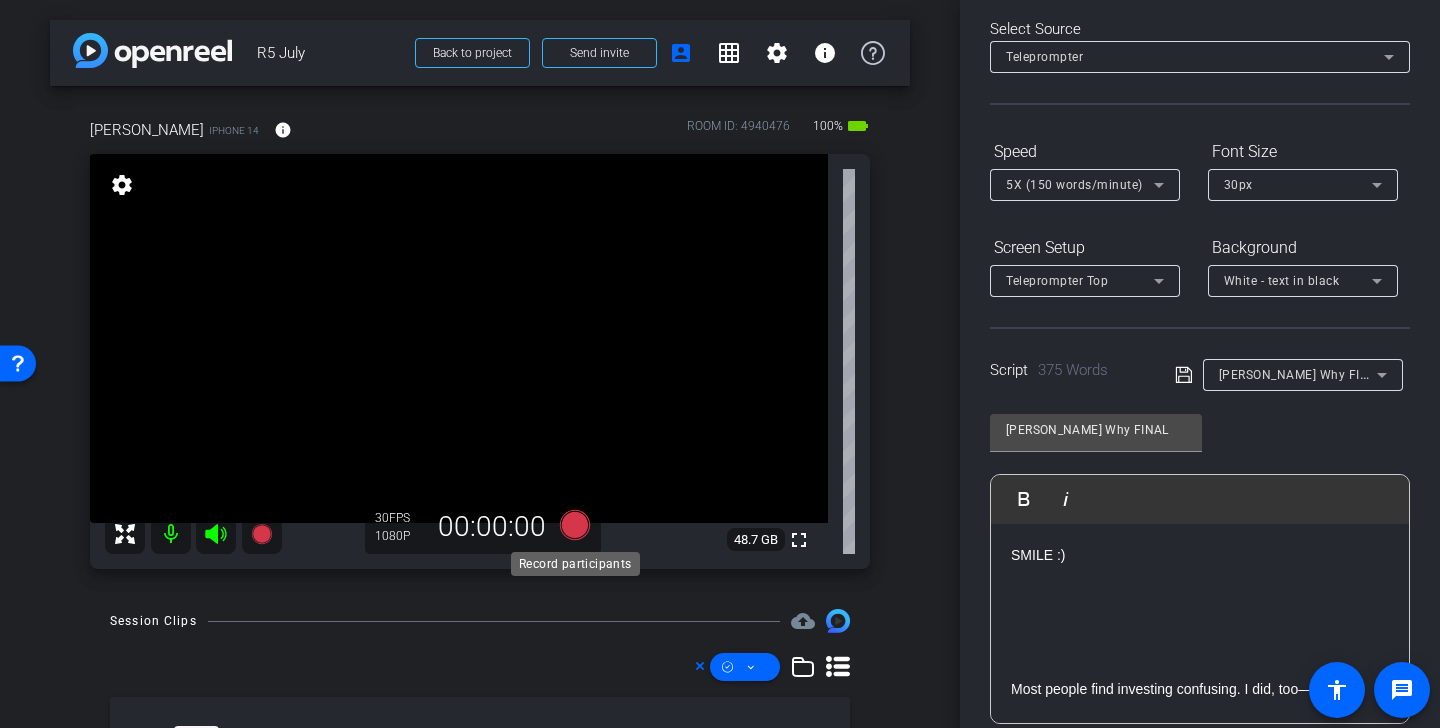 click 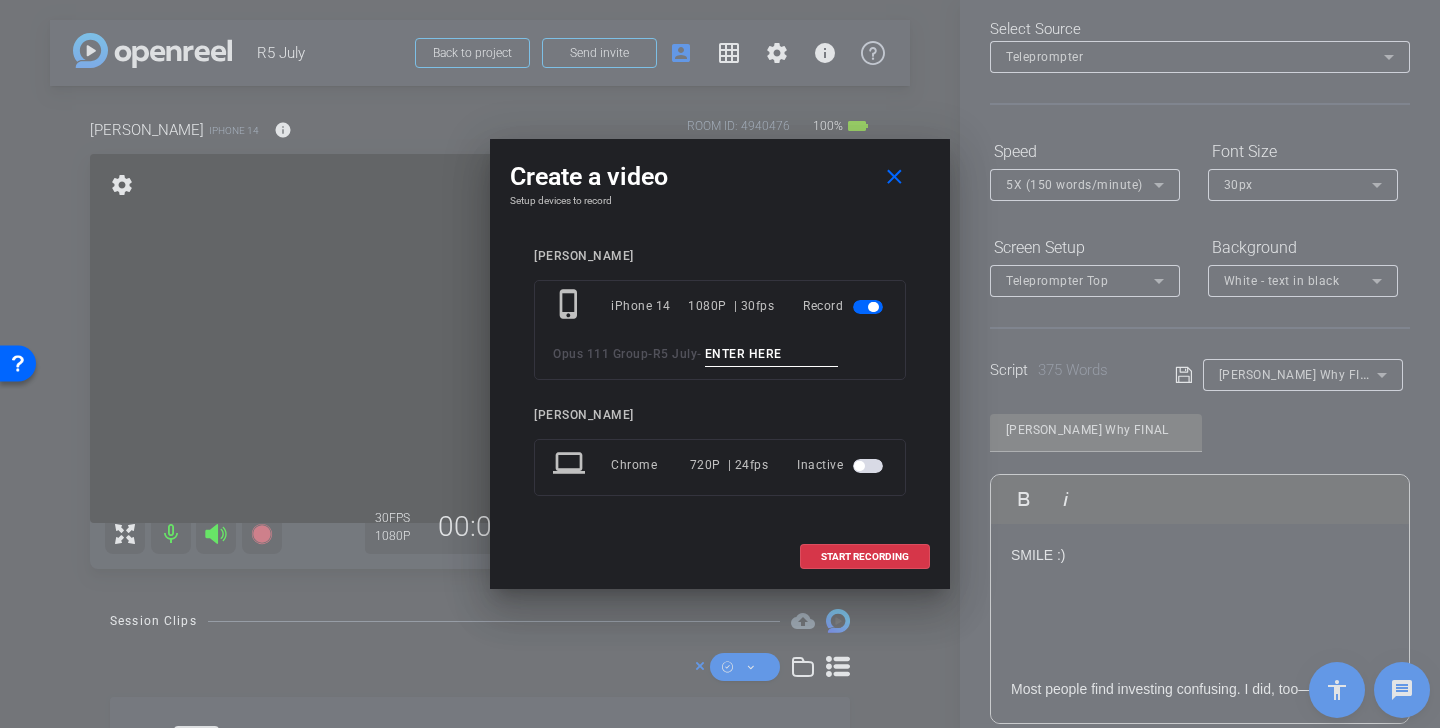 click at bounding box center (720, 364) 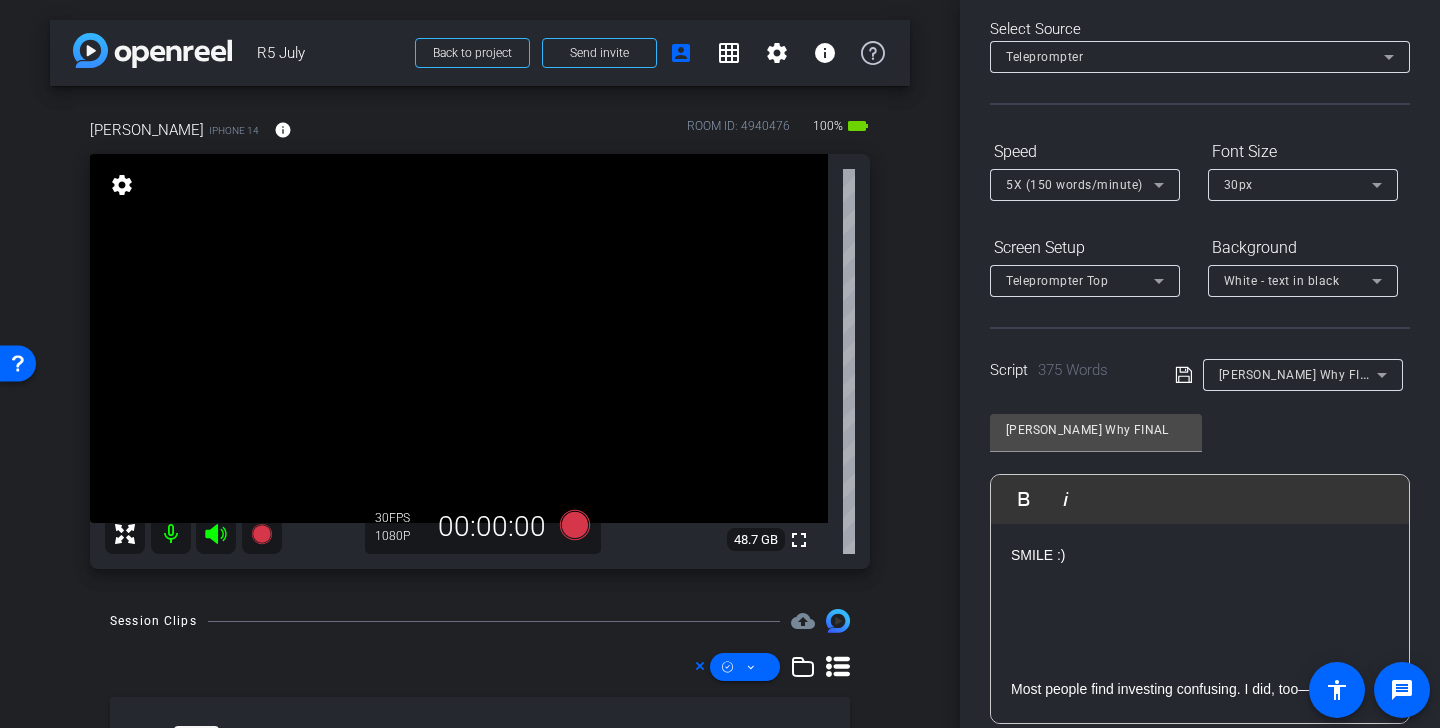 scroll, scrollTop: 0, scrollLeft: 0, axis: both 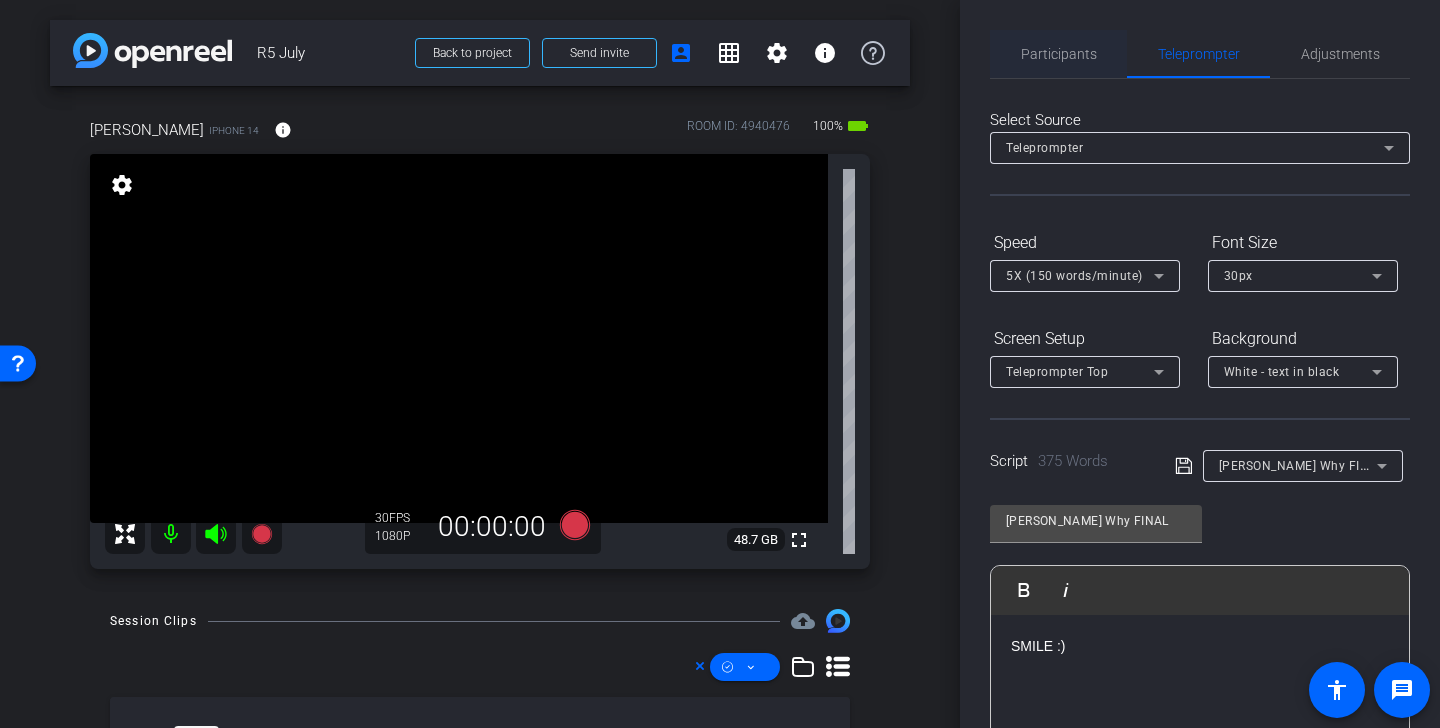 click on "Participants" at bounding box center [1059, 54] 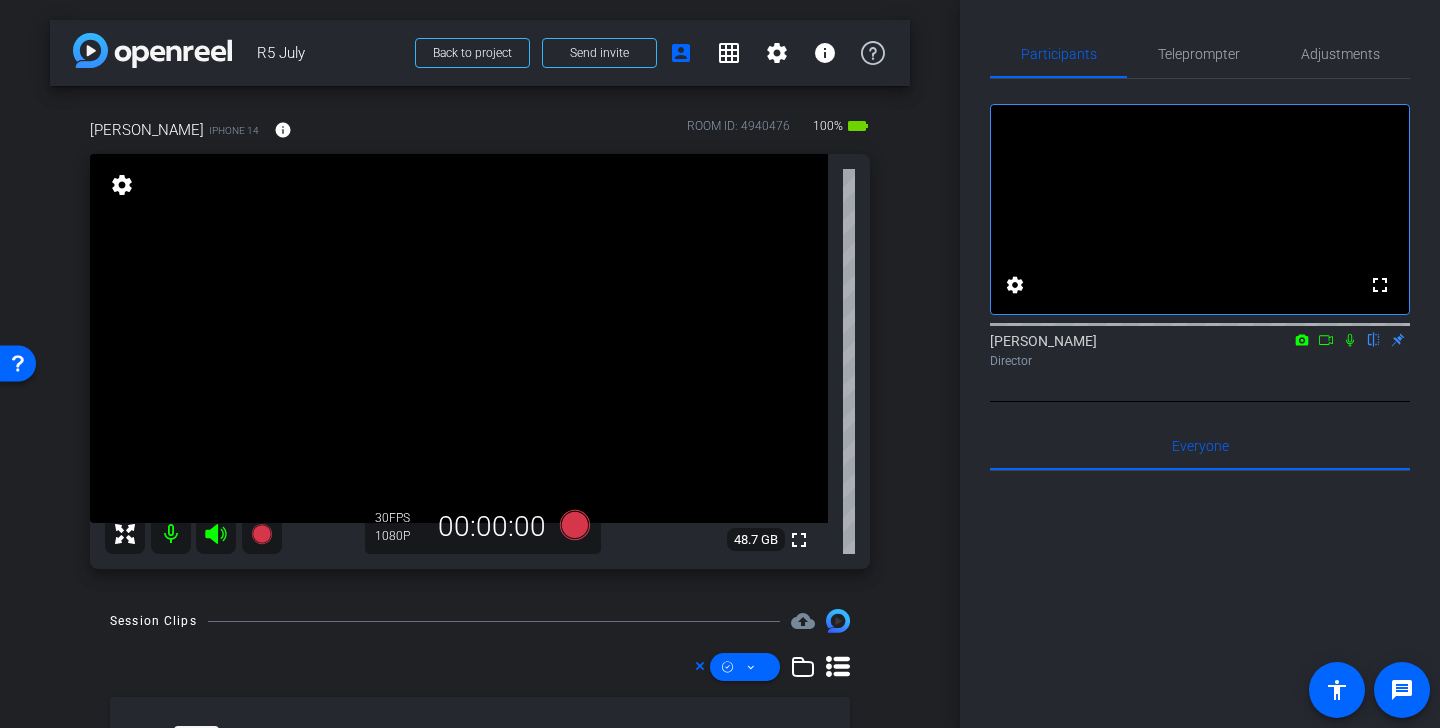 click 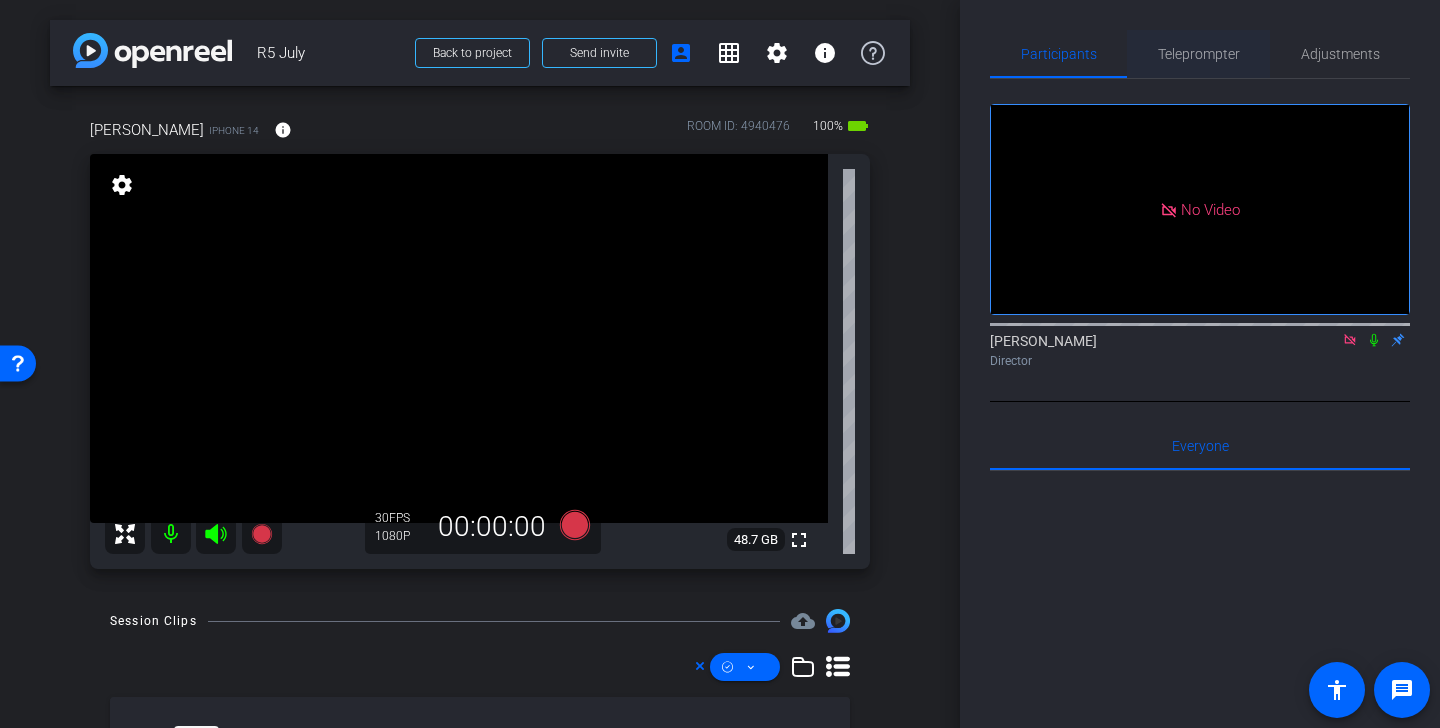 click on "Teleprompter" at bounding box center (1199, 54) 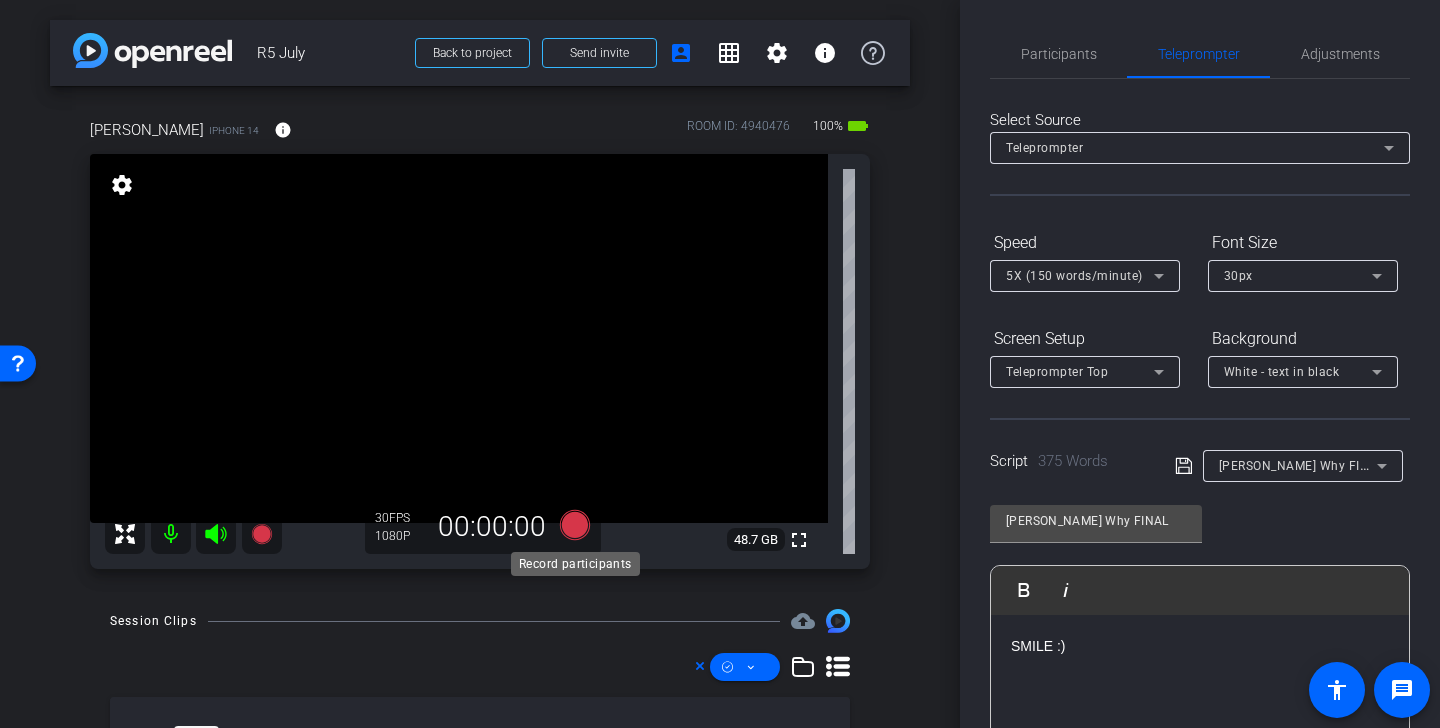 click 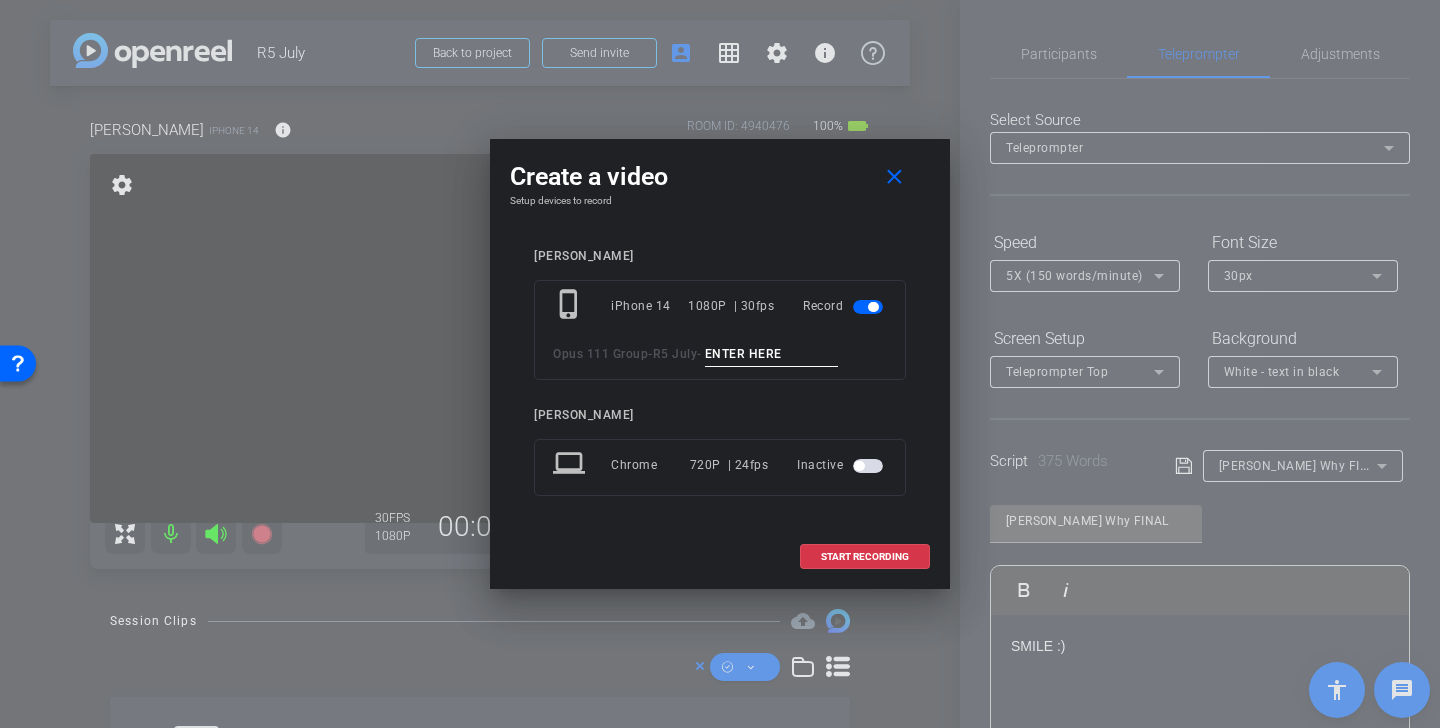click at bounding box center (772, 354) 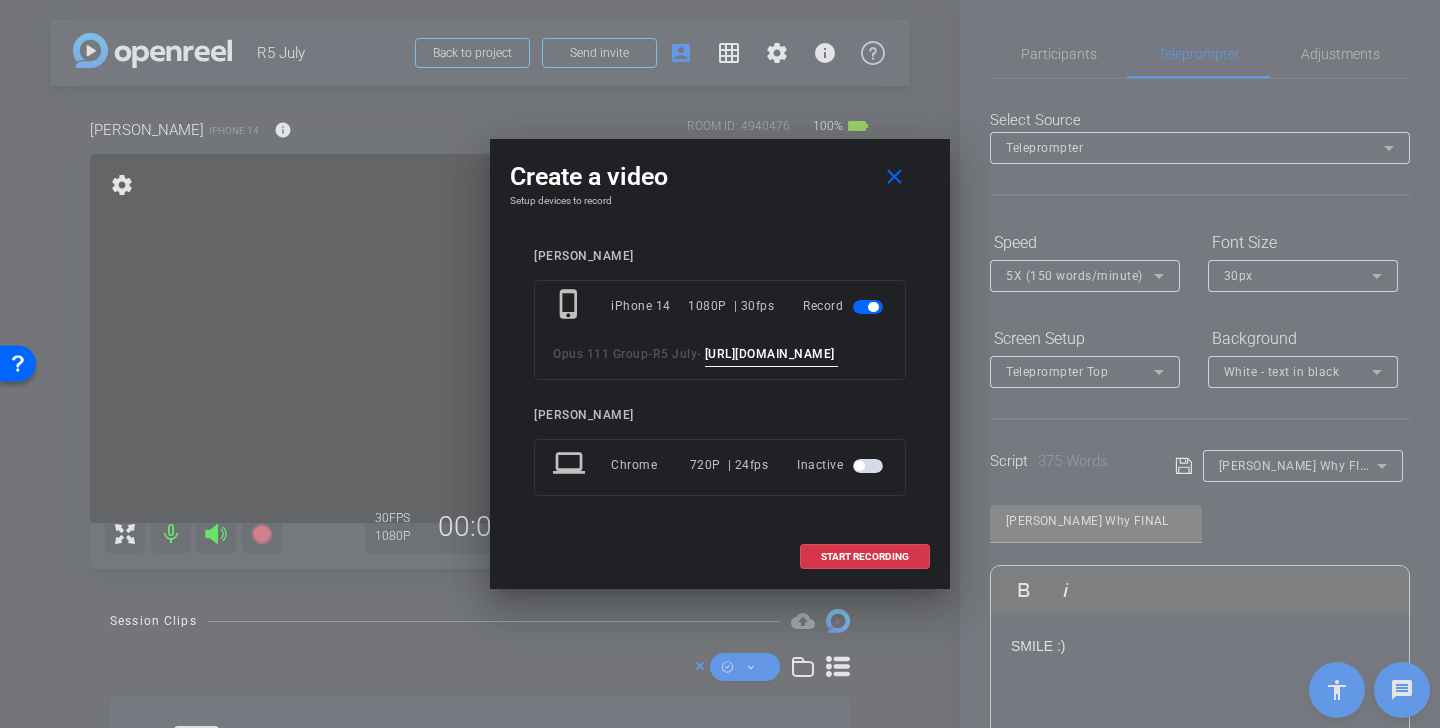 scroll, scrollTop: 0, scrollLeft: 430, axis: horizontal 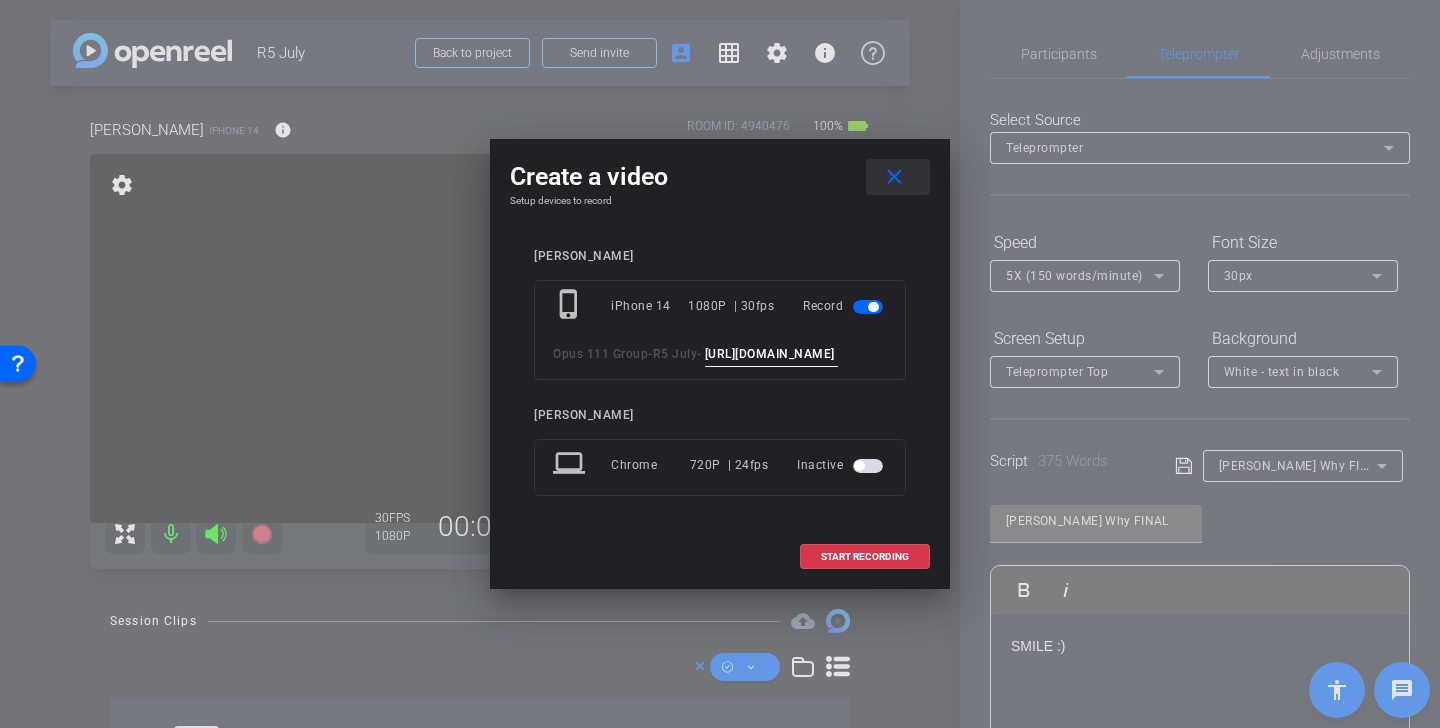 click on "close" at bounding box center [894, 177] 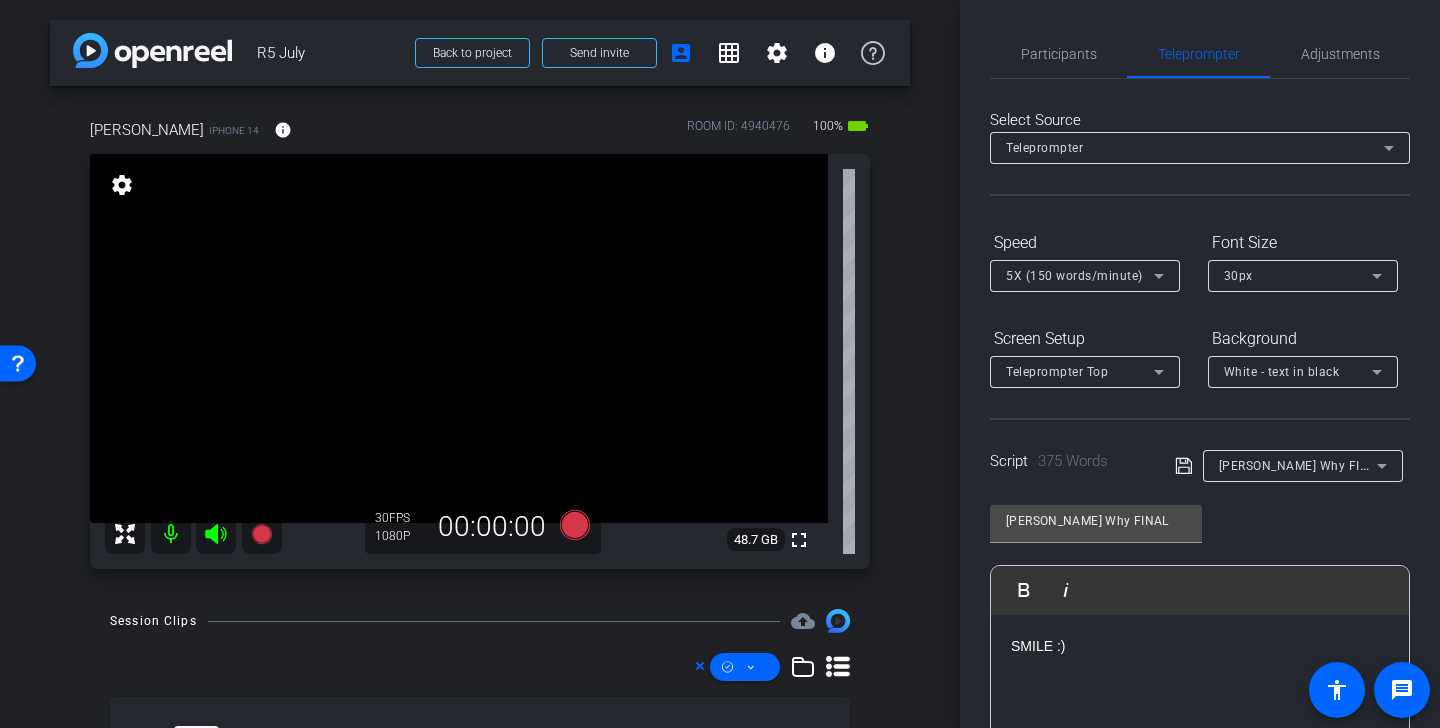 click 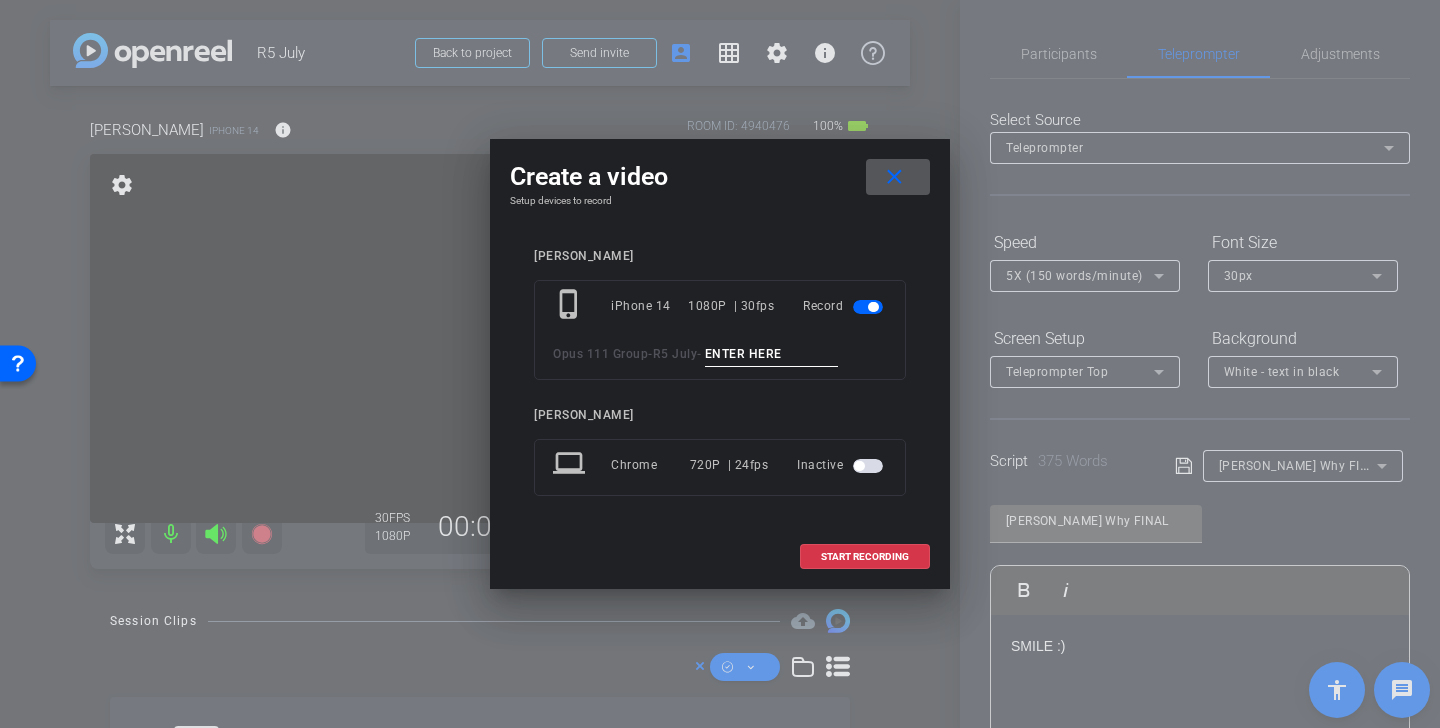 click at bounding box center [772, 354] 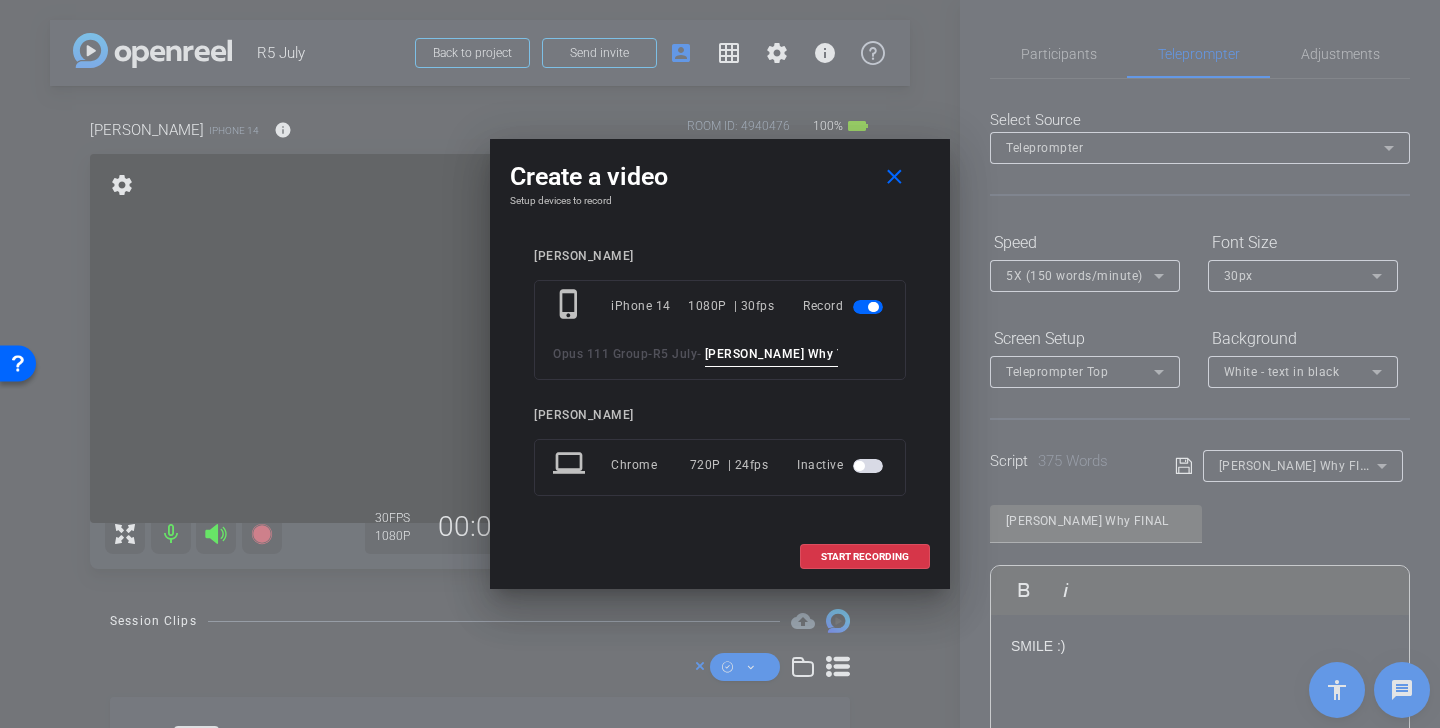 drag, startPoint x: 822, startPoint y: 356, endPoint x: 670, endPoint y: 351, distance: 152.08221 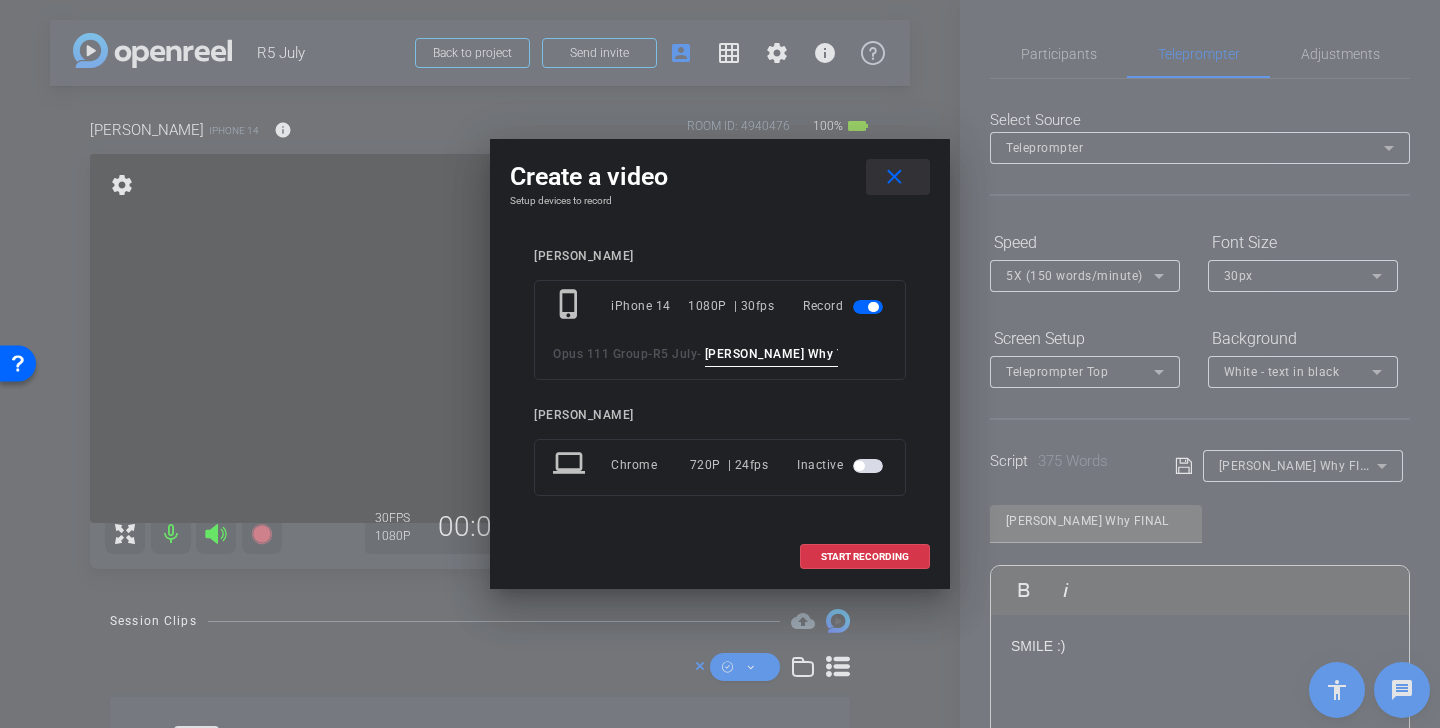 type on "Mikes Why TK 1" 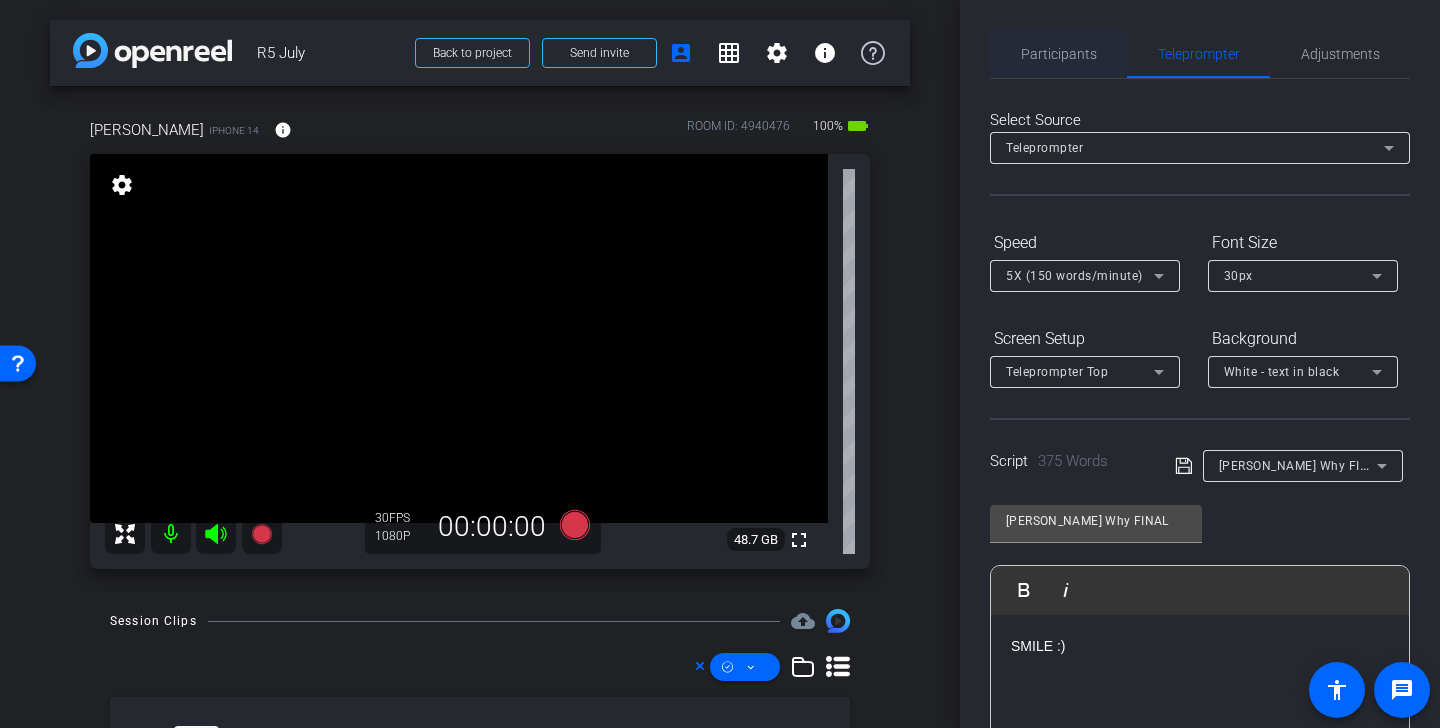 click on "Participants" at bounding box center (1059, 54) 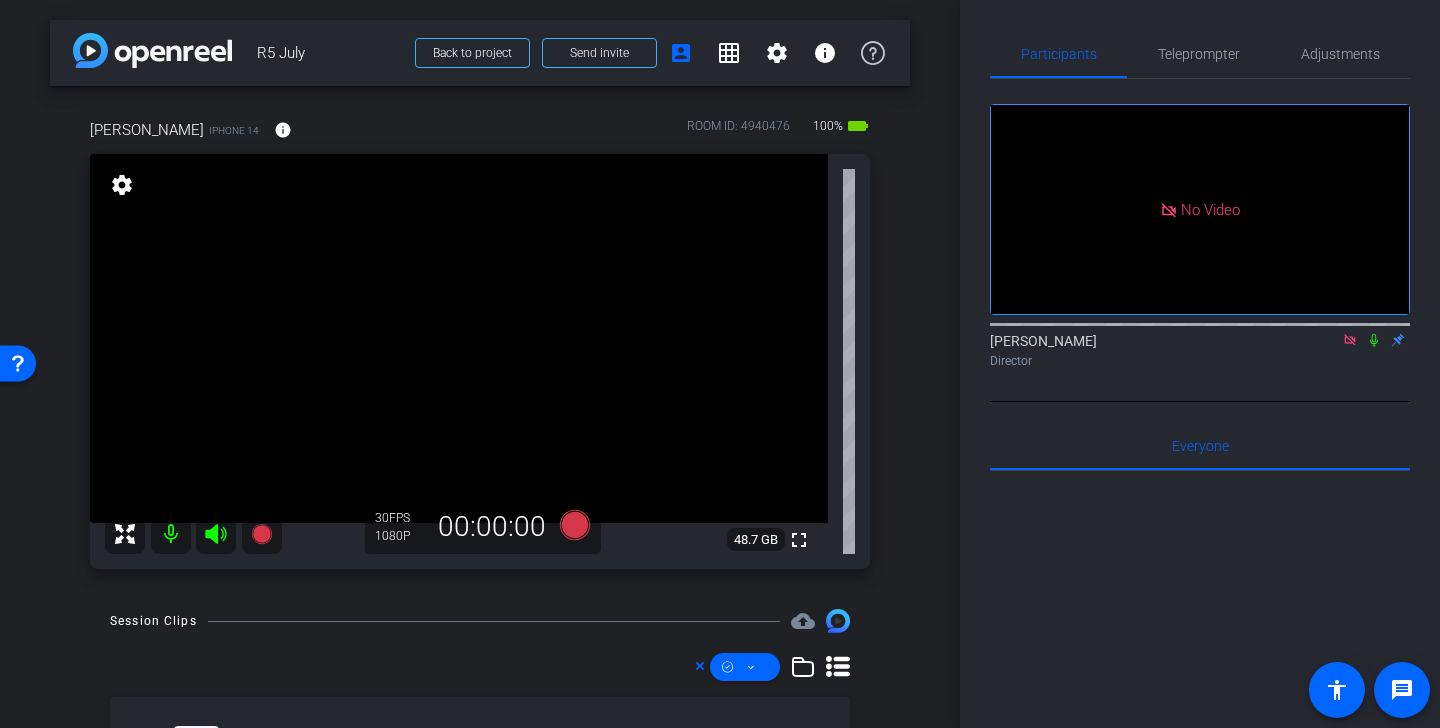 click 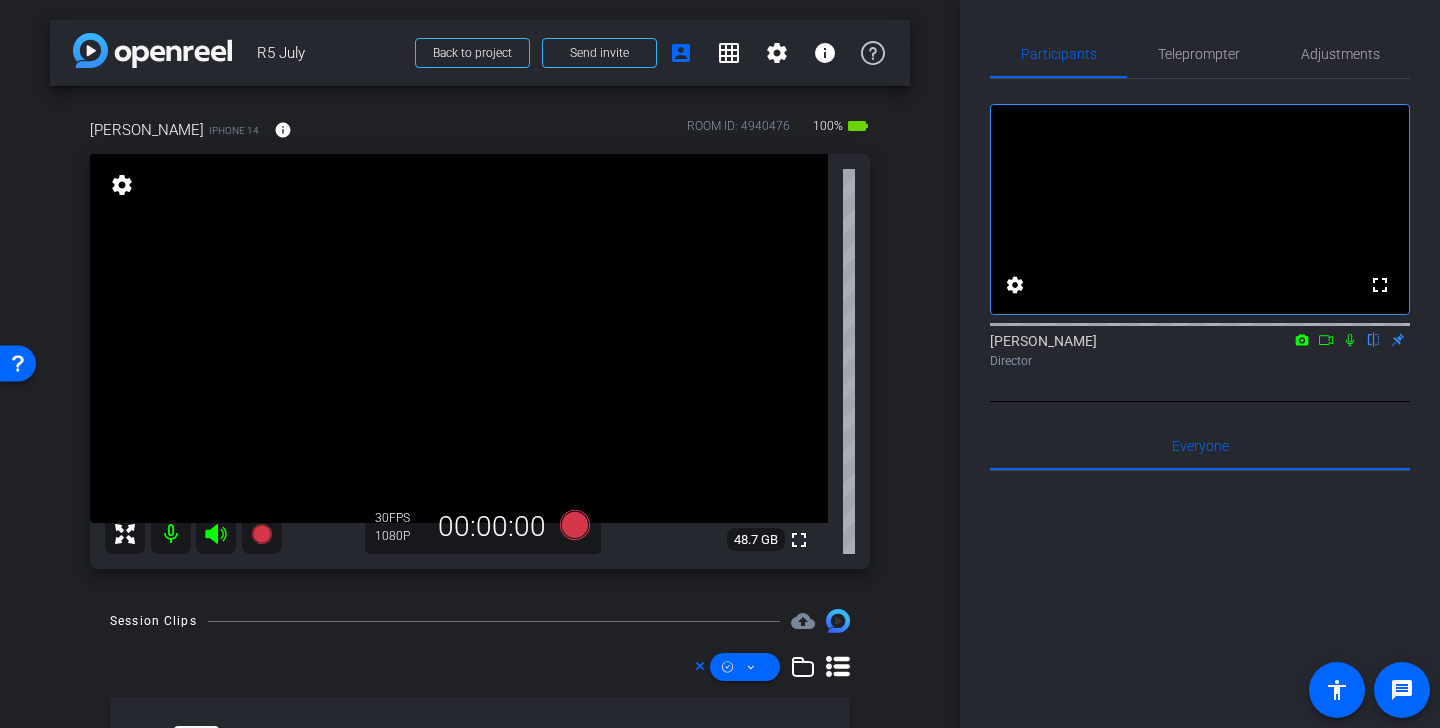click 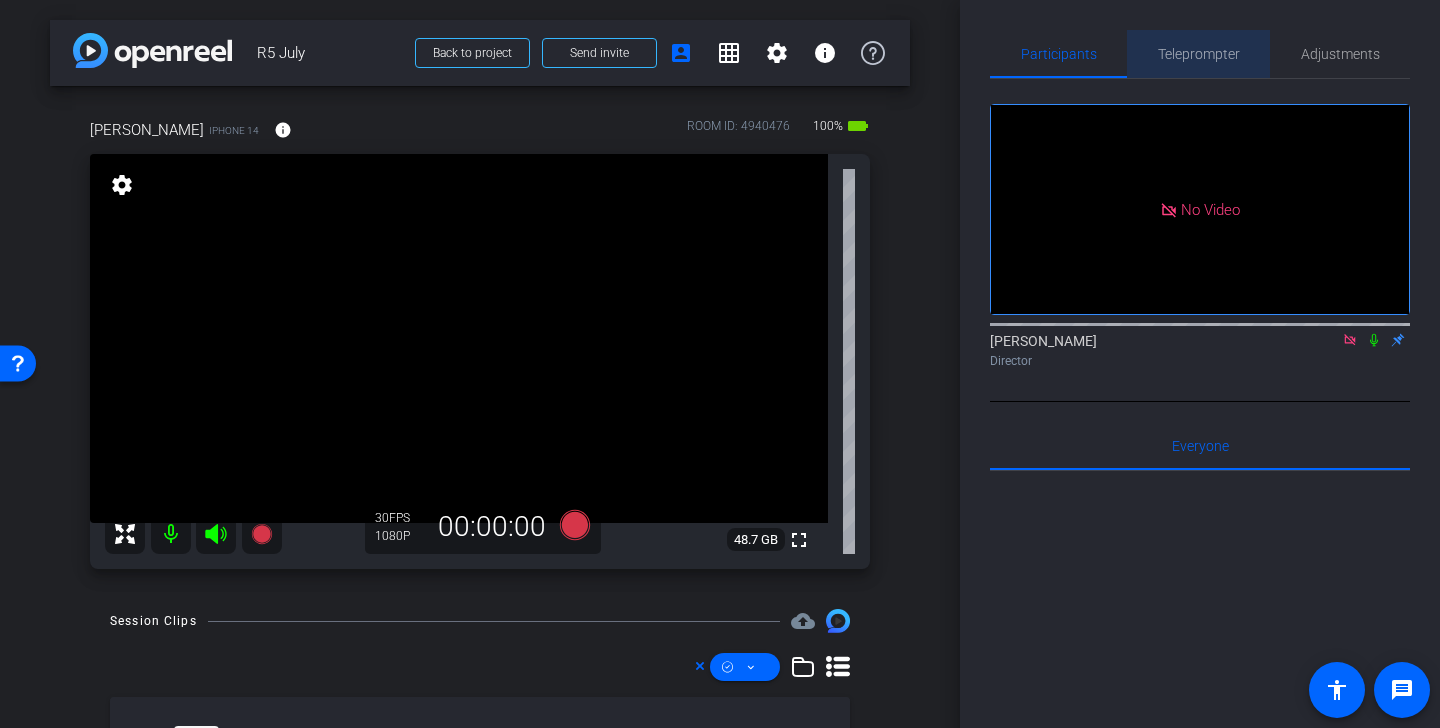 click on "Teleprompter" at bounding box center (1199, 54) 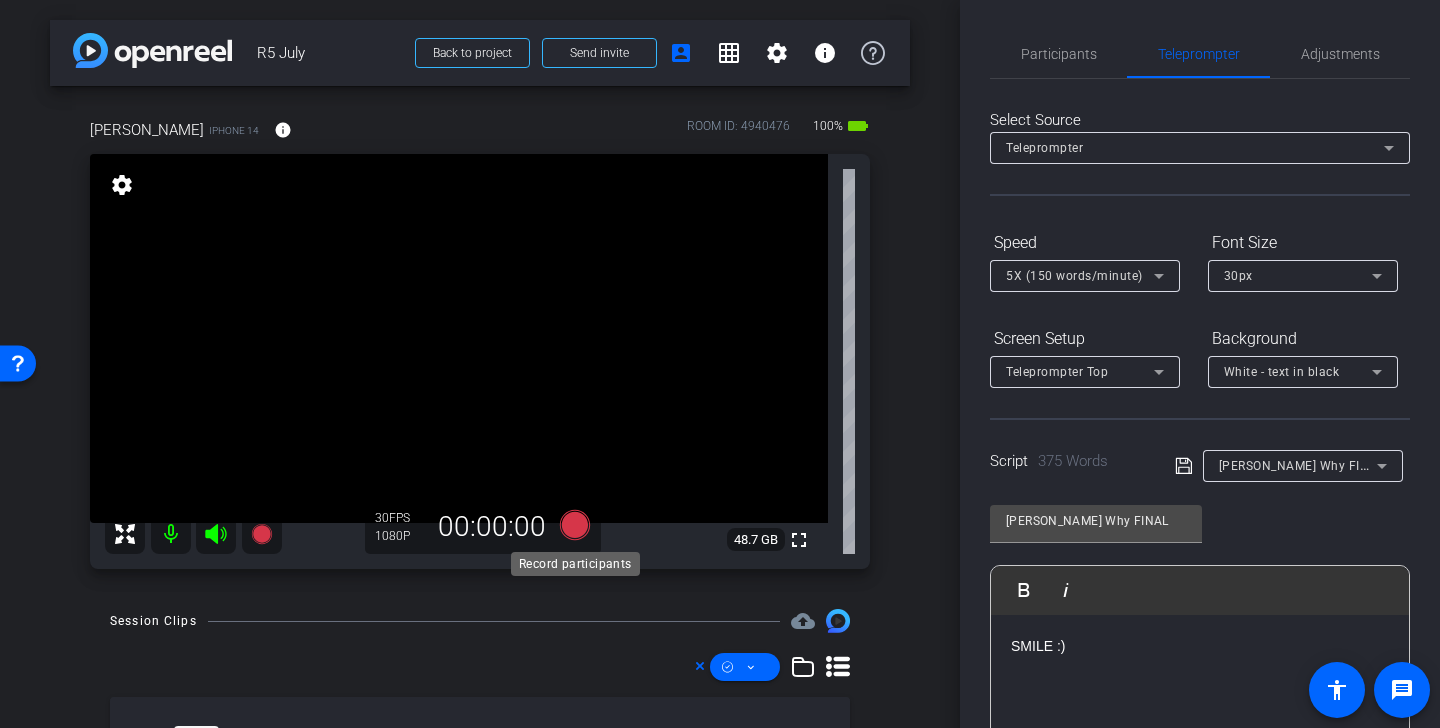 click 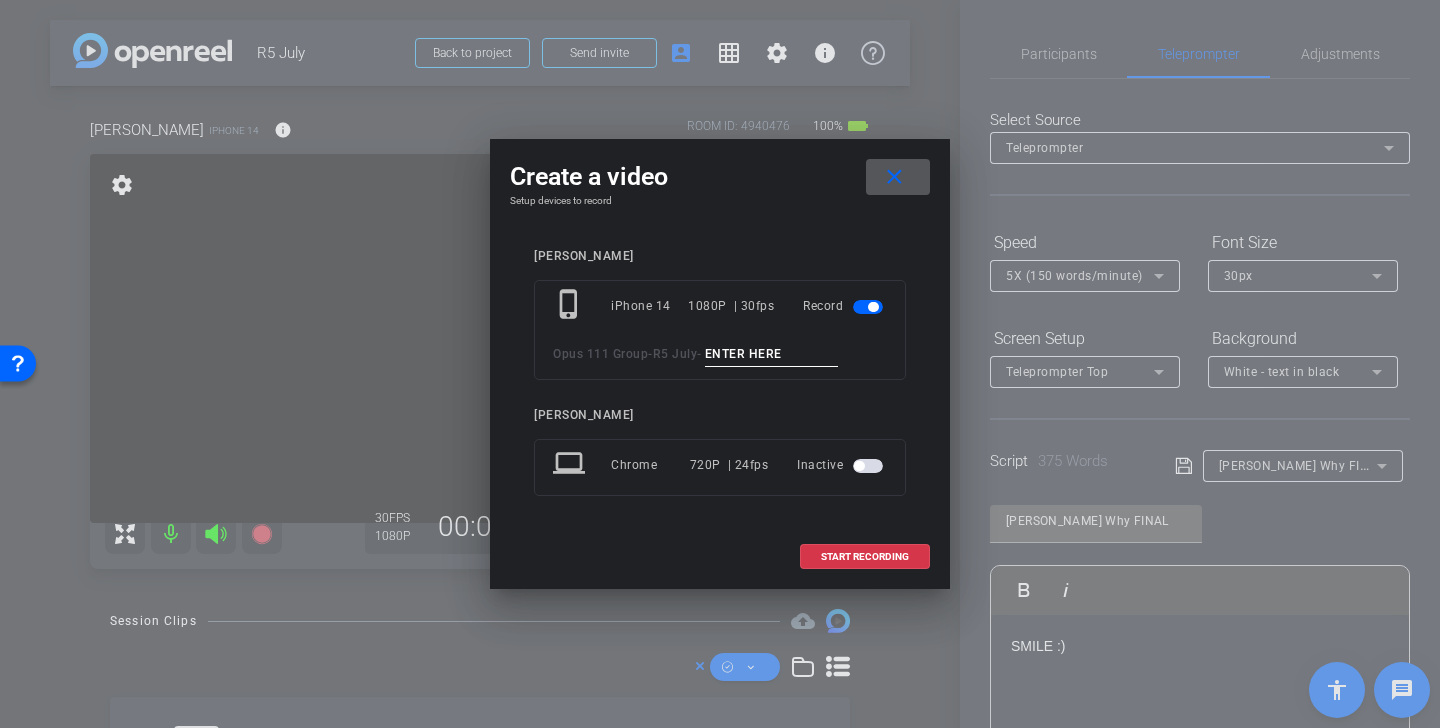 click at bounding box center (772, 354) 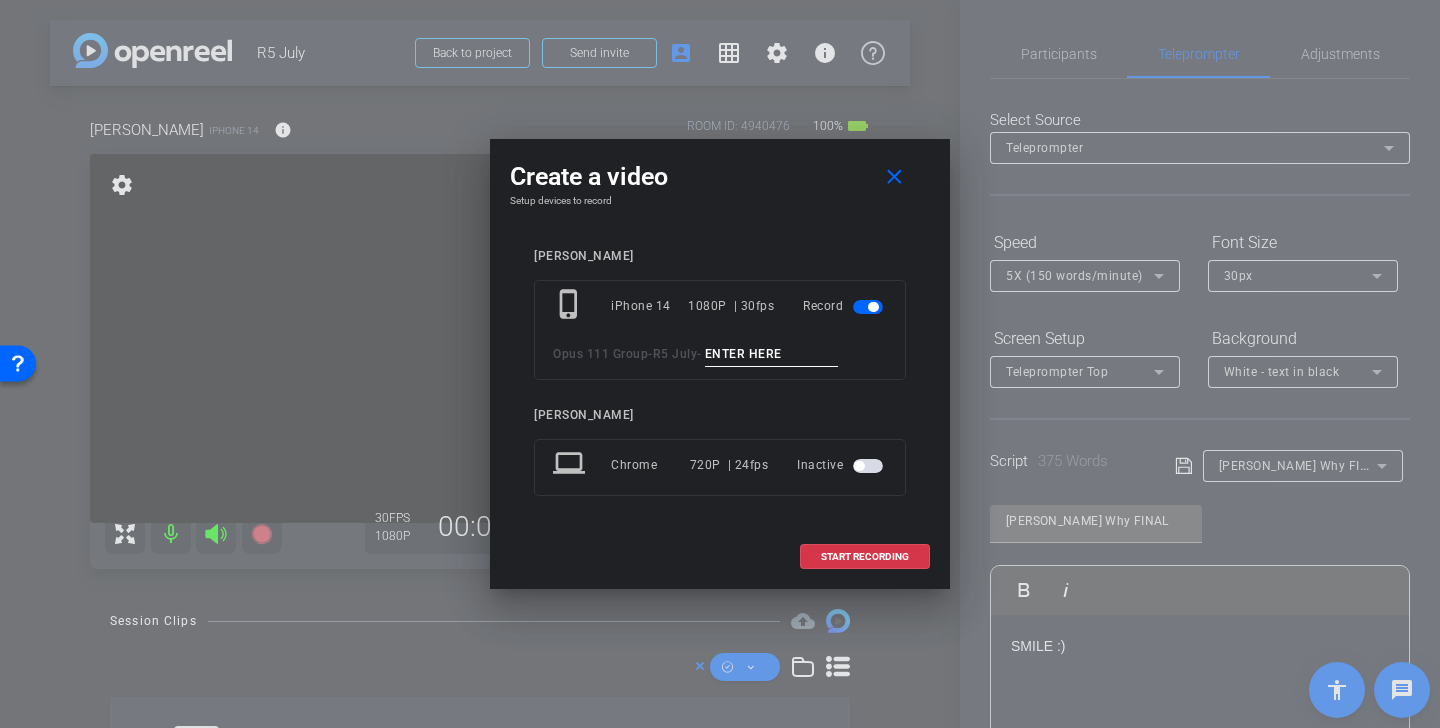 paste on "Mikes Why TK 1" 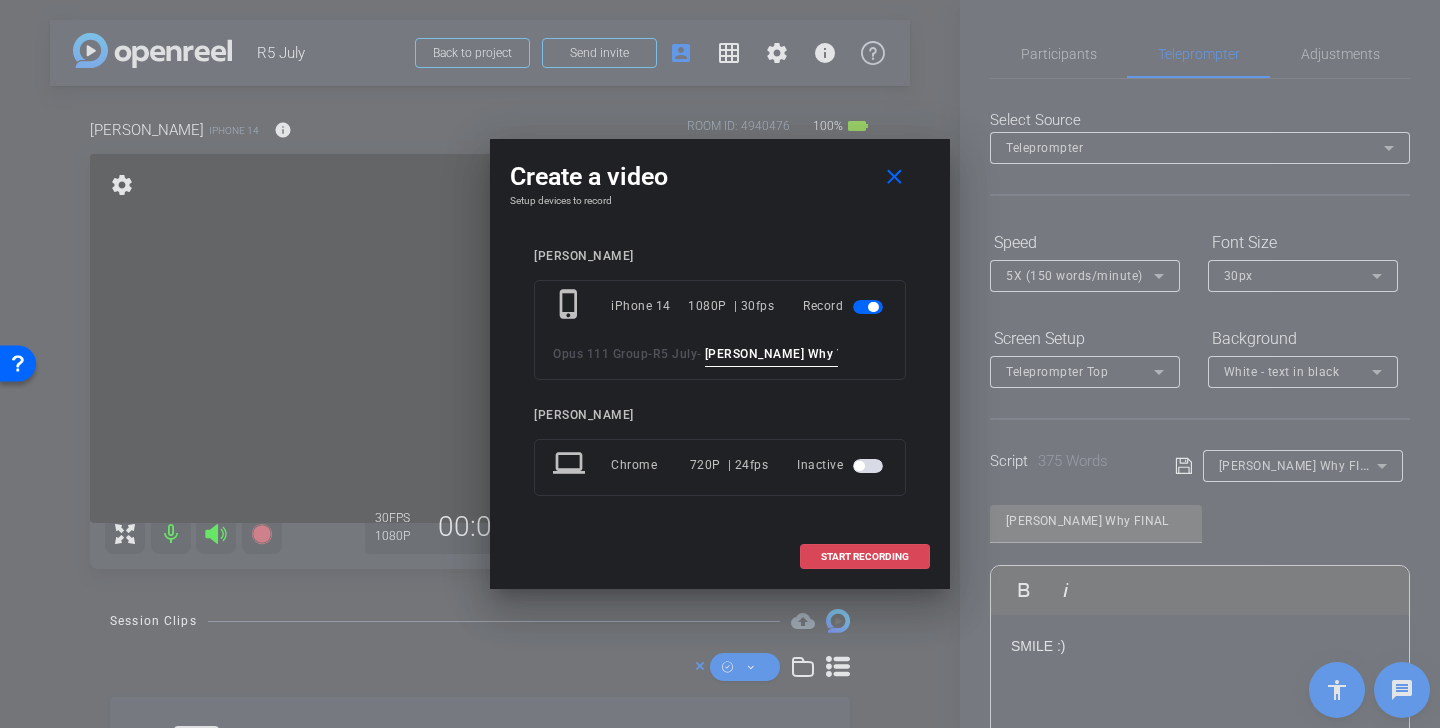 type on "Mikes Why TK 1" 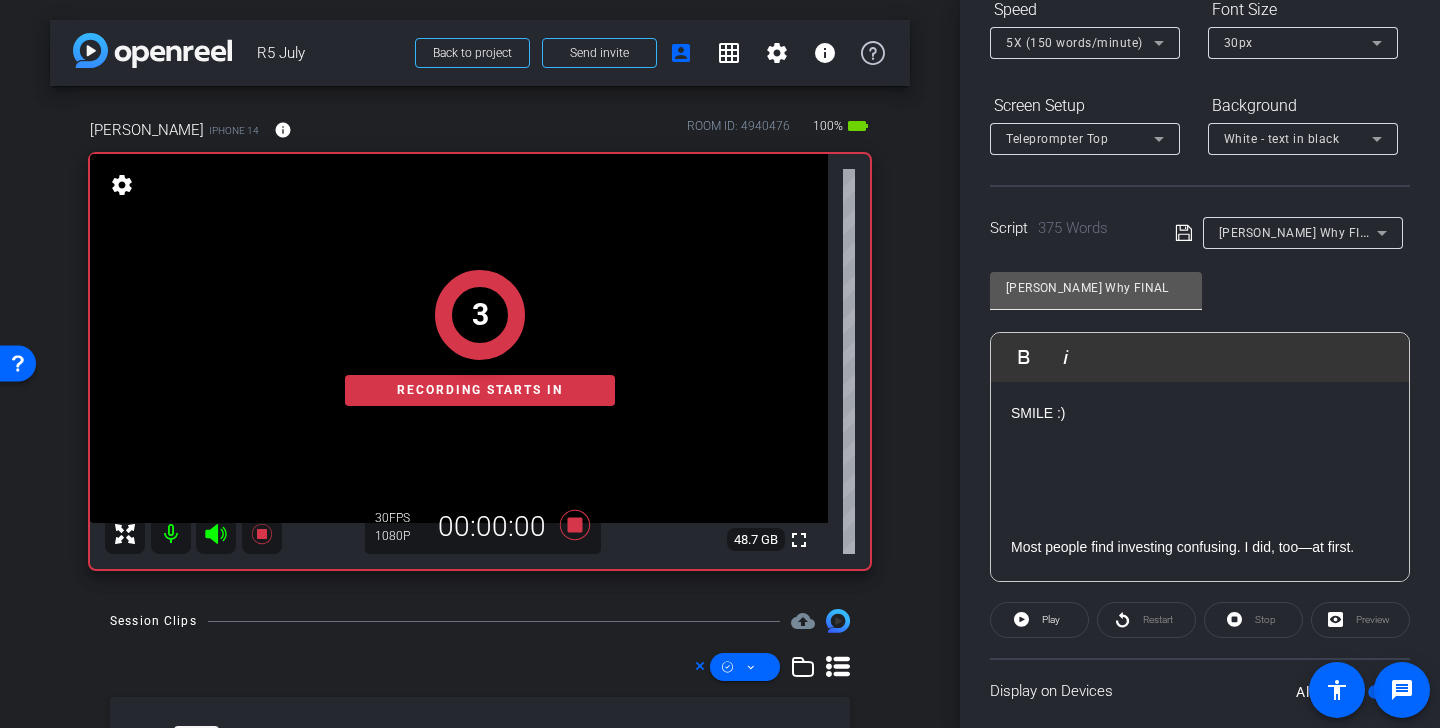 scroll, scrollTop: 365, scrollLeft: 0, axis: vertical 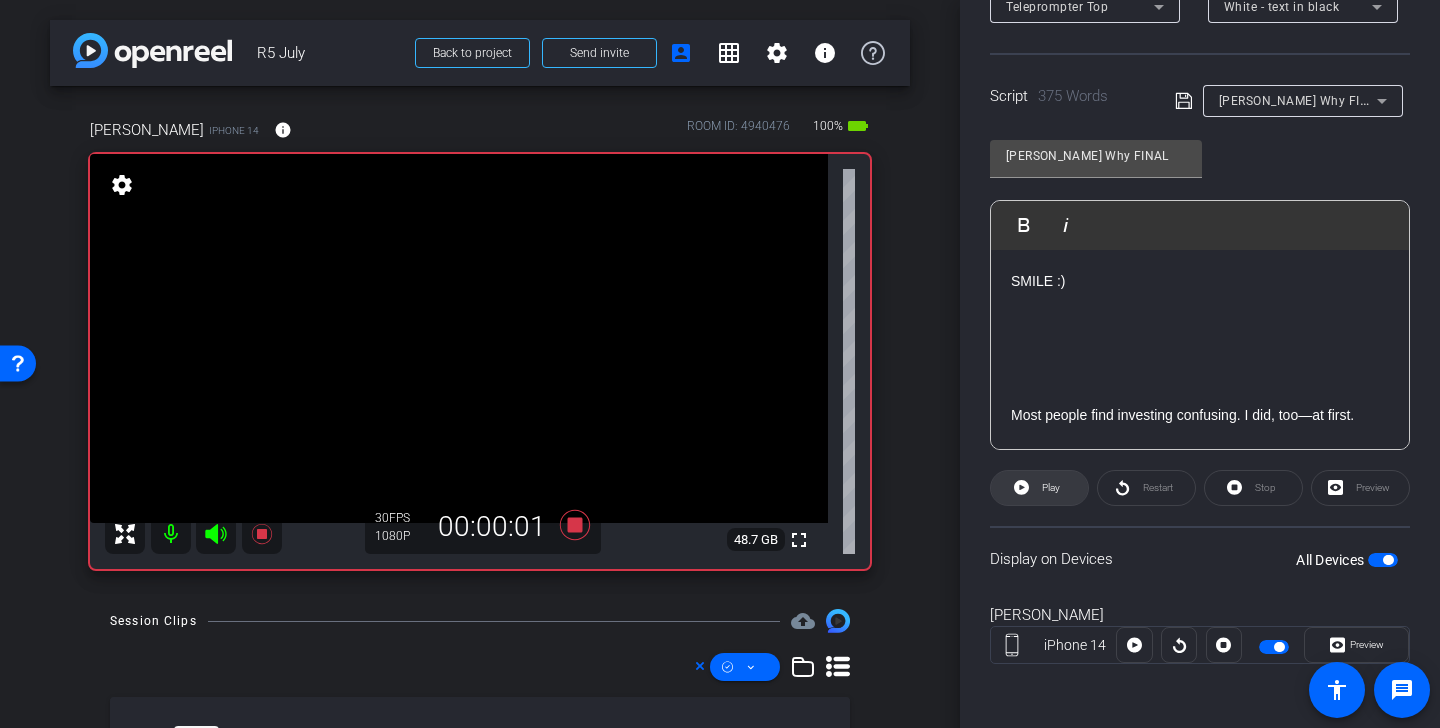 click 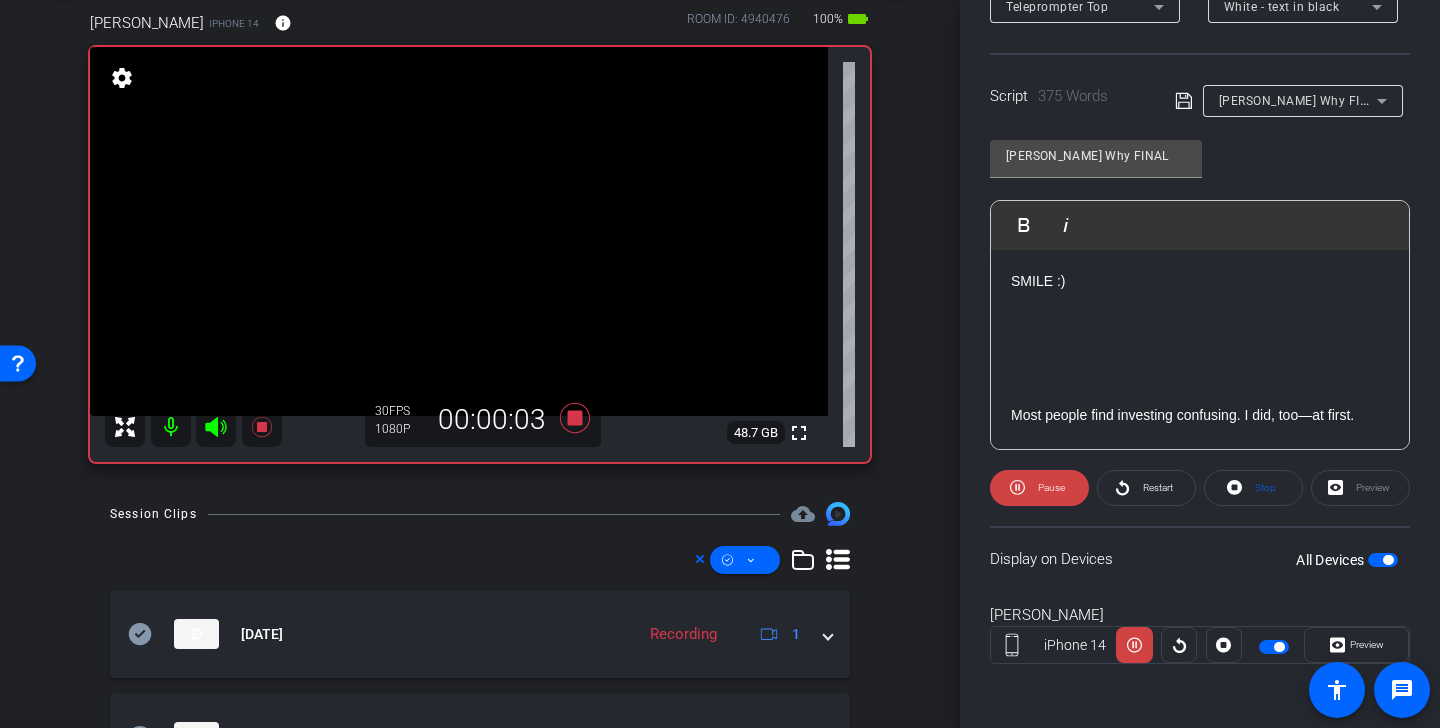 scroll, scrollTop: 252, scrollLeft: 0, axis: vertical 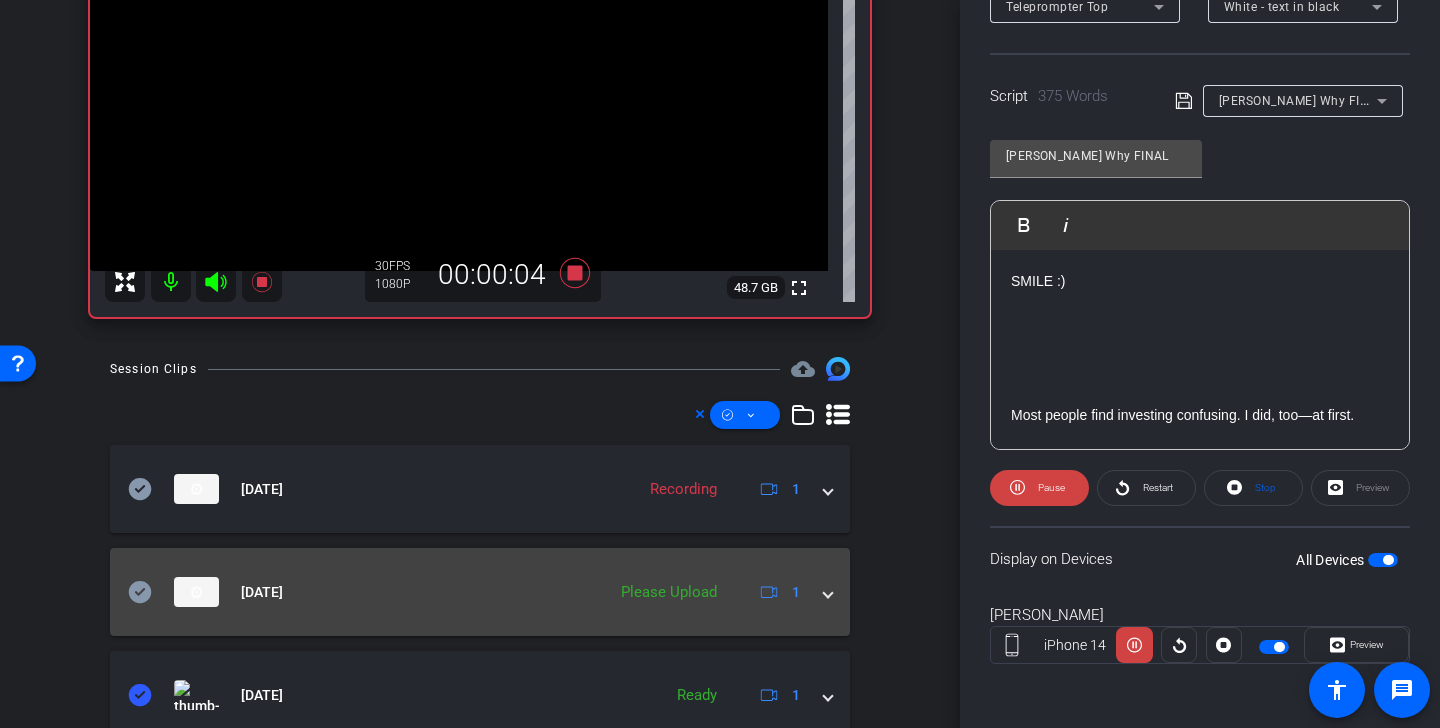 click 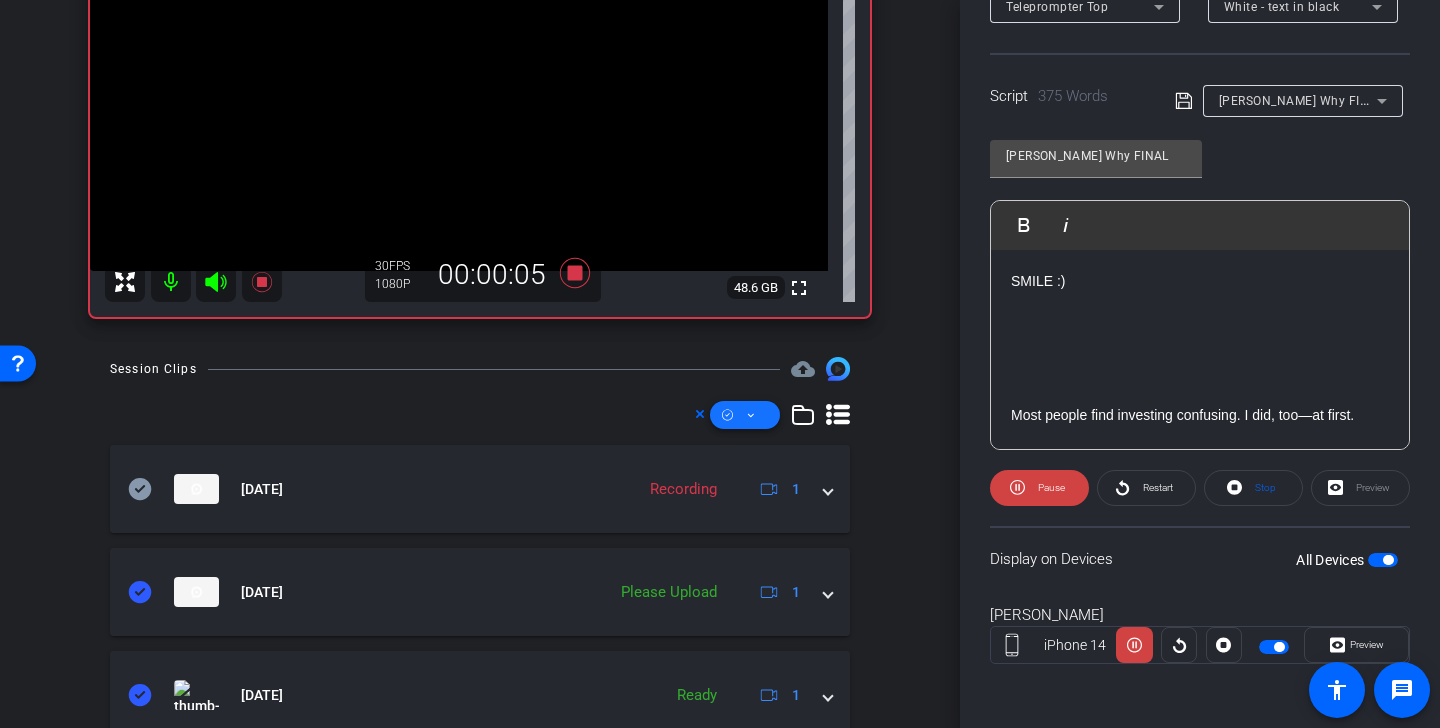 click 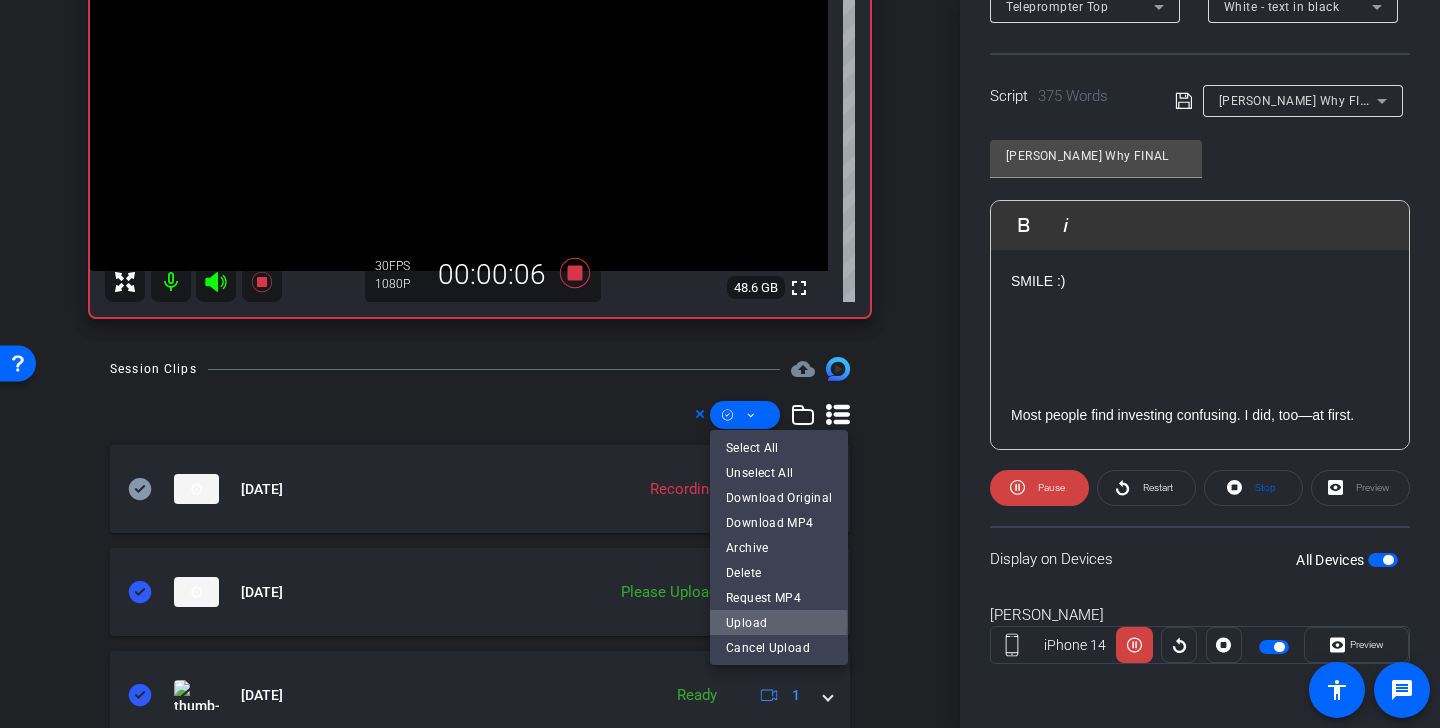 click on "Upload" at bounding box center (779, 622) 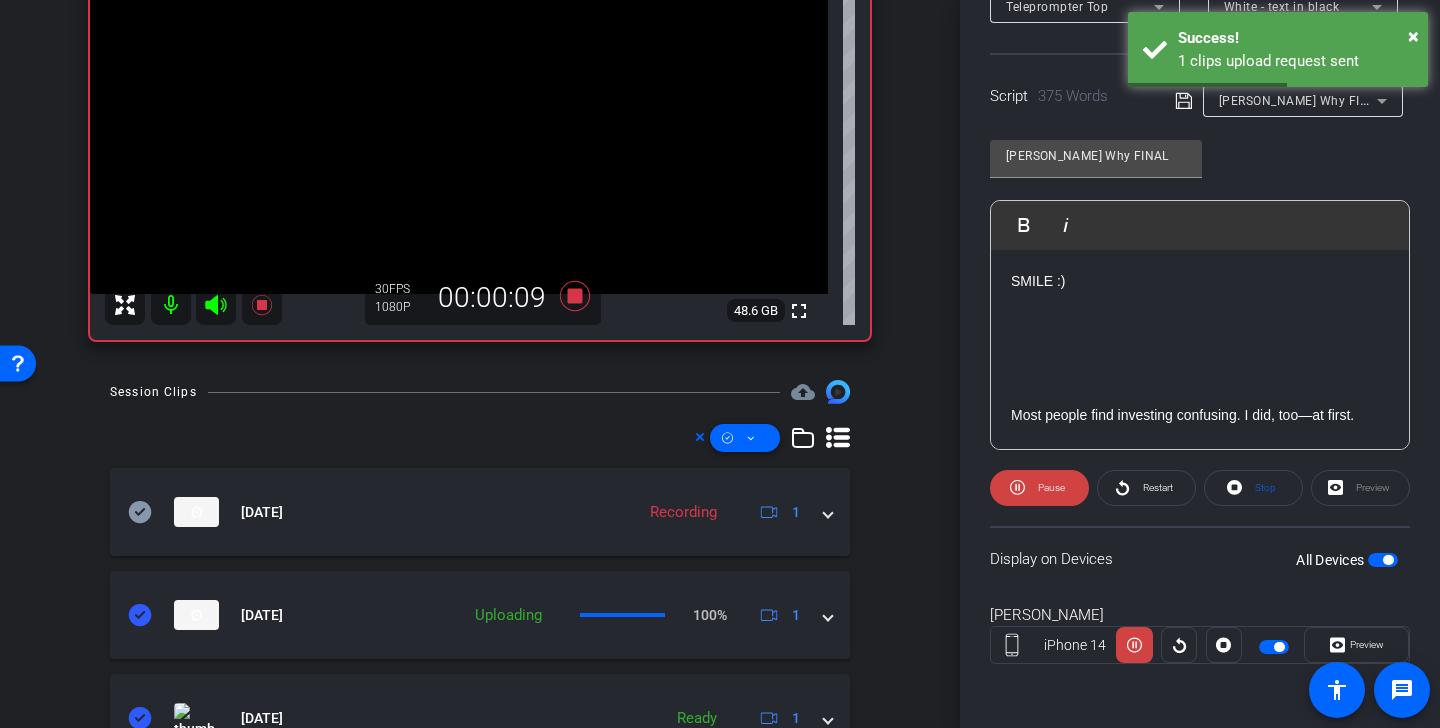 scroll, scrollTop: 226, scrollLeft: 0, axis: vertical 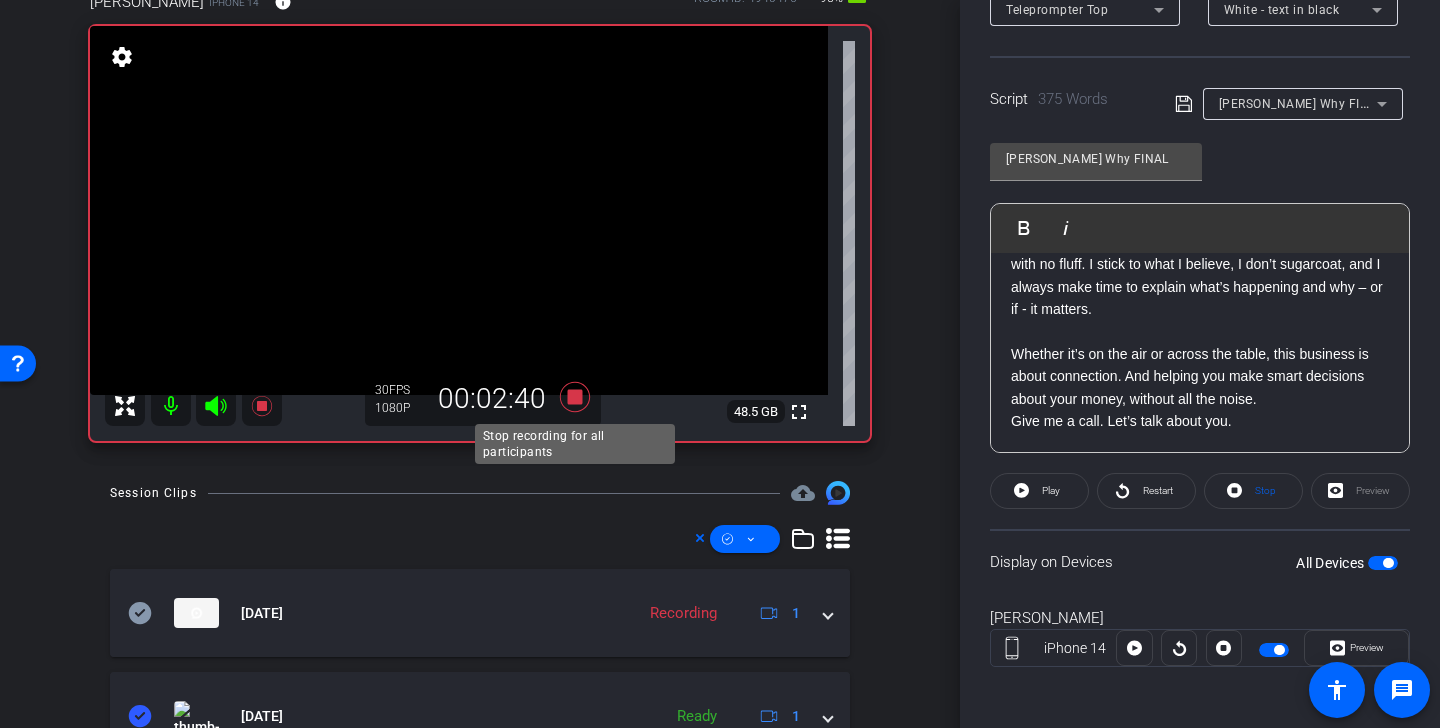 click 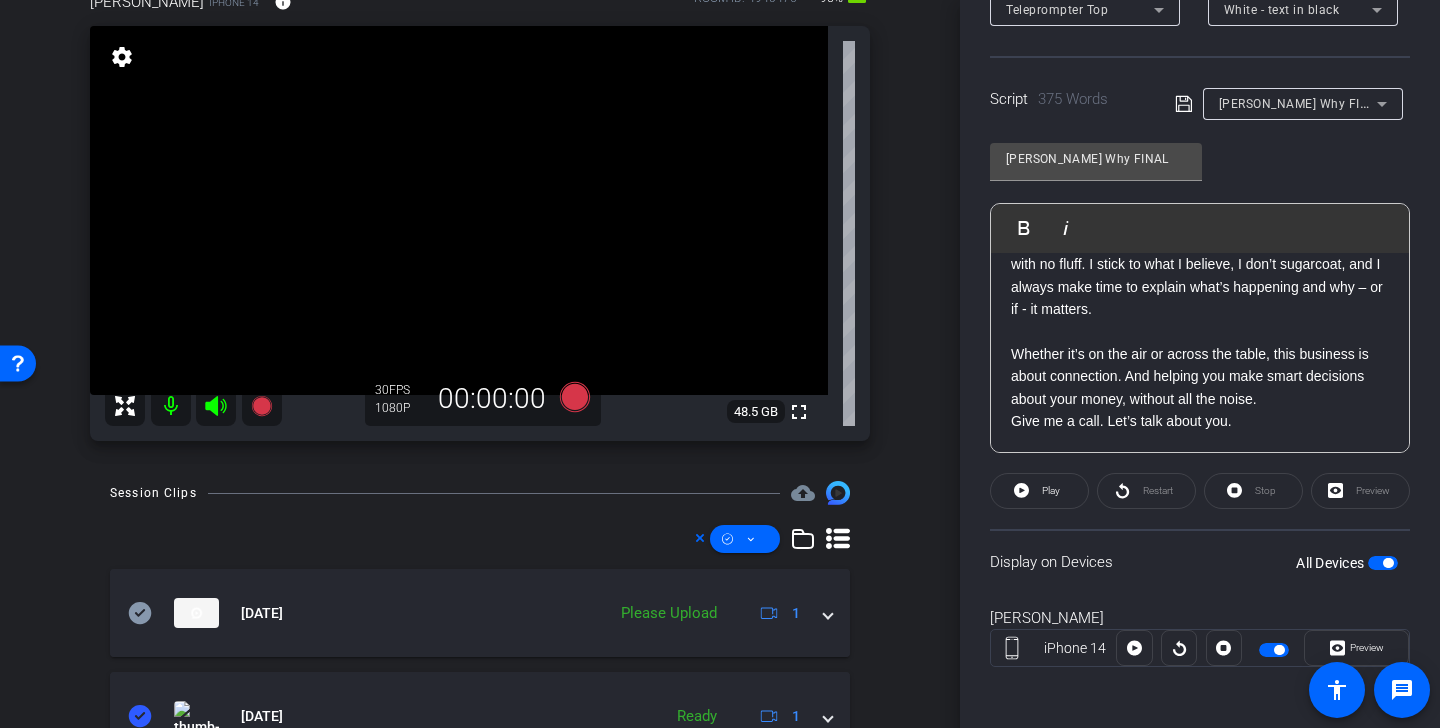 scroll, scrollTop: 157, scrollLeft: 0, axis: vertical 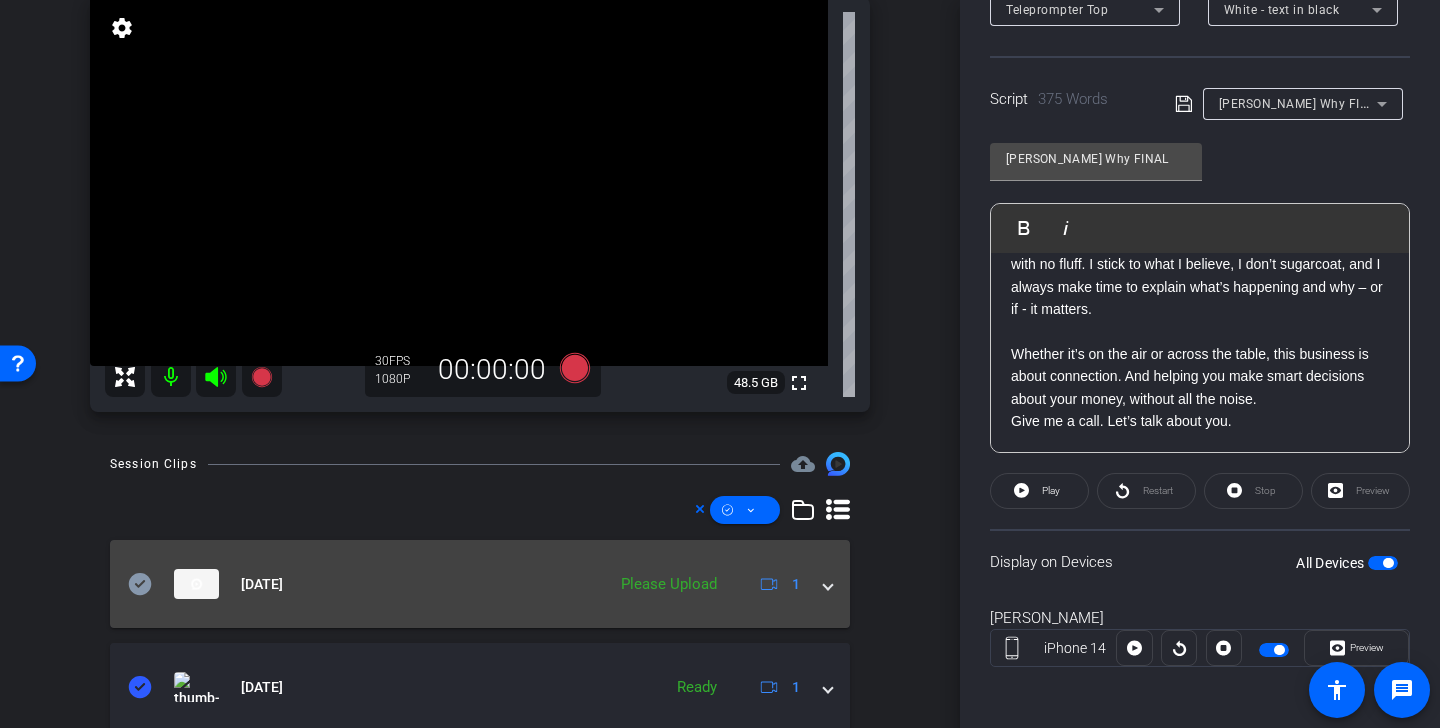 click 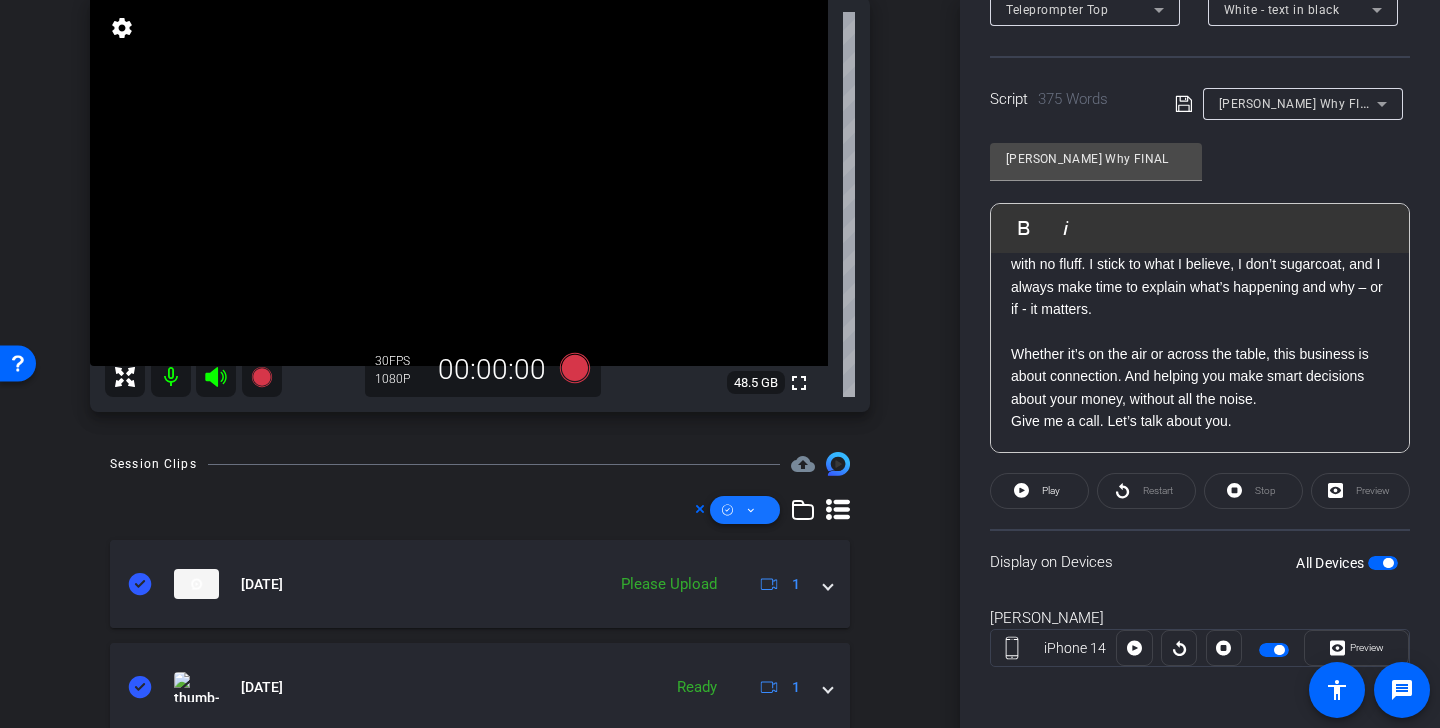 click 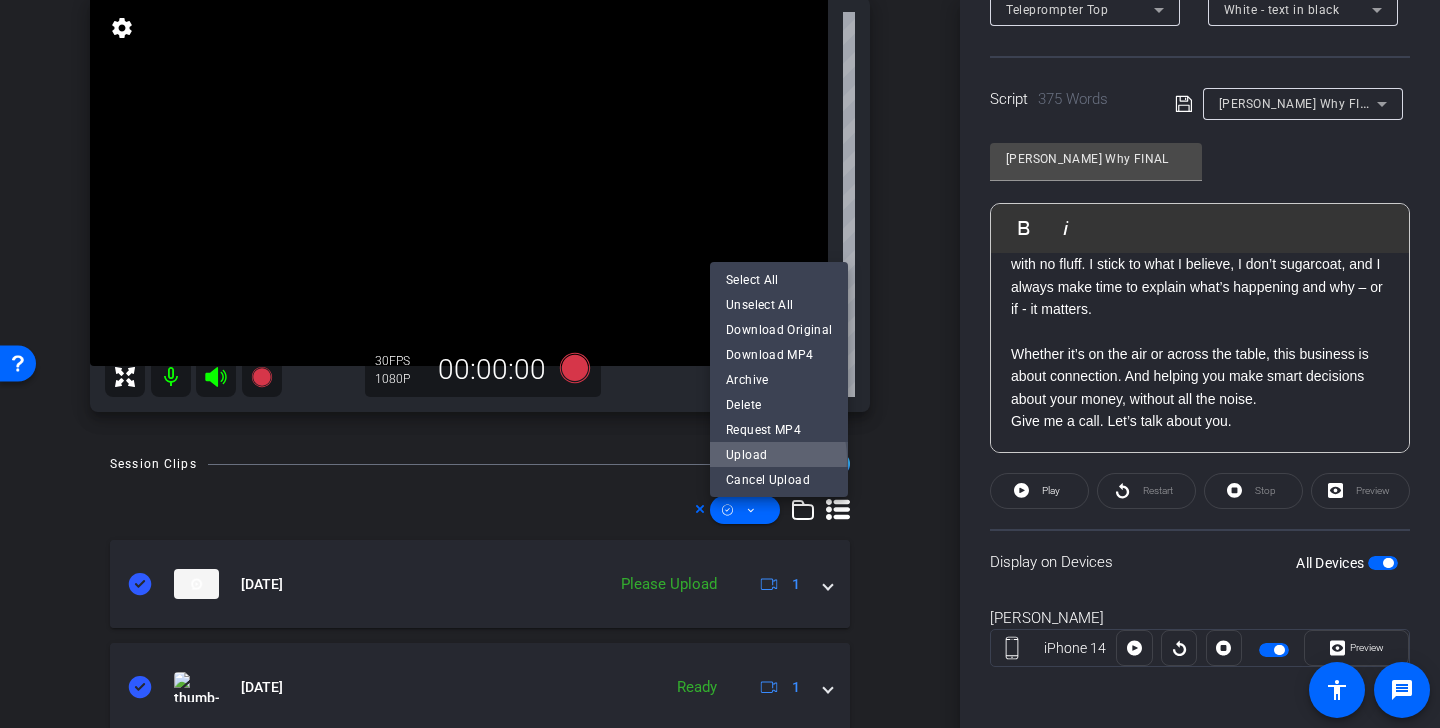 click on "Upload" at bounding box center (779, 454) 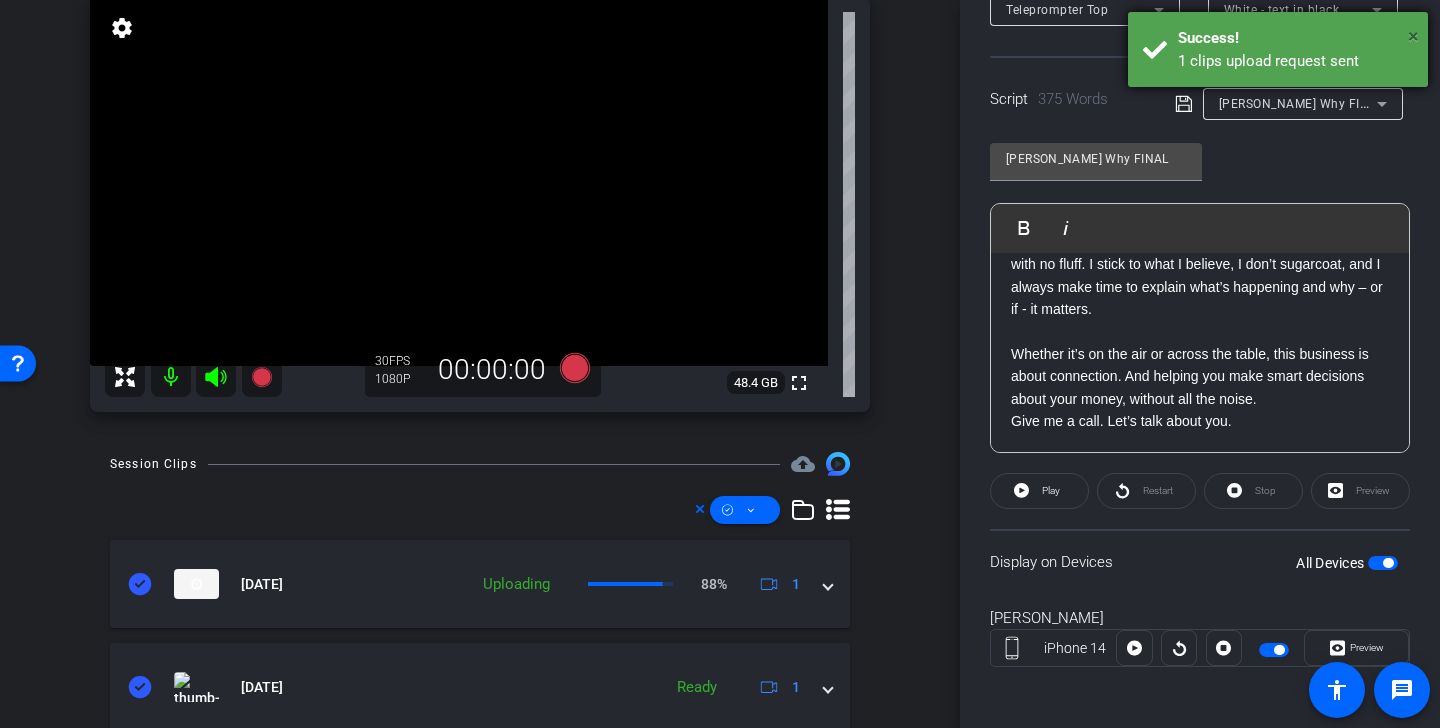 click on "×" at bounding box center [1413, 36] 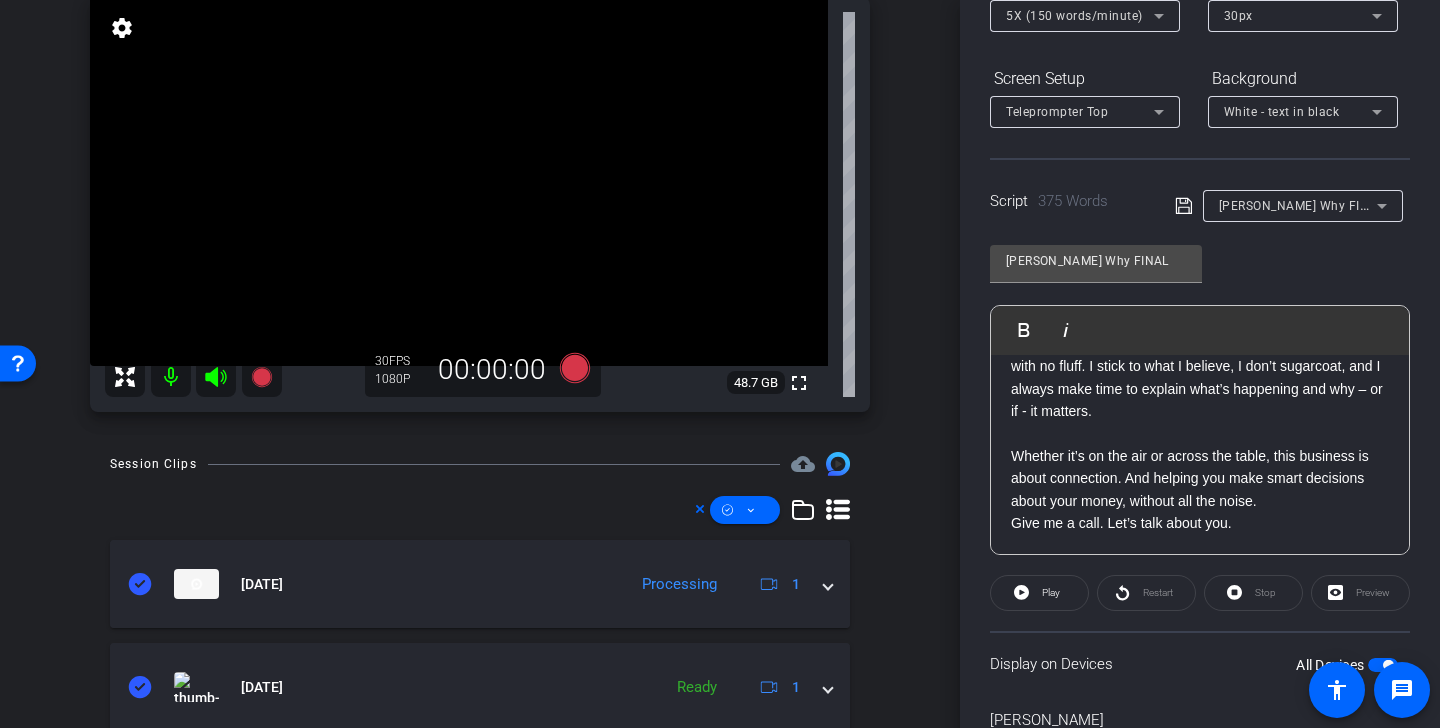 scroll, scrollTop: 271, scrollLeft: 0, axis: vertical 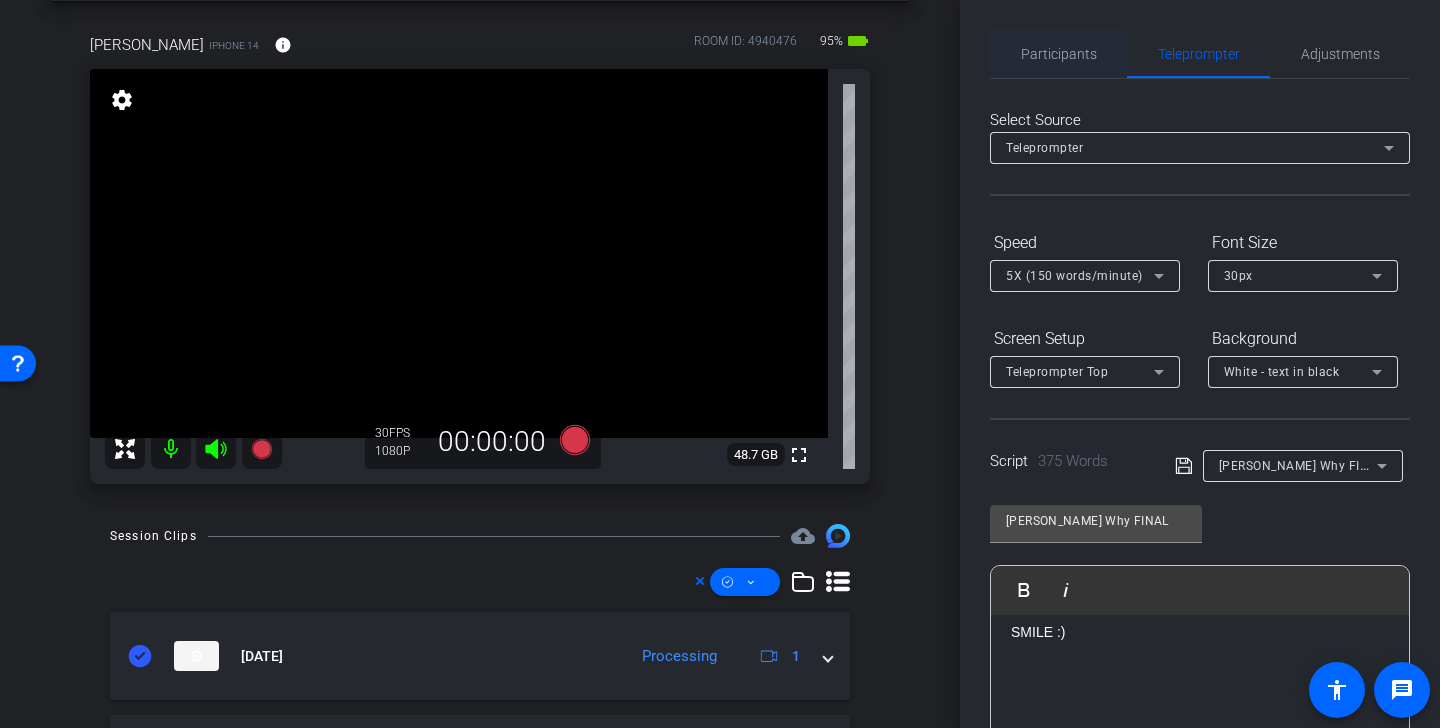 click on "Participants" at bounding box center (1059, 54) 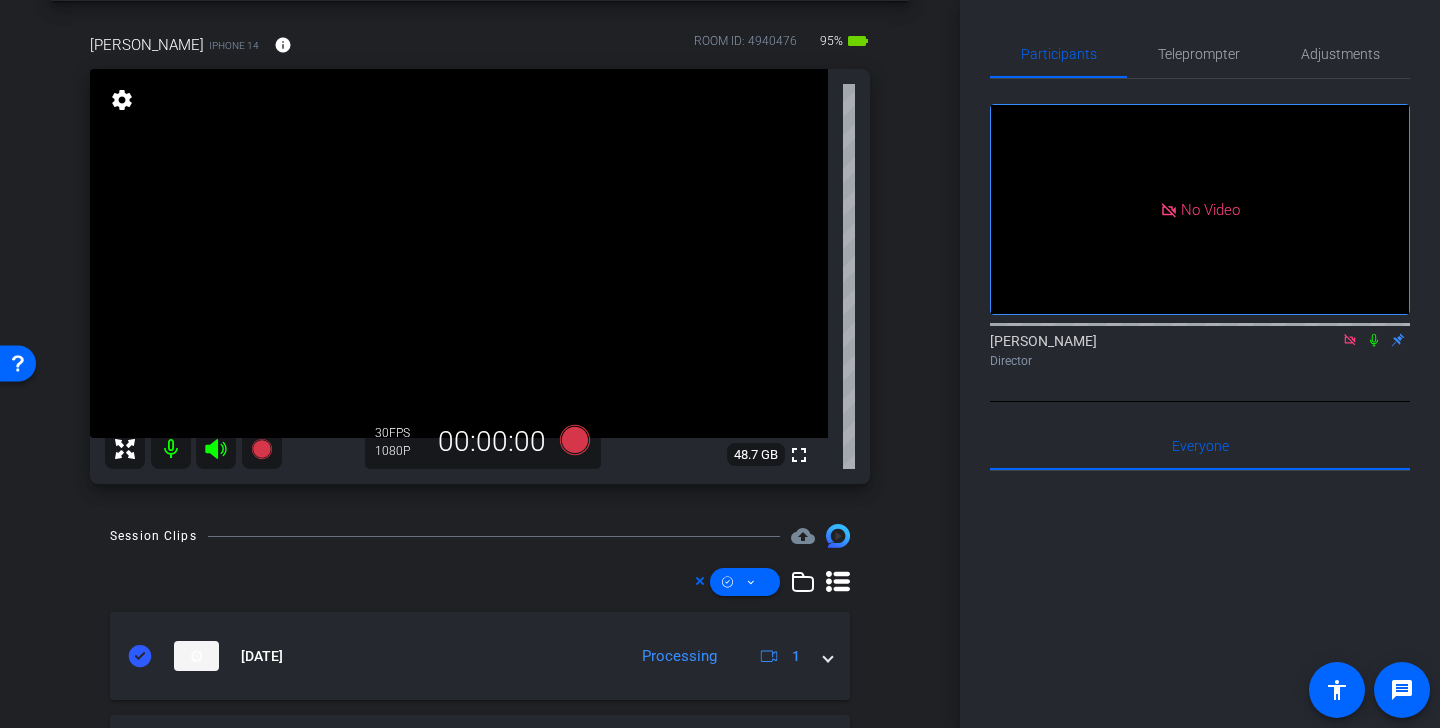 click 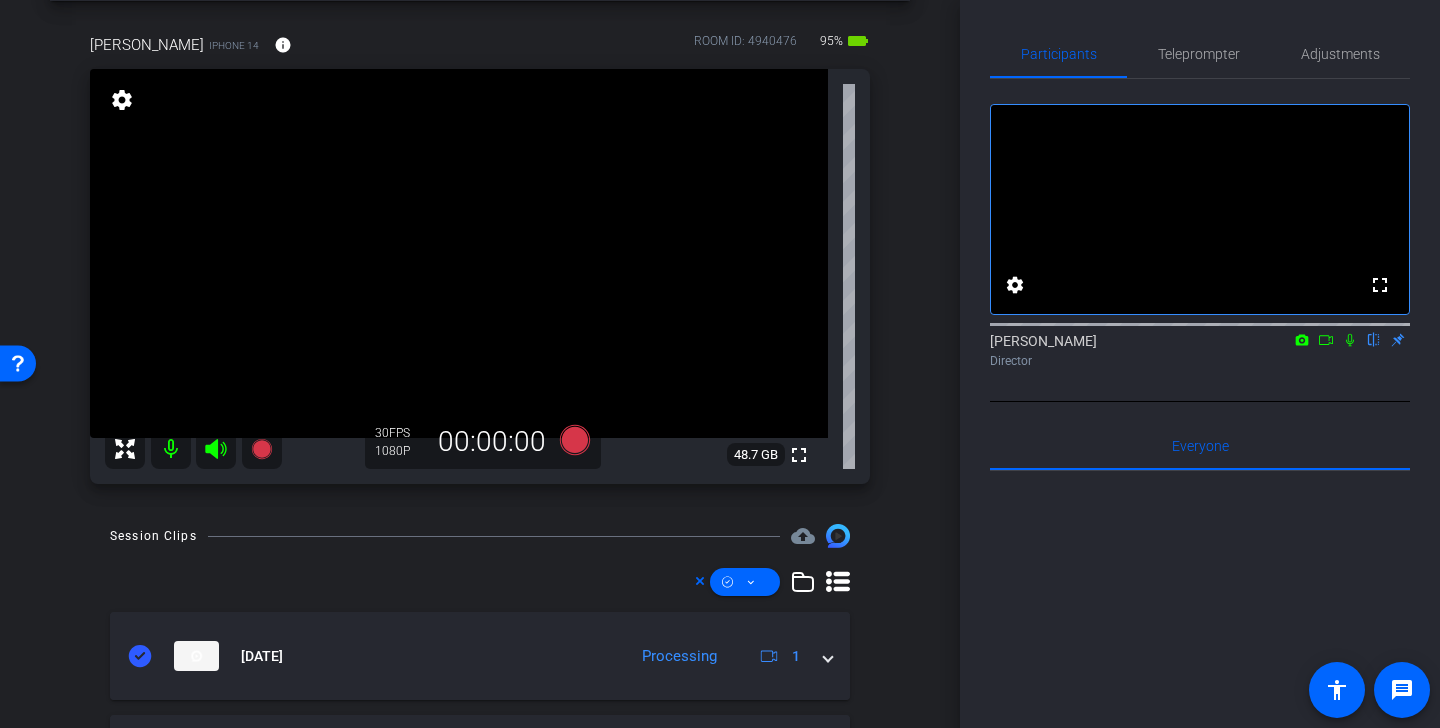 click 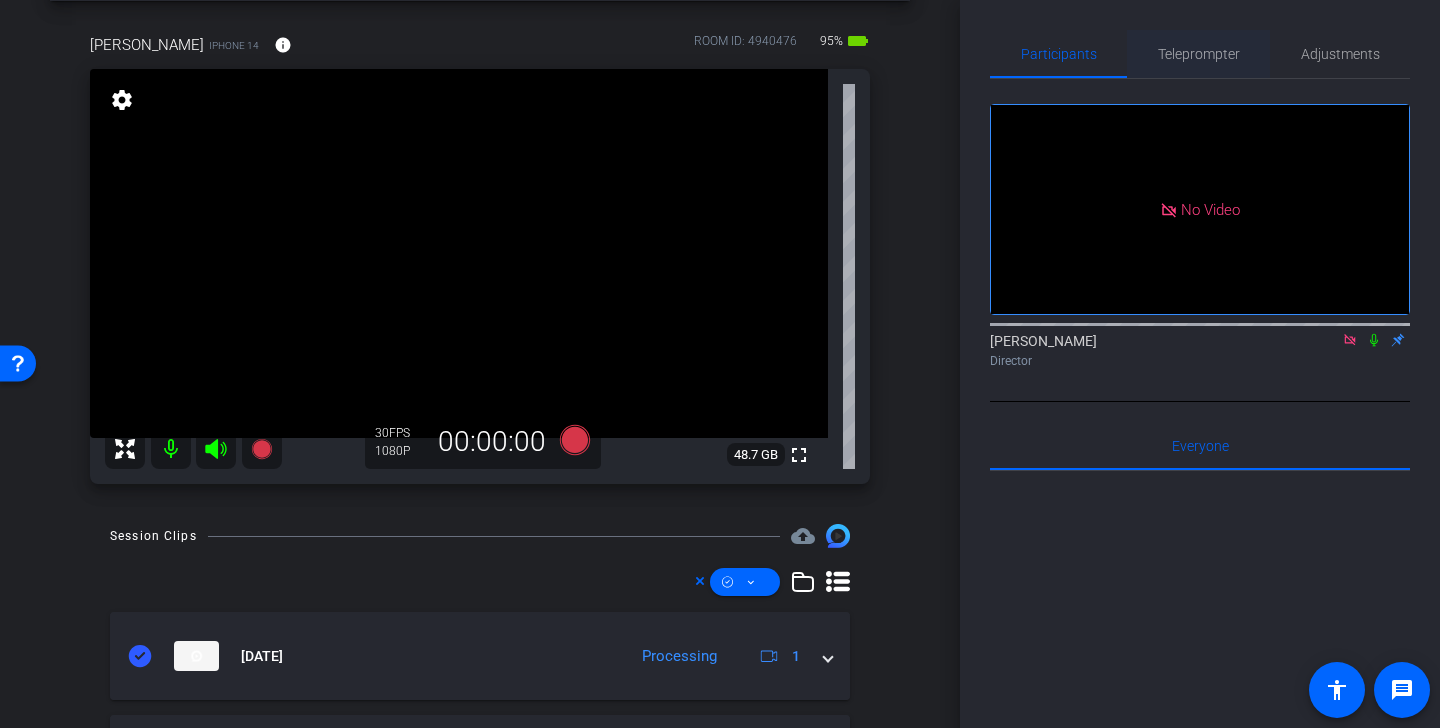 click on "Teleprompter" at bounding box center (1199, 54) 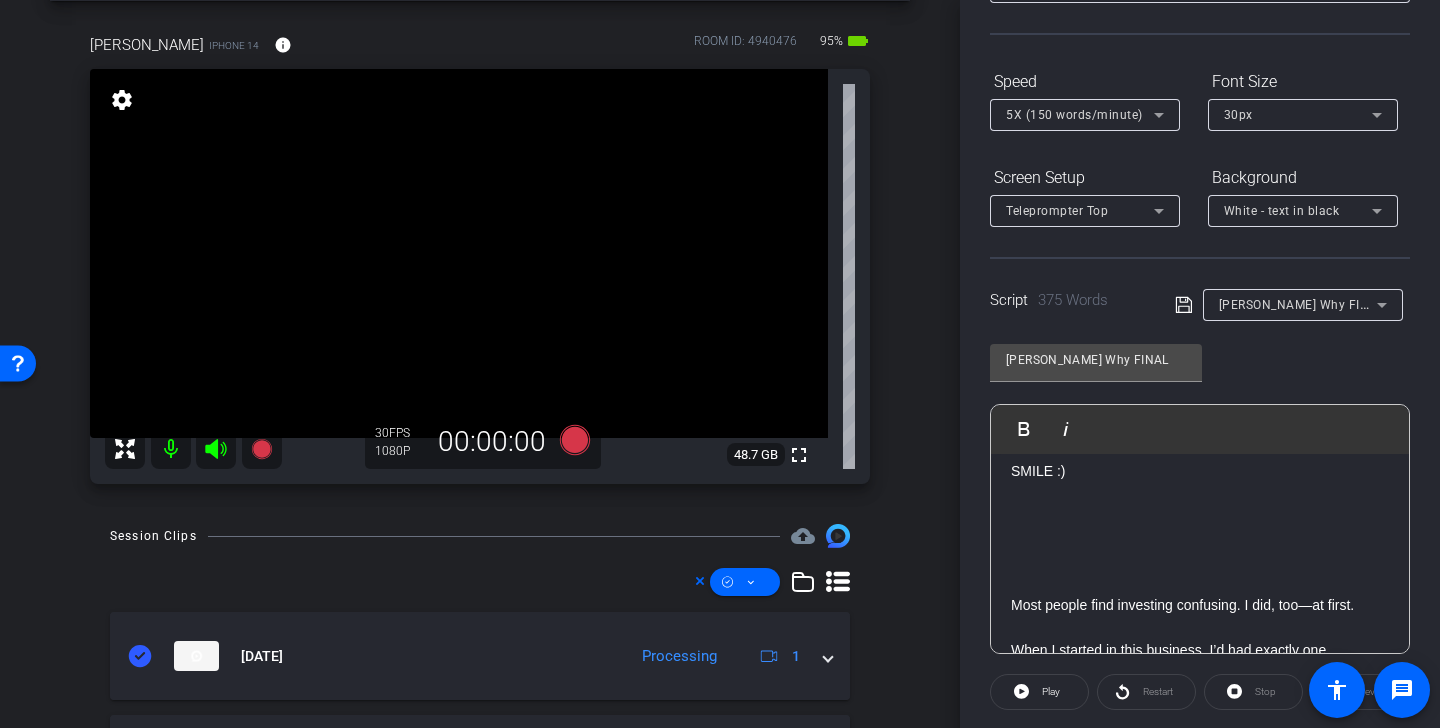 scroll, scrollTop: 257, scrollLeft: 0, axis: vertical 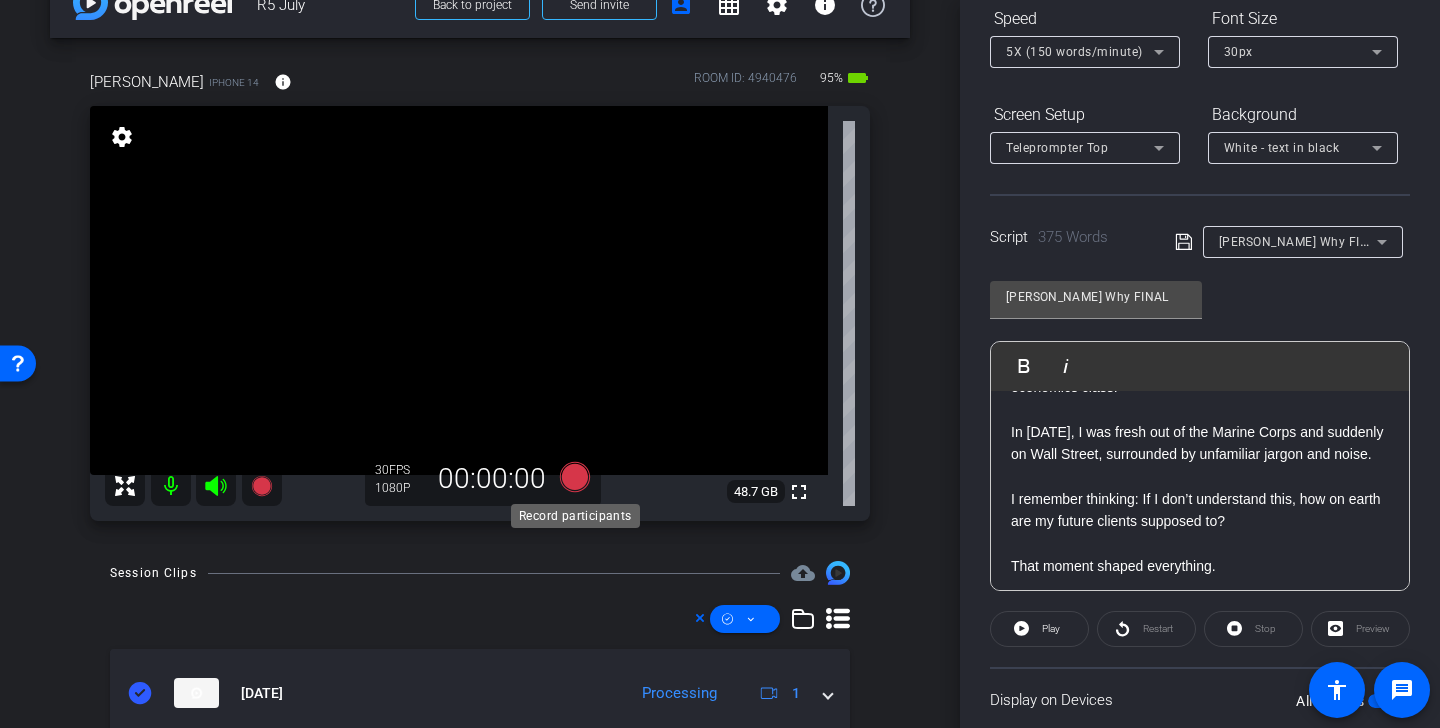 click 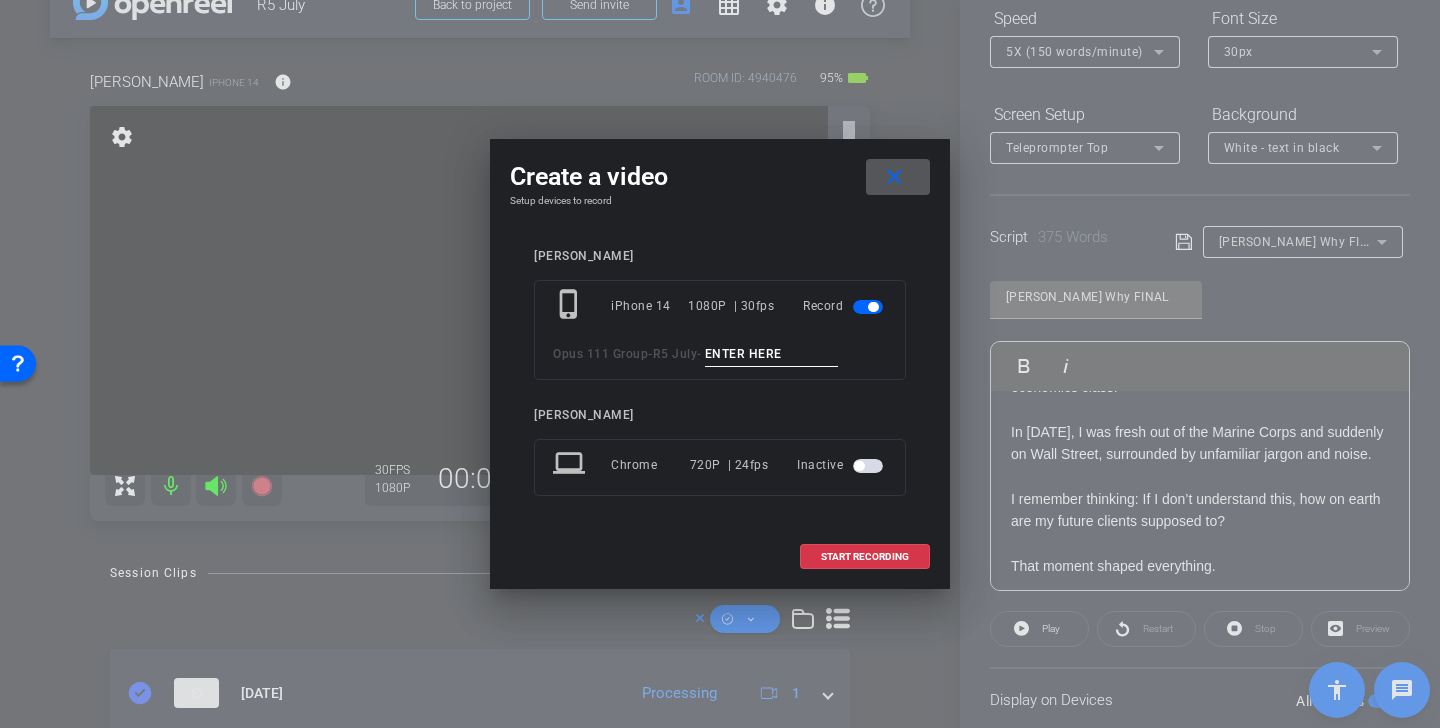 click at bounding box center (772, 354) 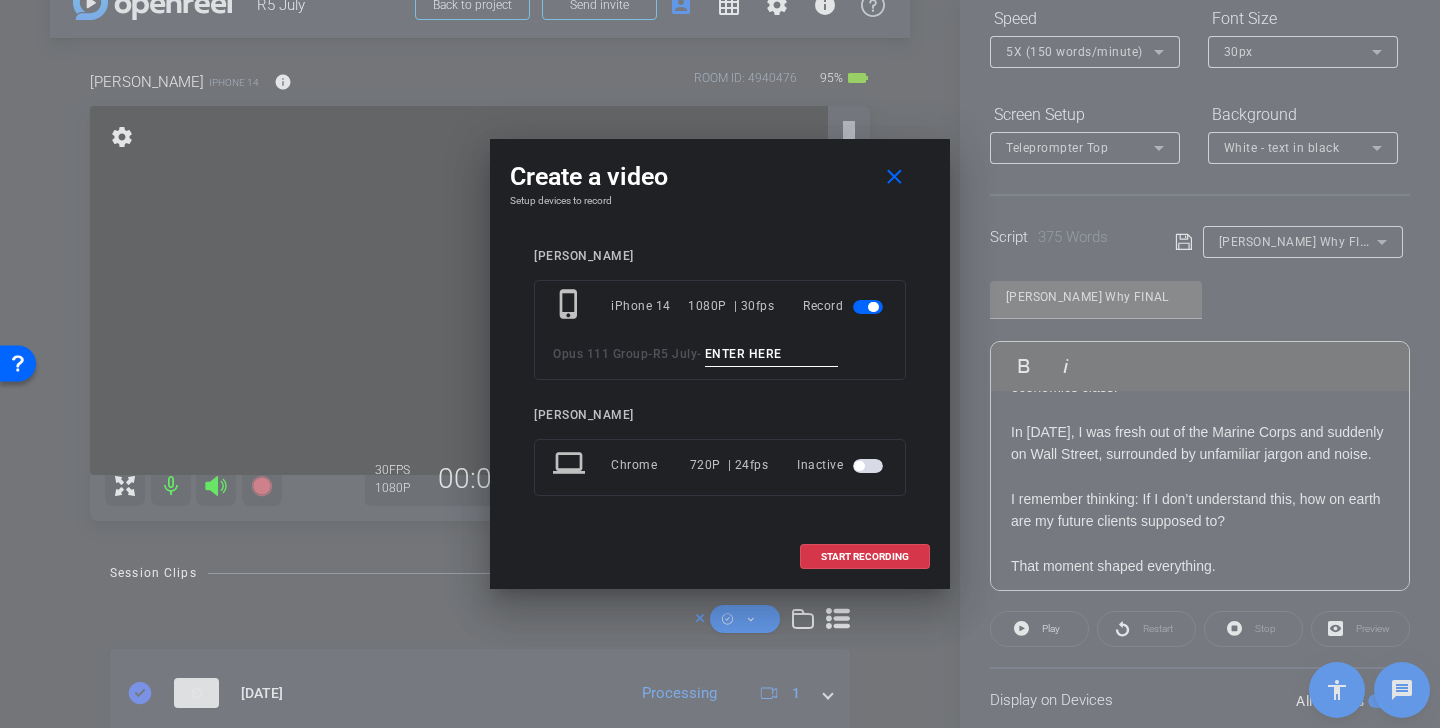 paste on "Mikes Why TK 1" 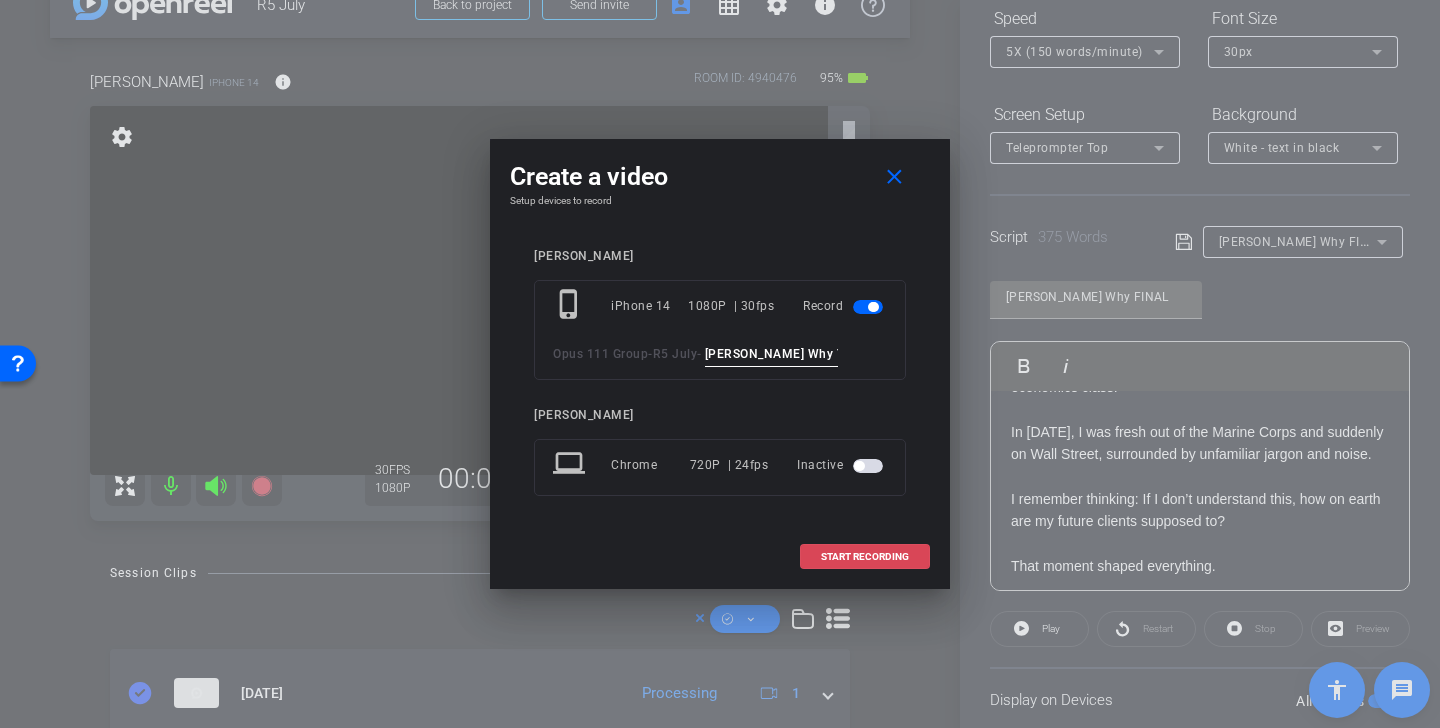 type on "Mikes Why TK 2" 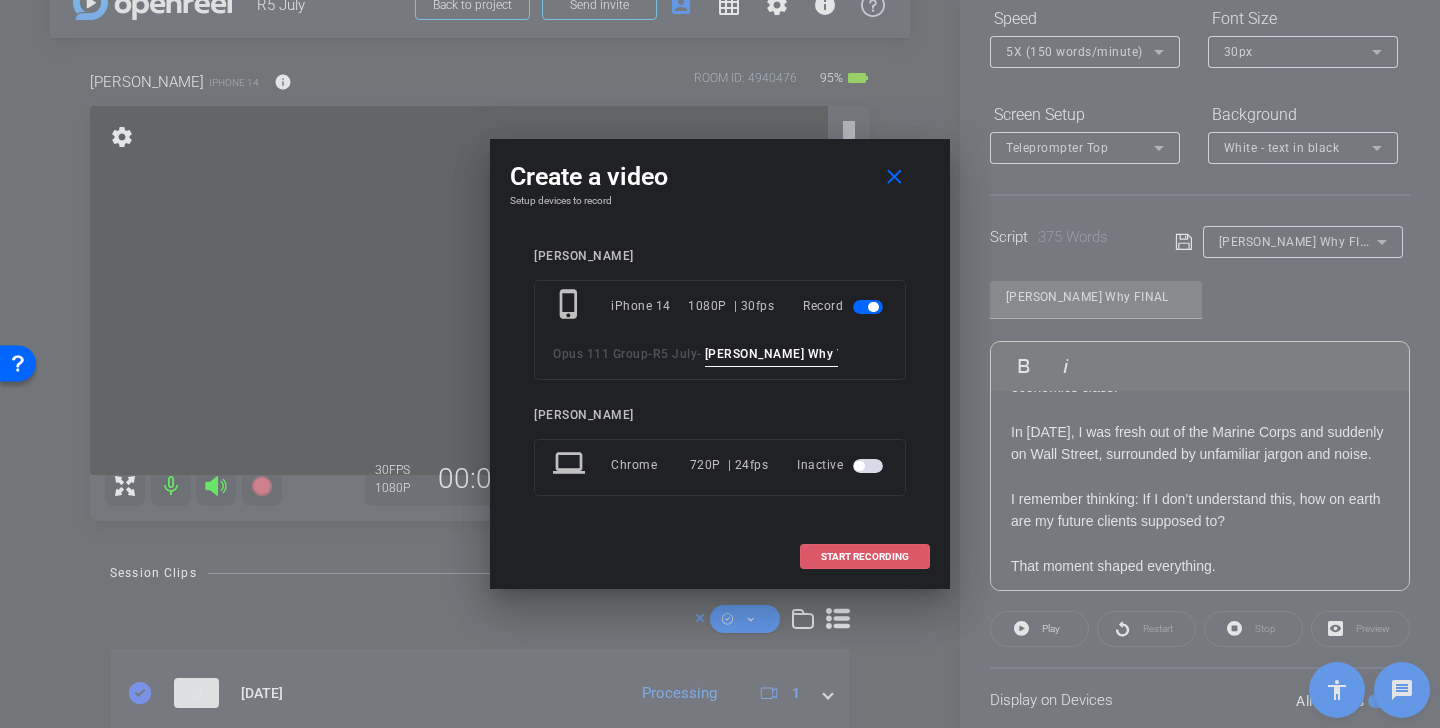 click on "START RECORDING" at bounding box center (865, 557) 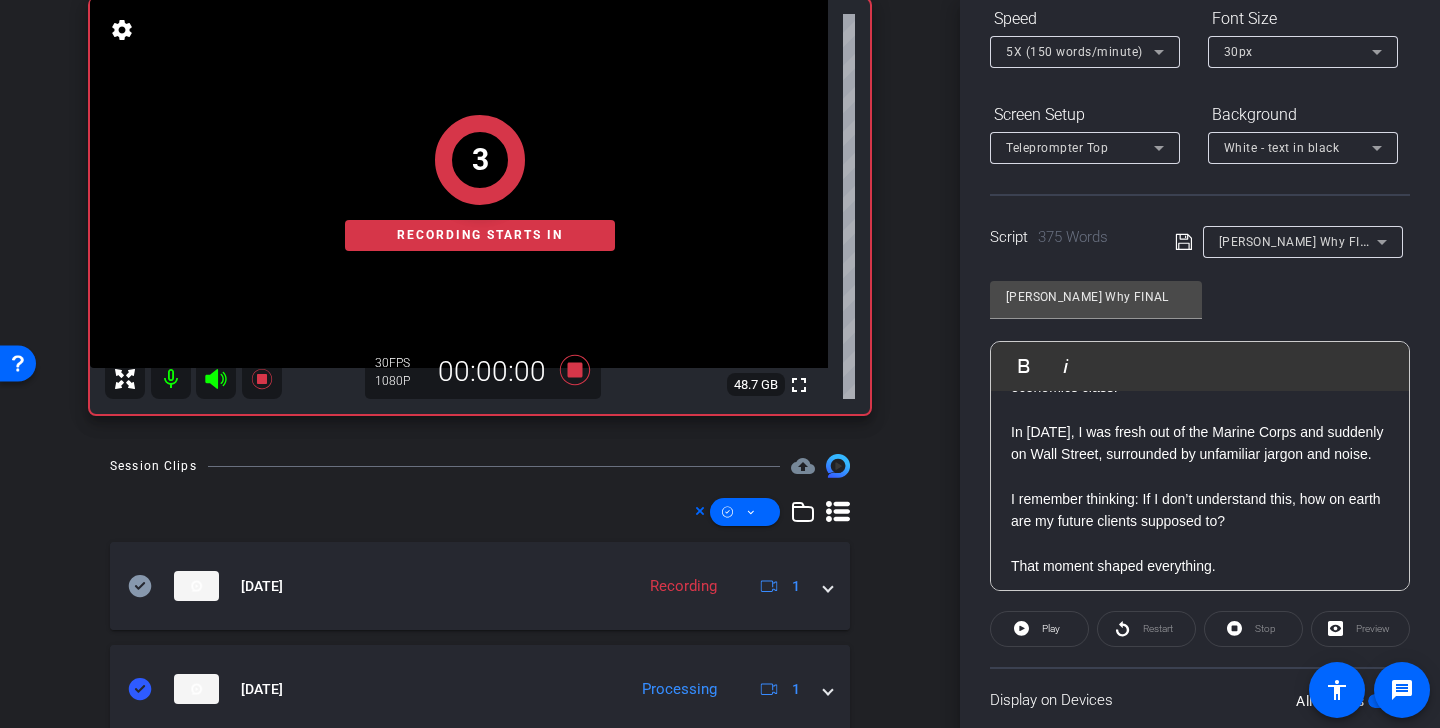 scroll, scrollTop: 233, scrollLeft: 0, axis: vertical 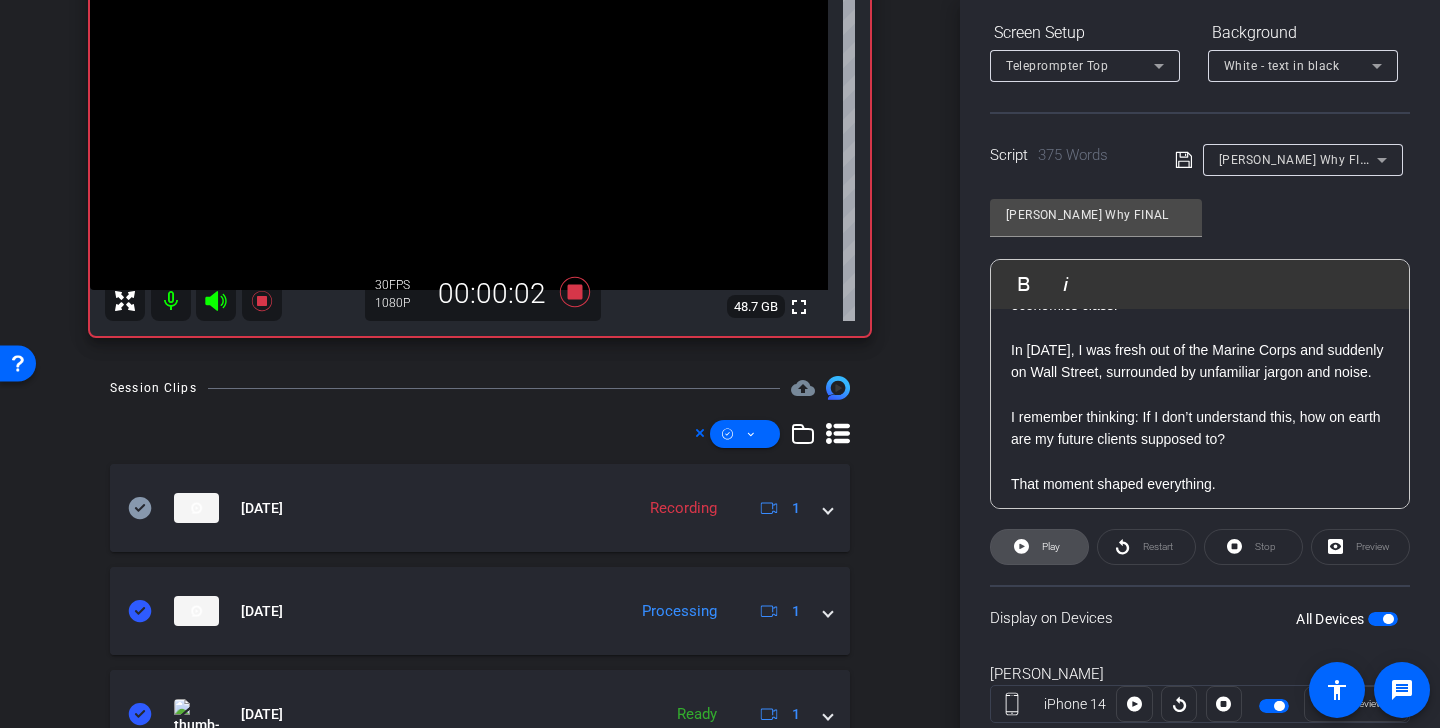 click 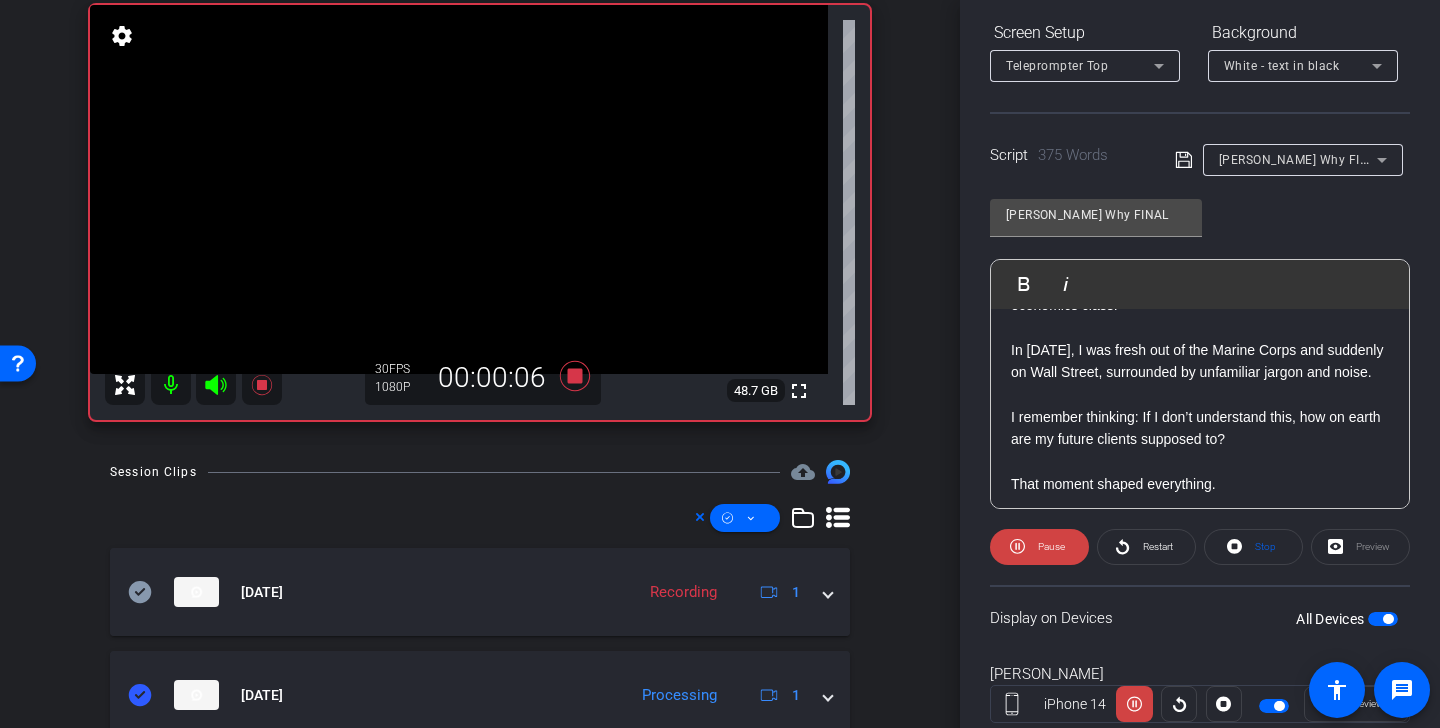scroll, scrollTop: 147, scrollLeft: 0, axis: vertical 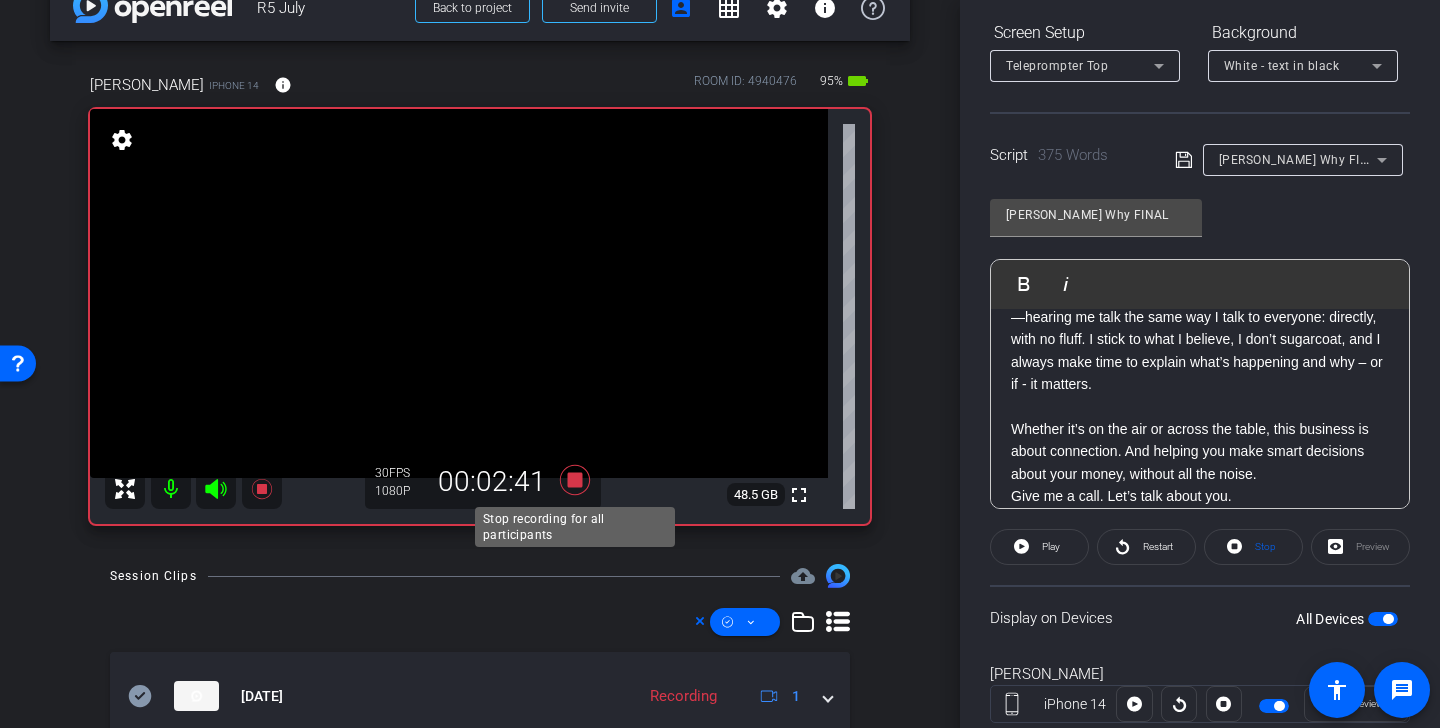 click 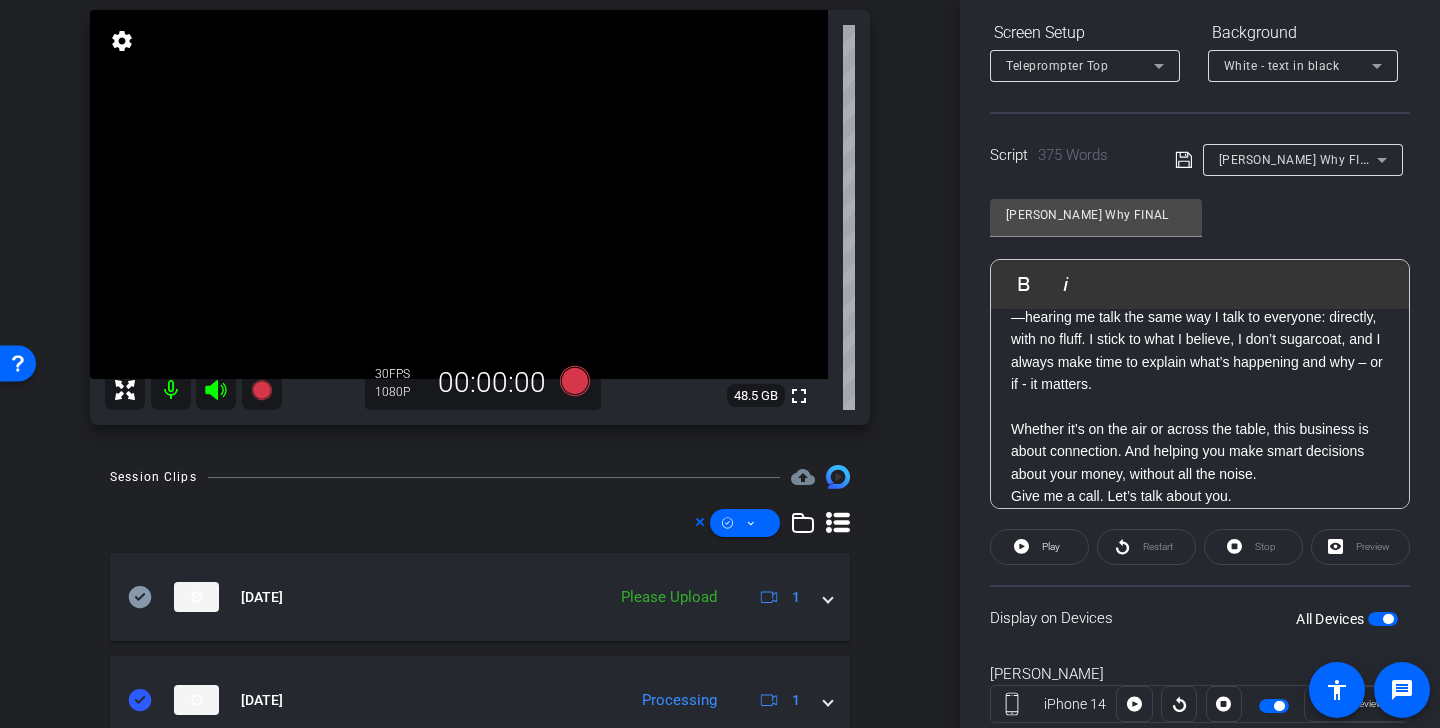 scroll, scrollTop: 193, scrollLeft: 0, axis: vertical 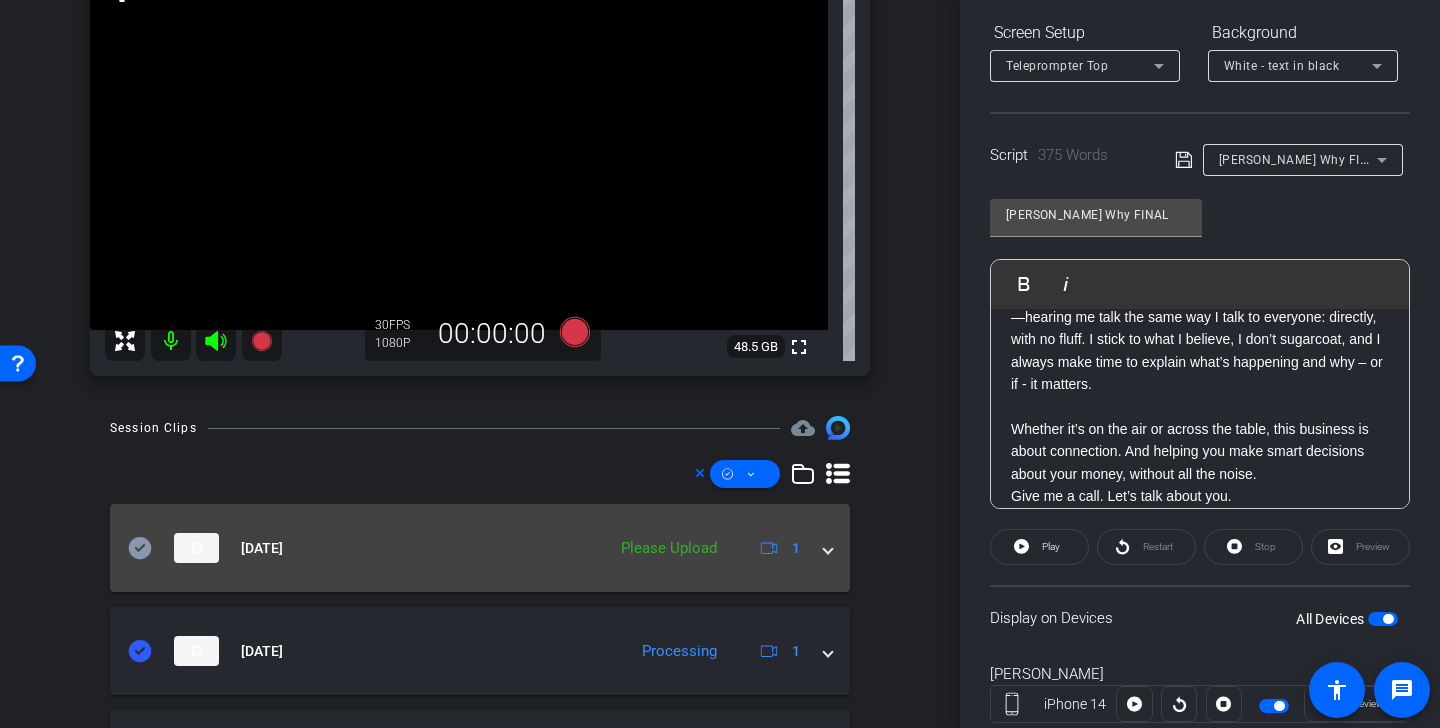 click 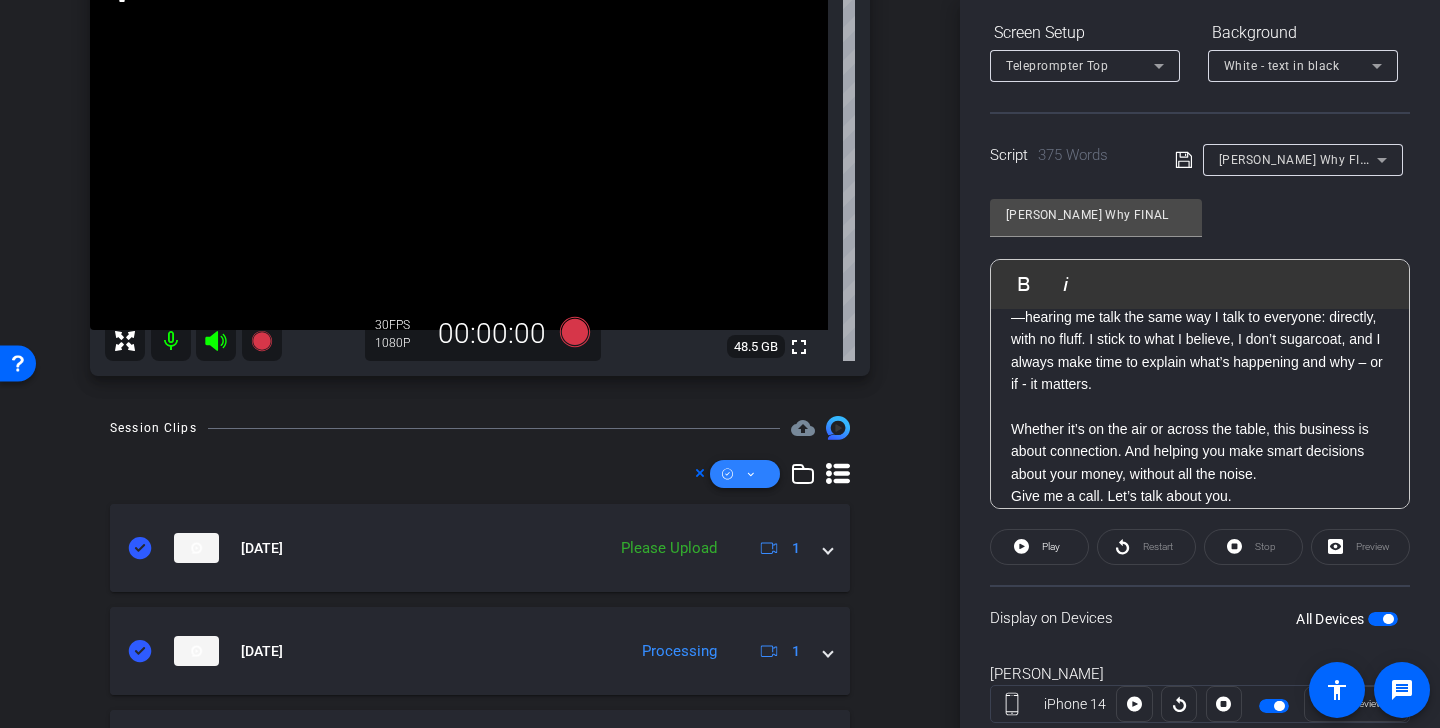 click 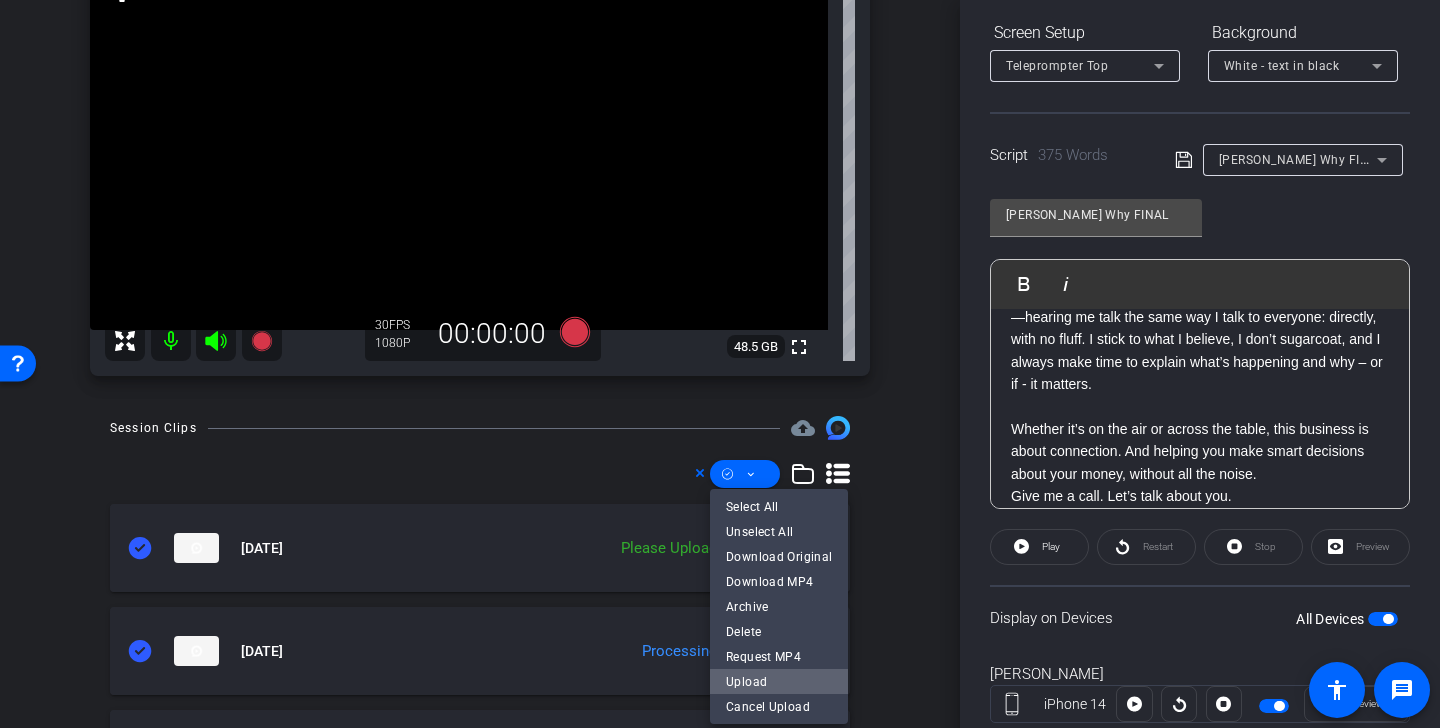 click on "Upload" at bounding box center [779, 681] 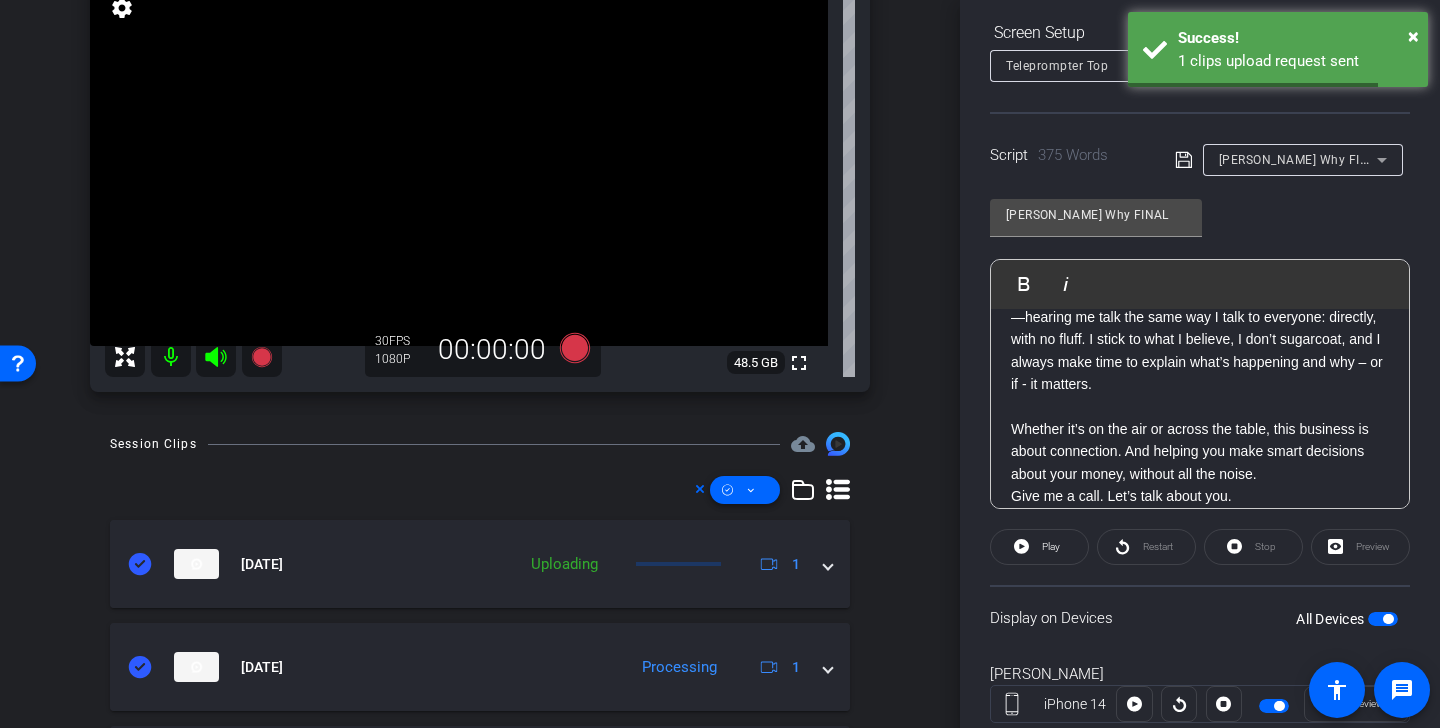 scroll, scrollTop: 176, scrollLeft: 0, axis: vertical 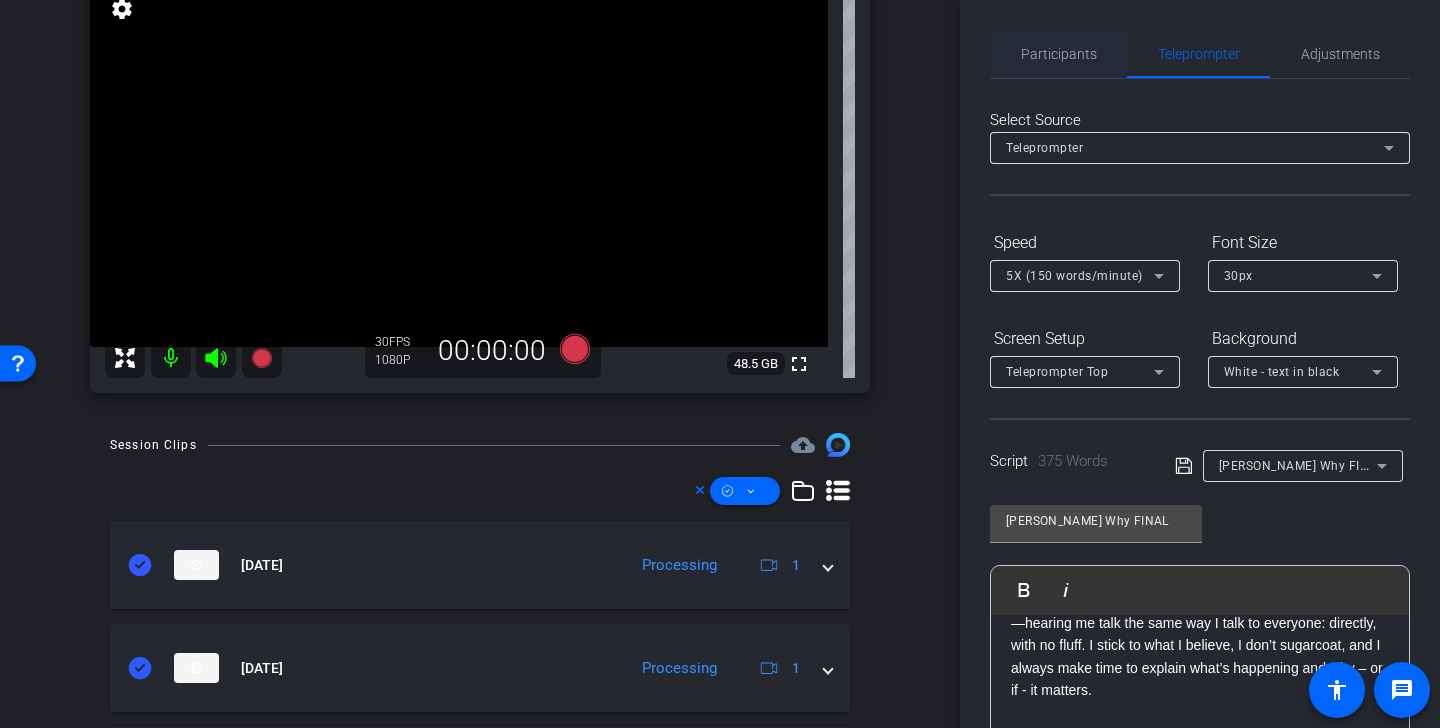 click on "Participants" at bounding box center [1059, 54] 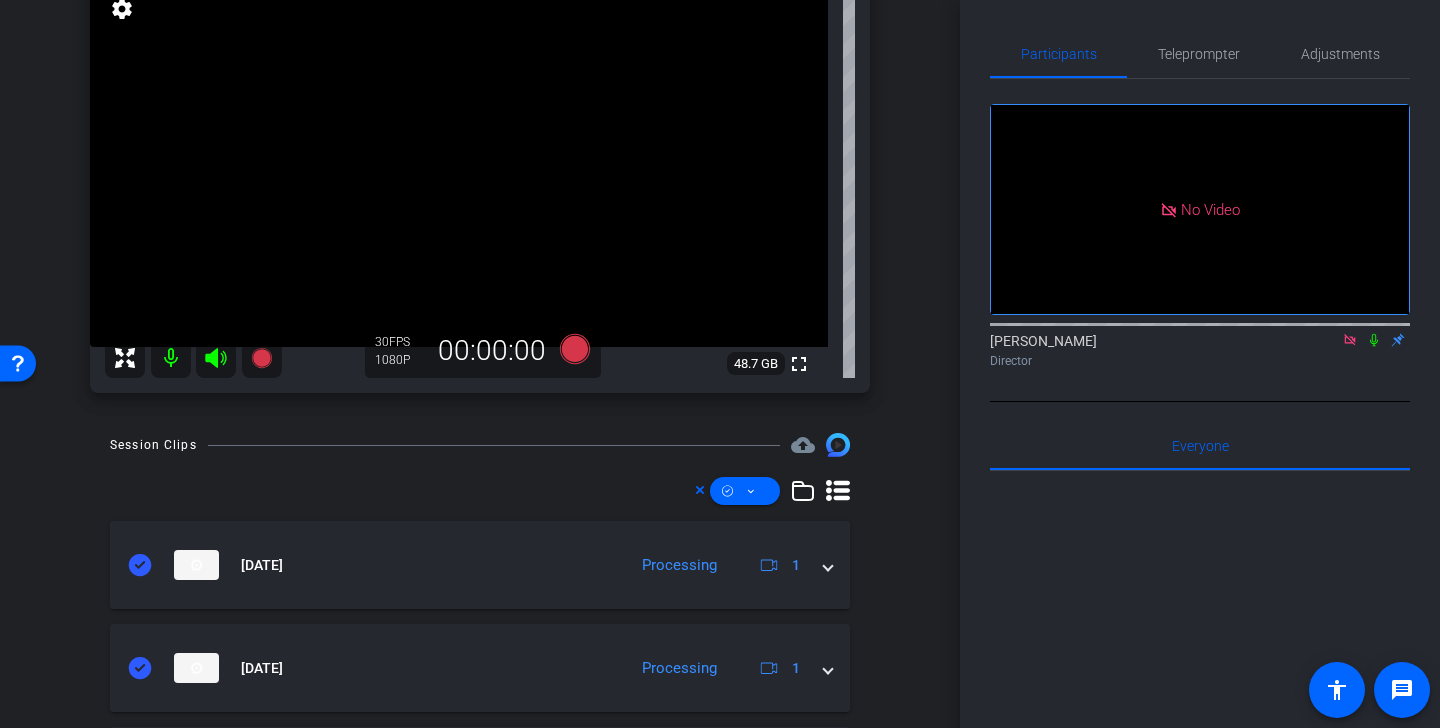 click 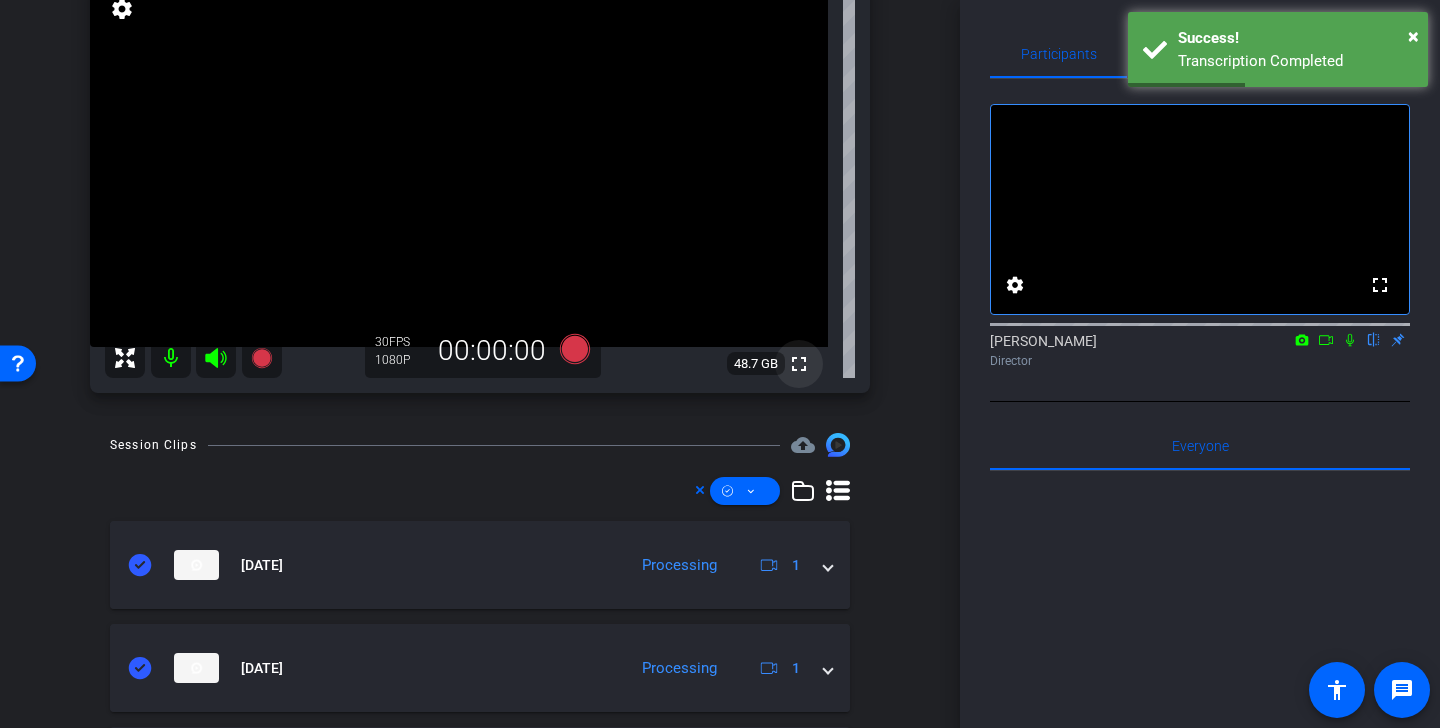 scroll, scrollTop: 65, scrollLeft: 0, axis: vertical 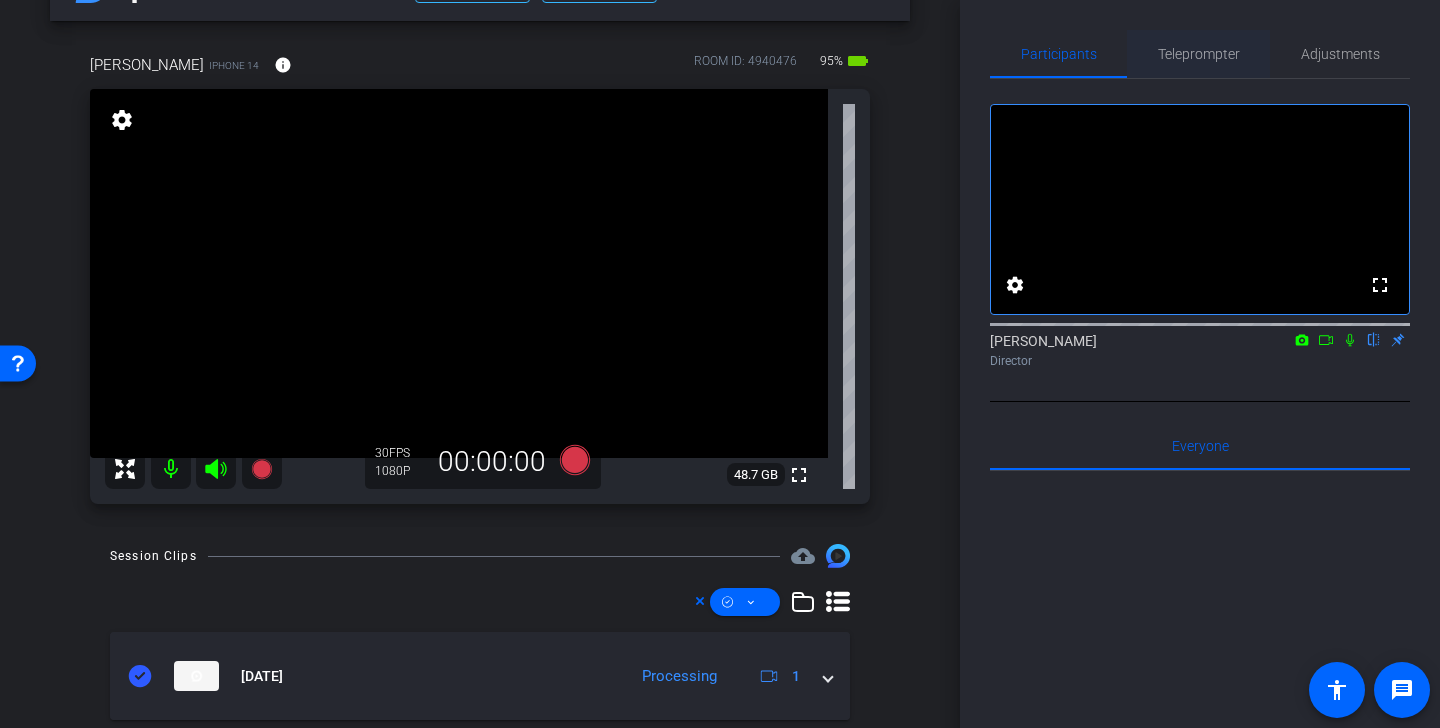 click on "Teleprompter" at bounding box center [1199, 54] 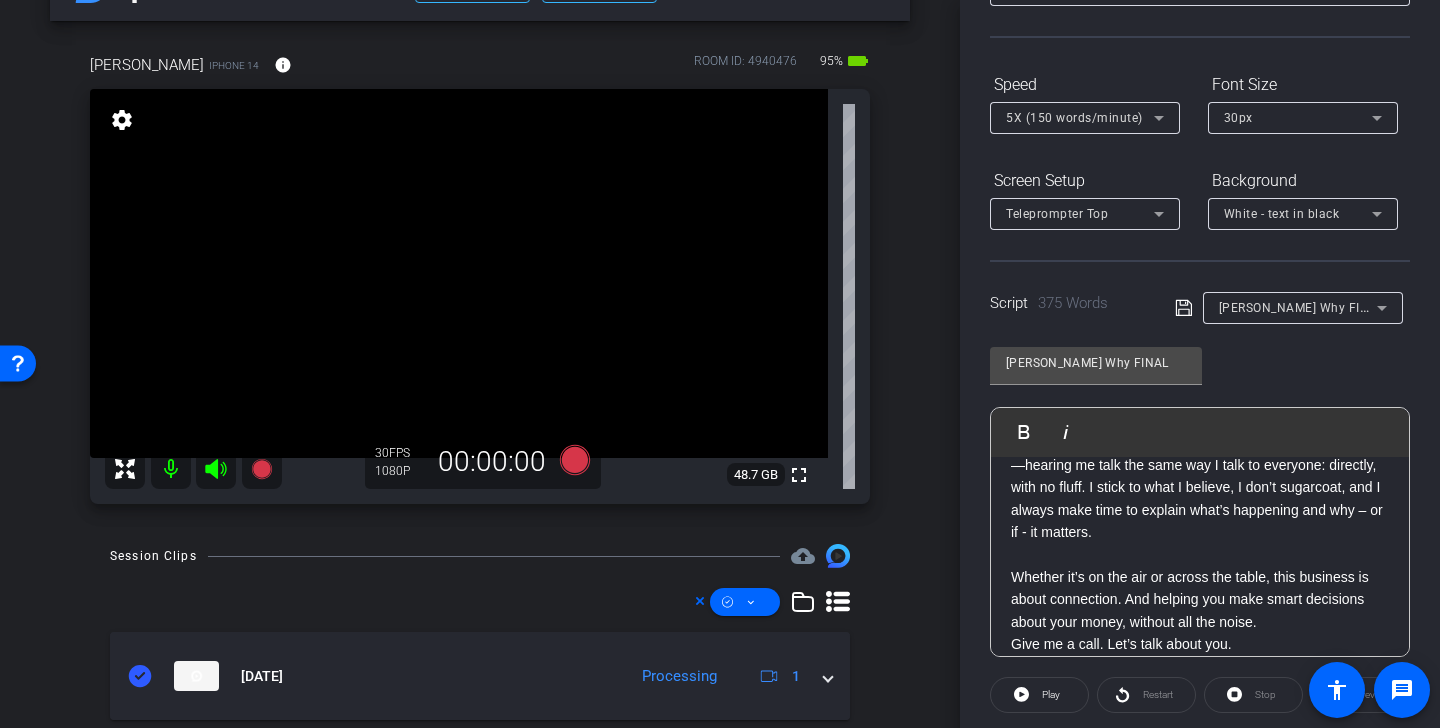 scroll, scrollTop: 256, scrollLeft: 0, axis: vertical 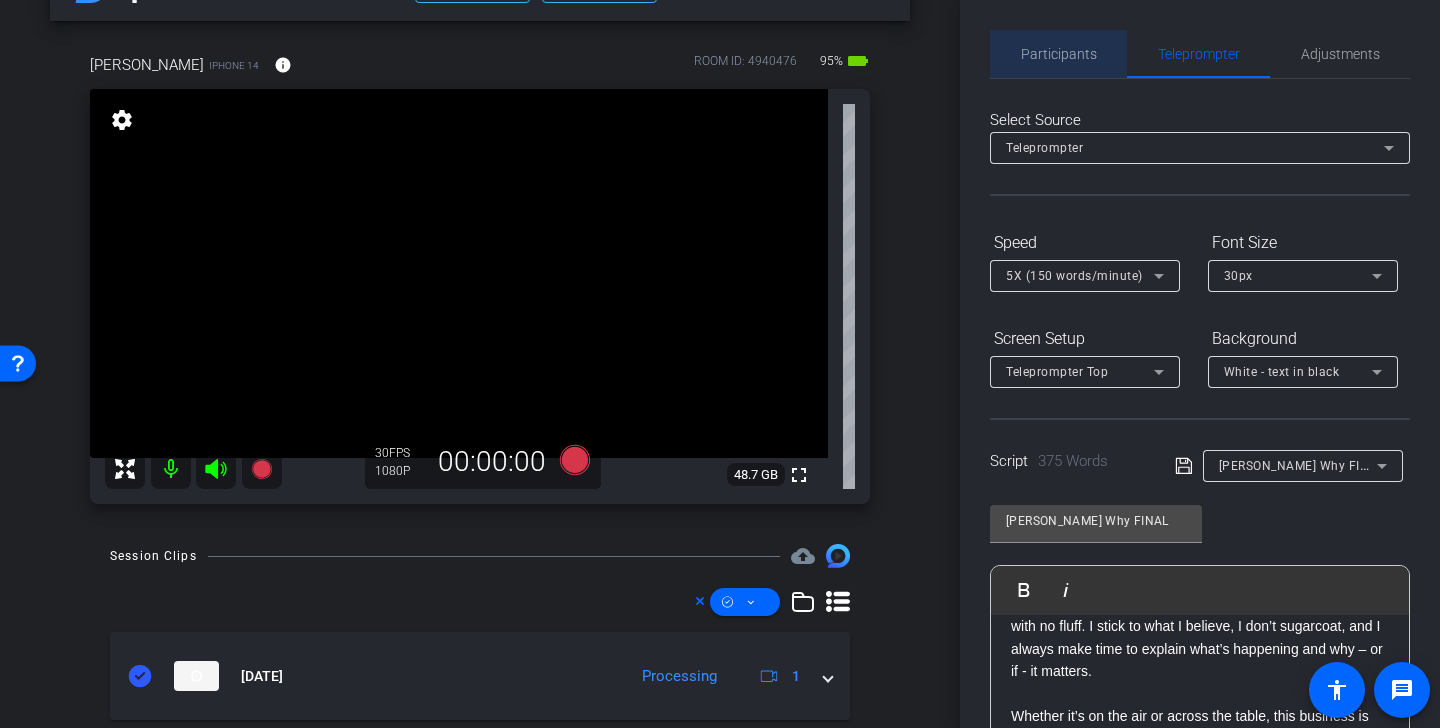 click on "Participants" at bounding box center [1059, 54] 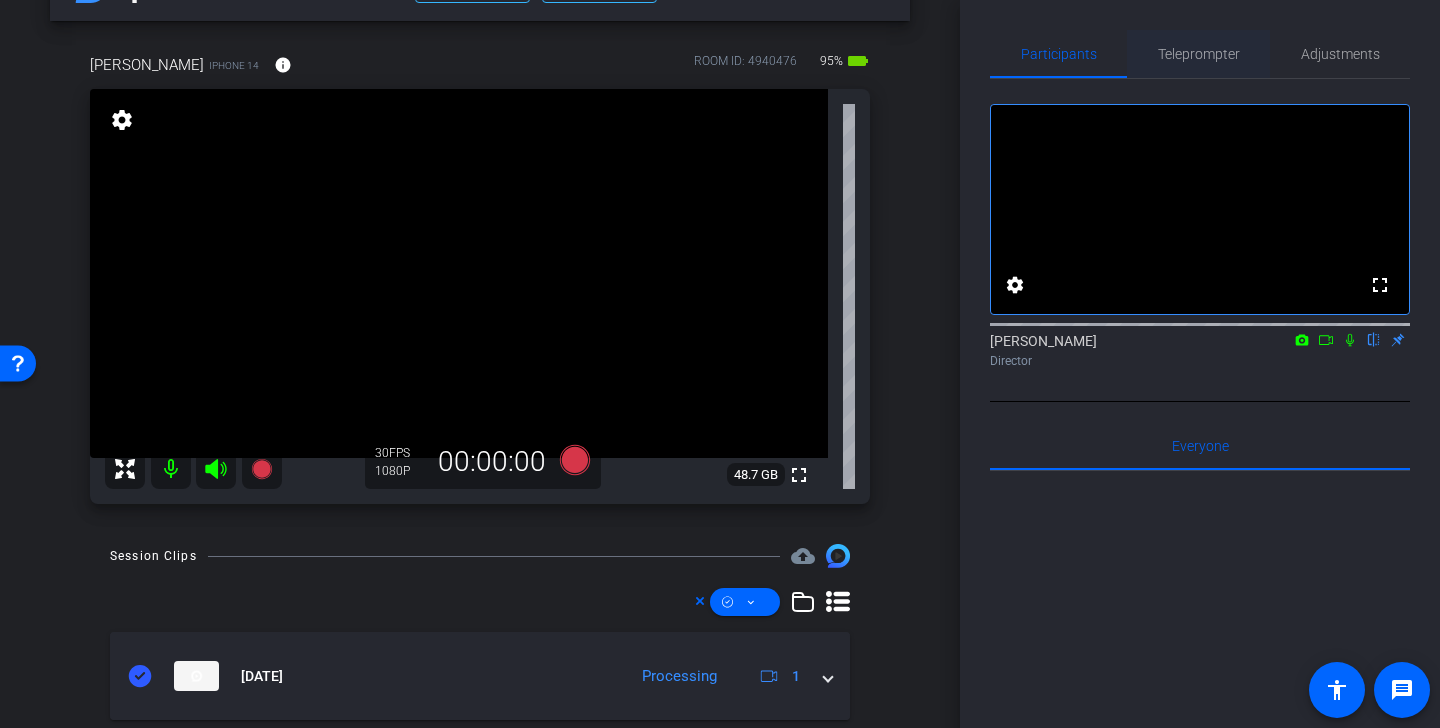 click on "Teleprompter" at bounding box center (1199, 54) 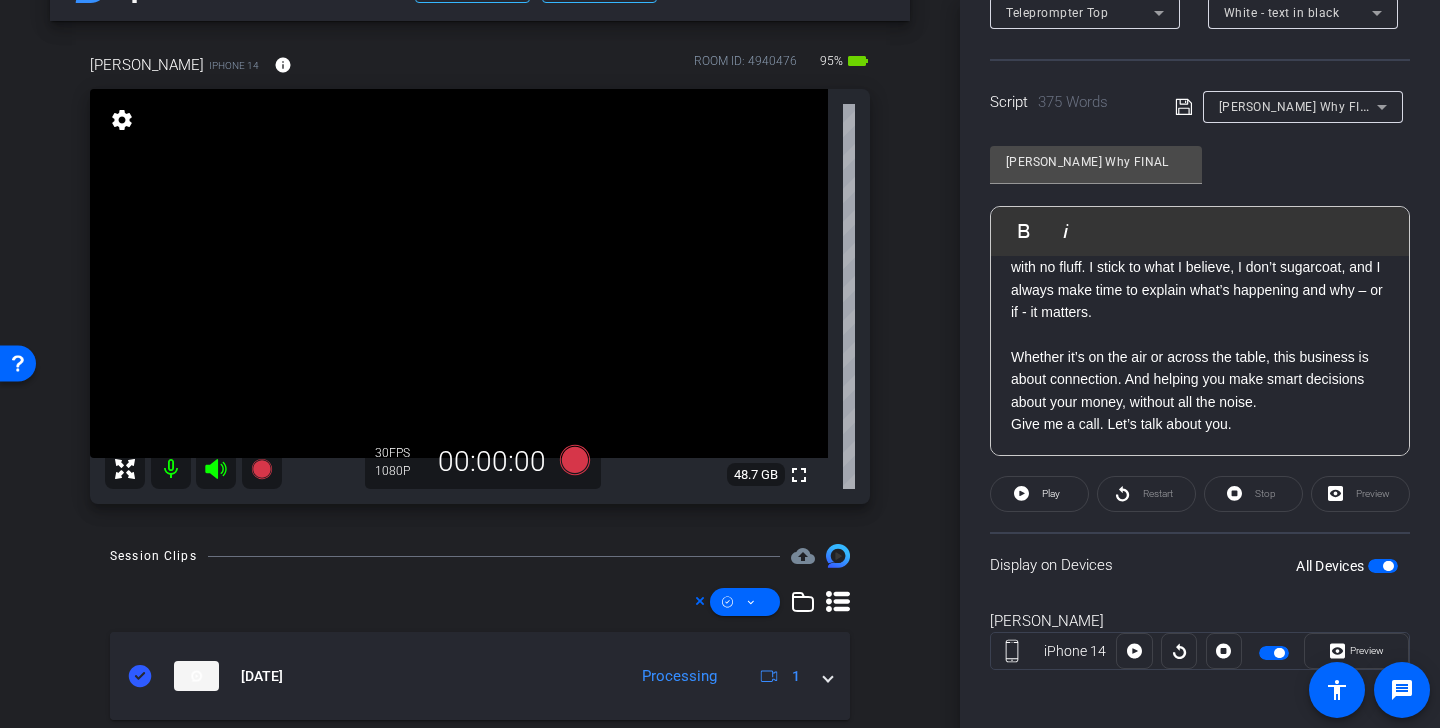 scroll, scrollTop: 362, scrollLeft: 0, axis: vertical 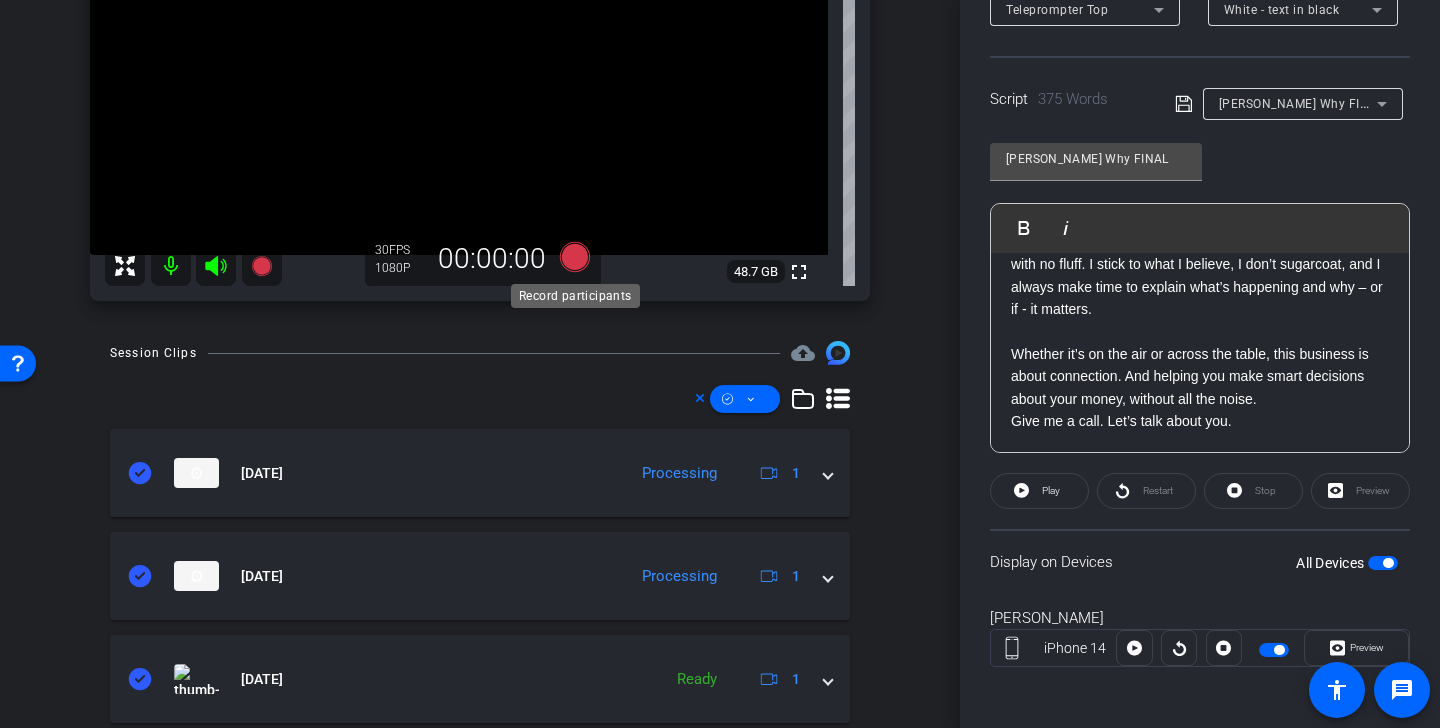 click 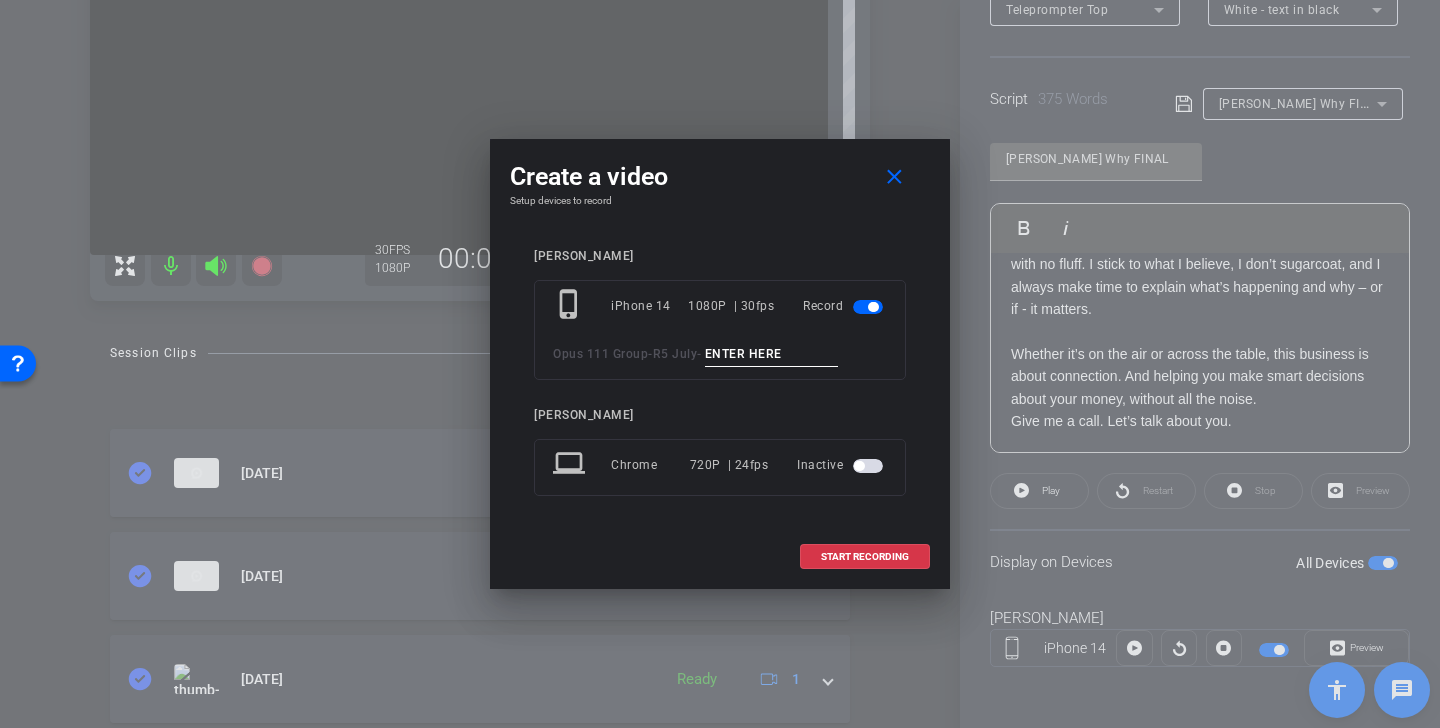 click at bounding box center (772, 354) 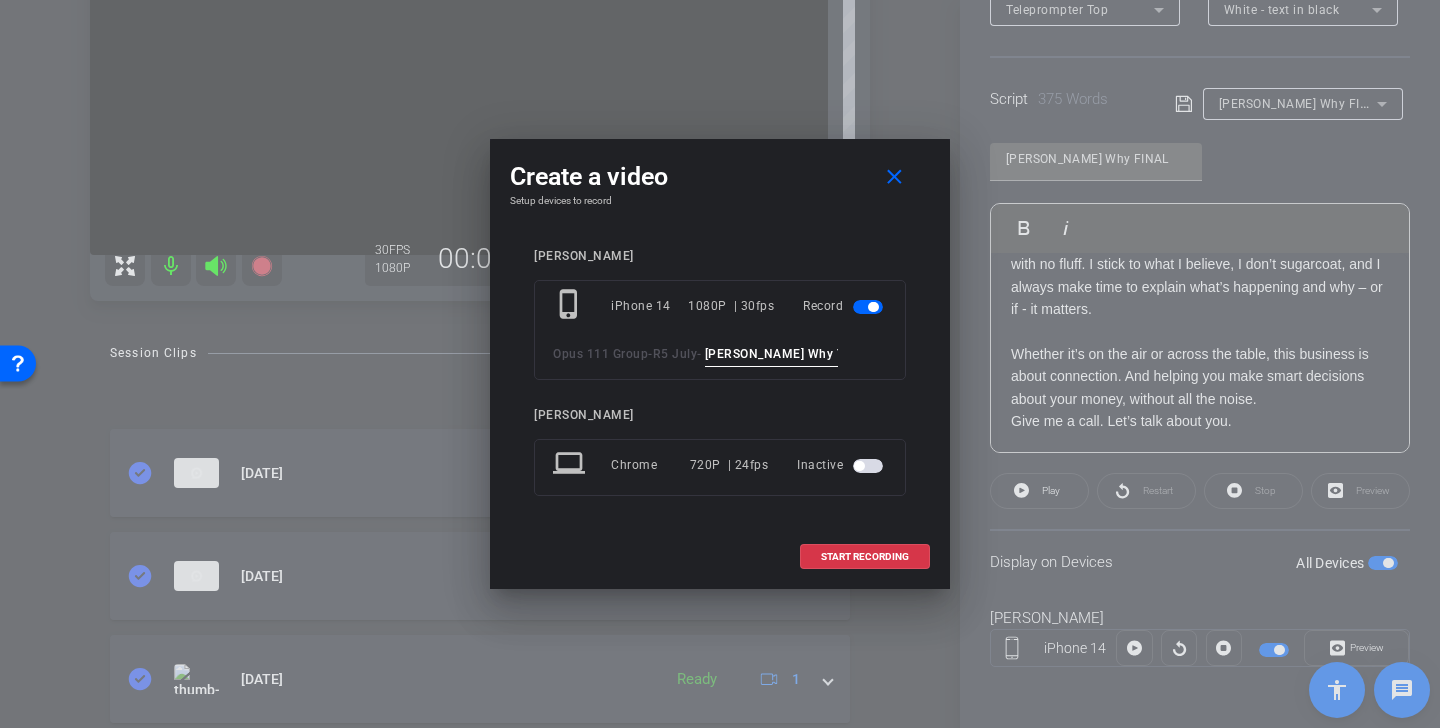 drag, startPoint x: 831, startPoint y: 362, endPoint x: 673, endPoint y: 354, distance: 158.20241 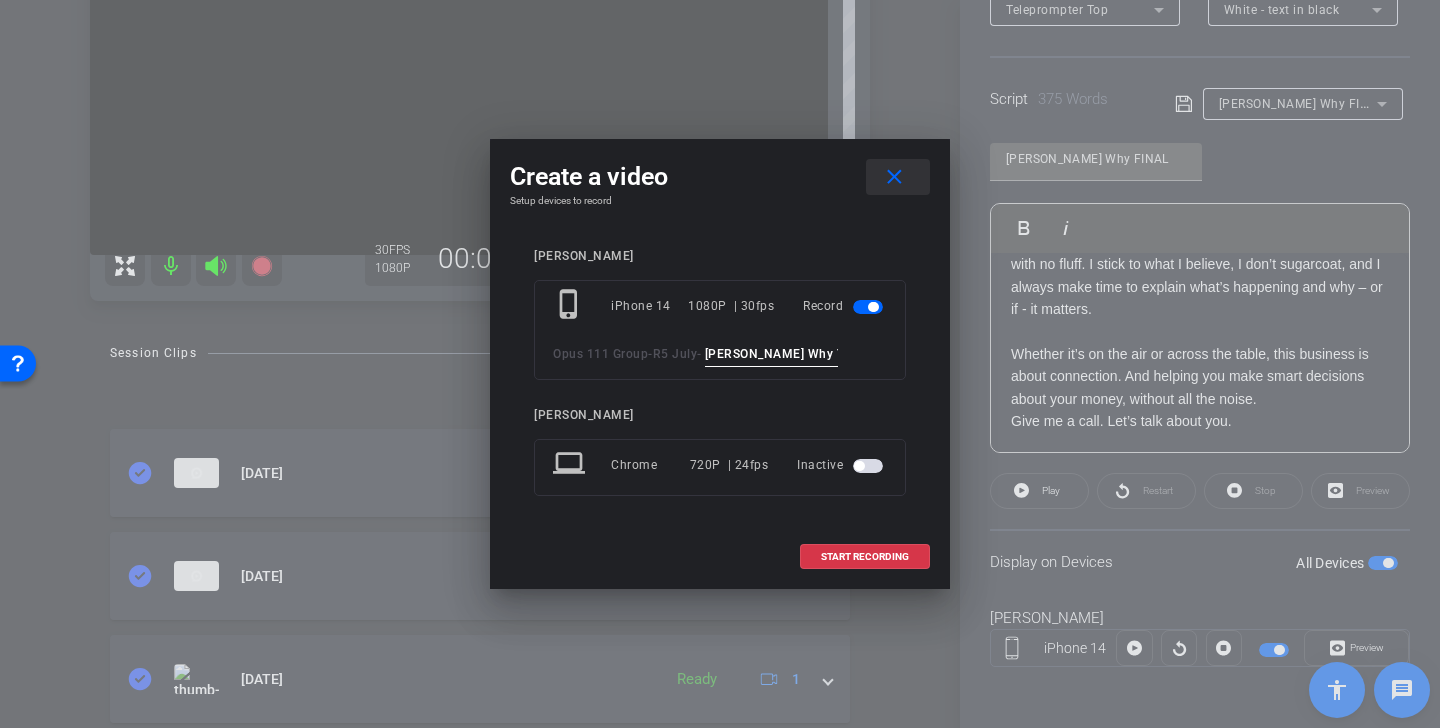 type on "Mikes Why TK 3" 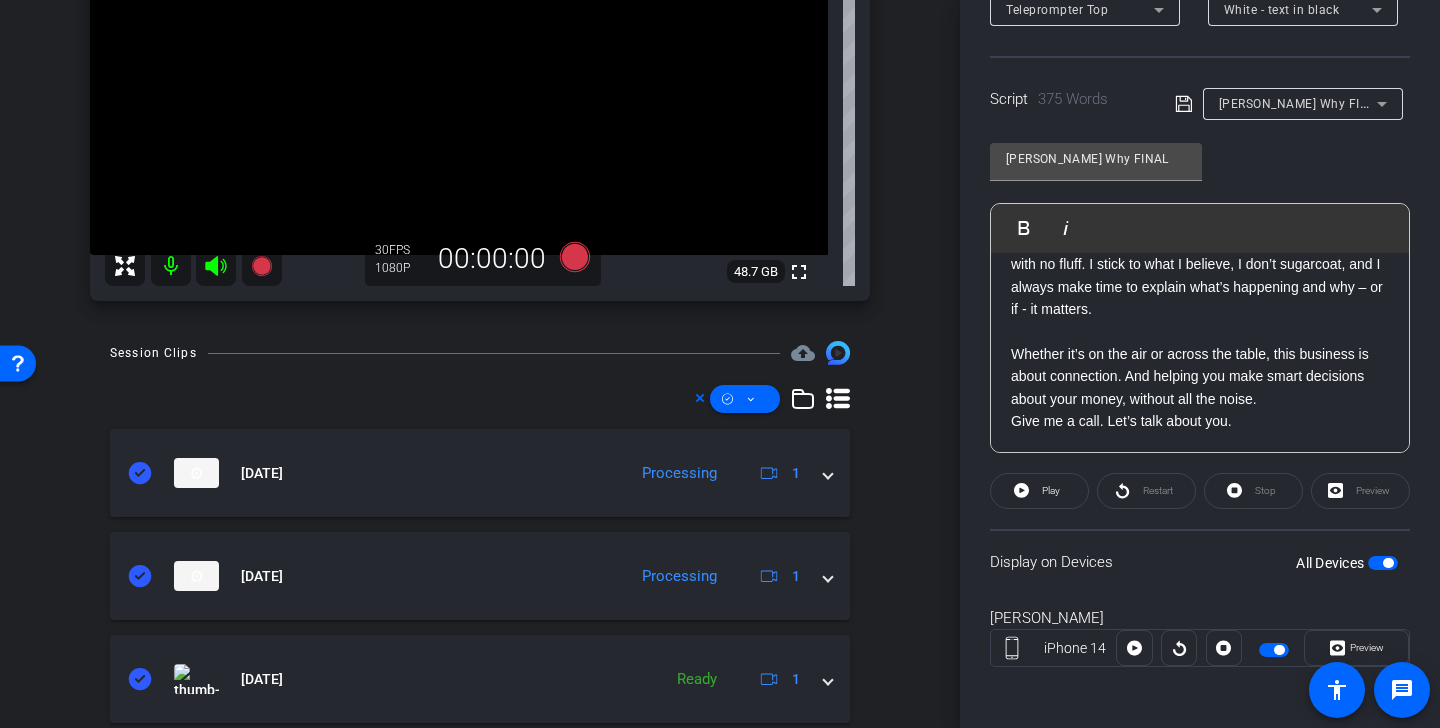 scroll, scrollTop: 44, scrollLeft: 0, axis: vertical 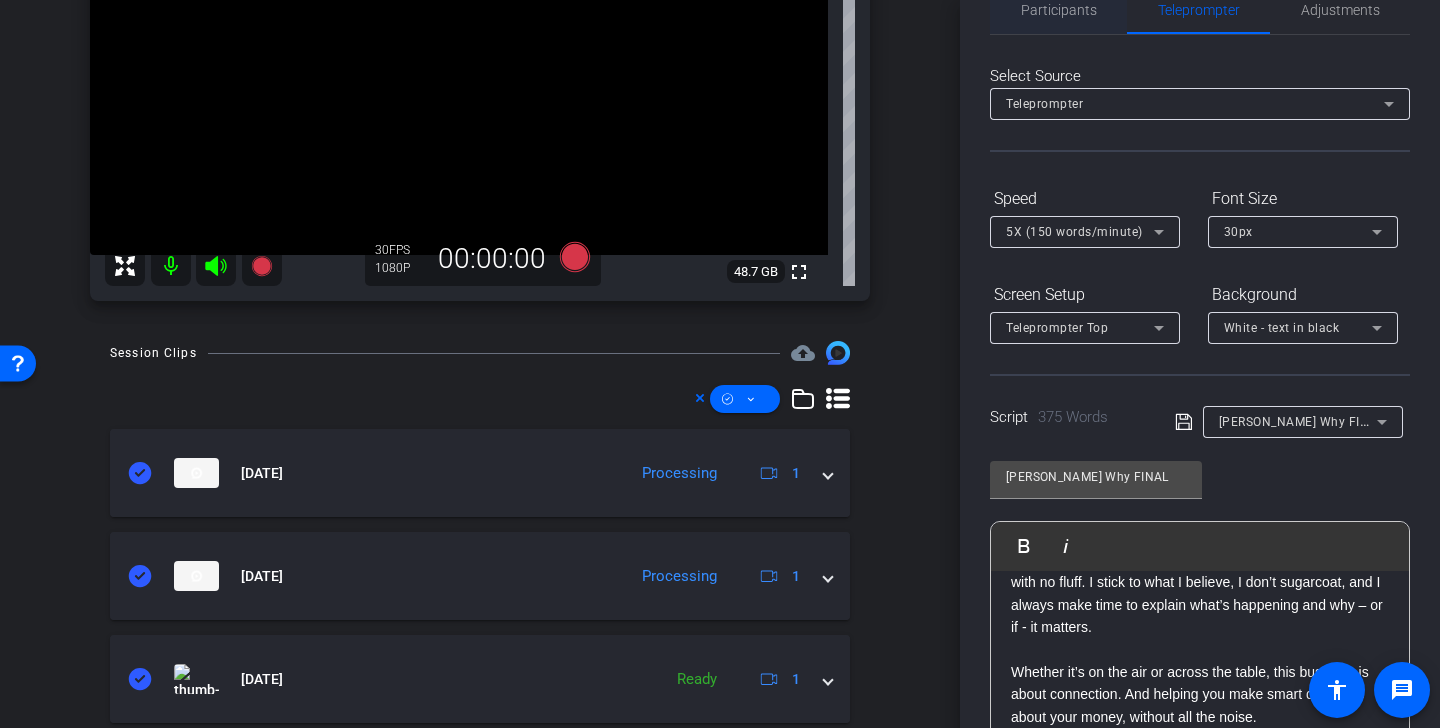 click on "Participants" at bounding box center [1059, 10] 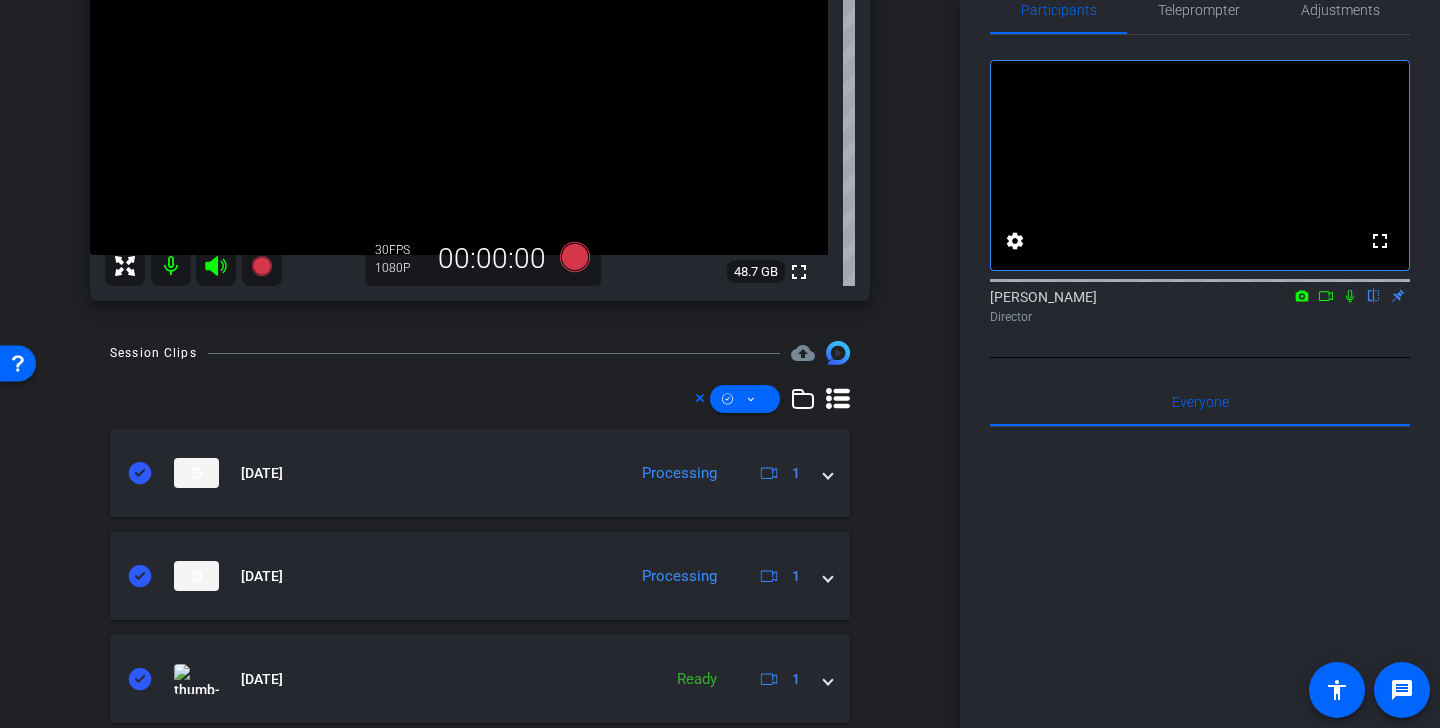 click 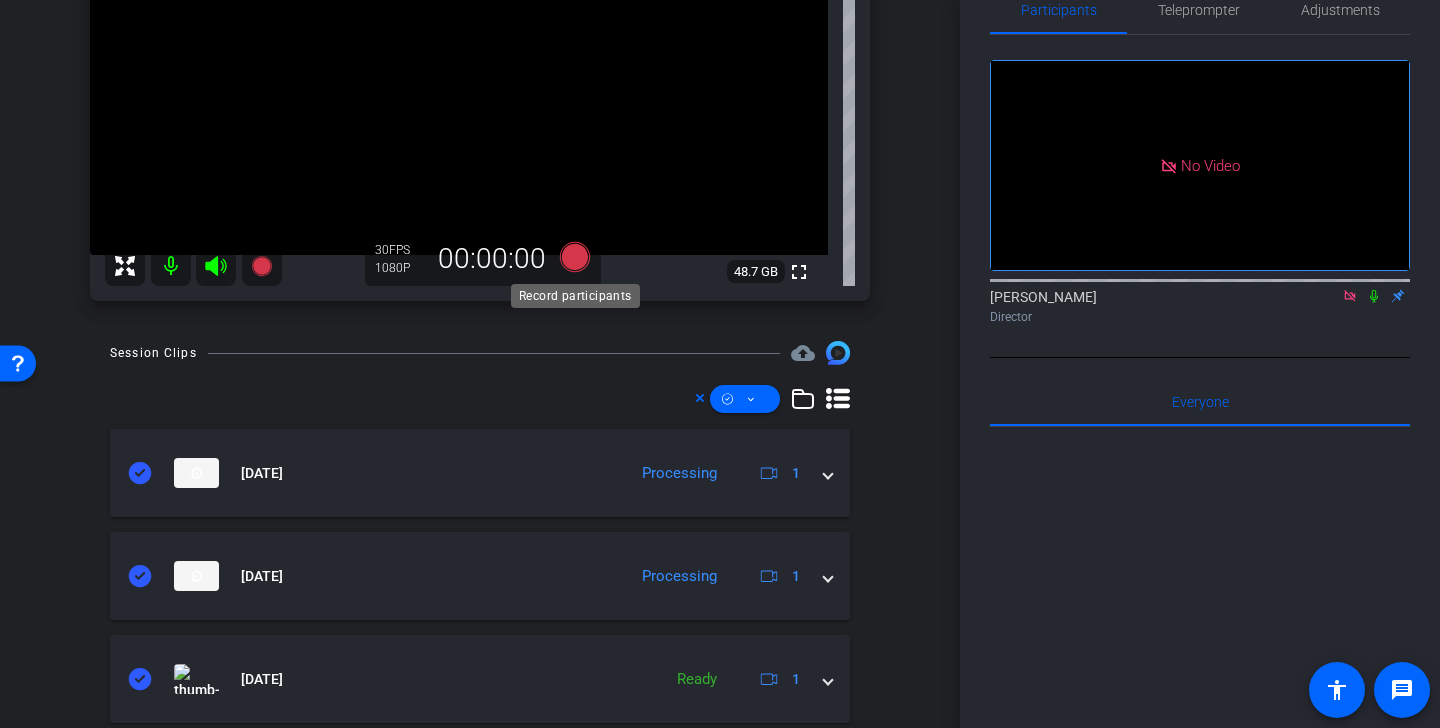 click 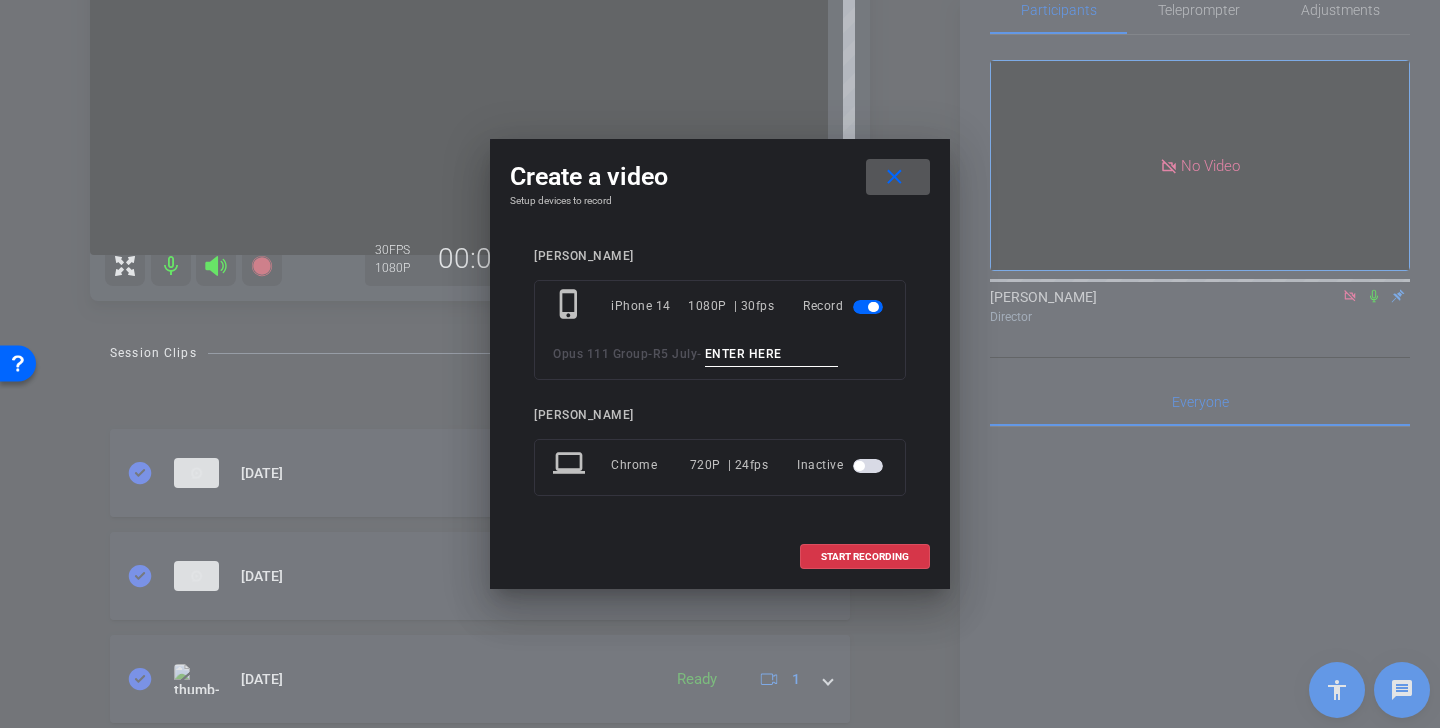 click at bounding box center (772, 354) 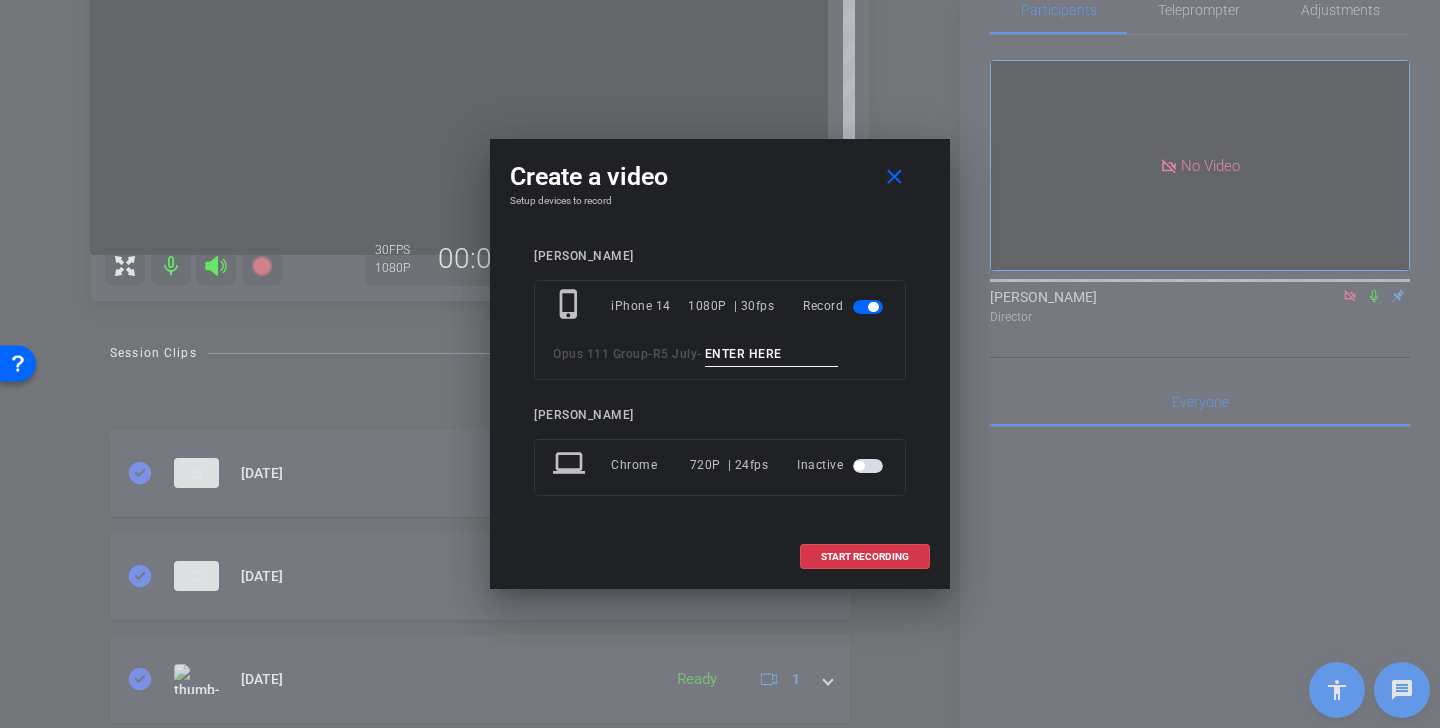 paste on "Mikes Why TK 3" 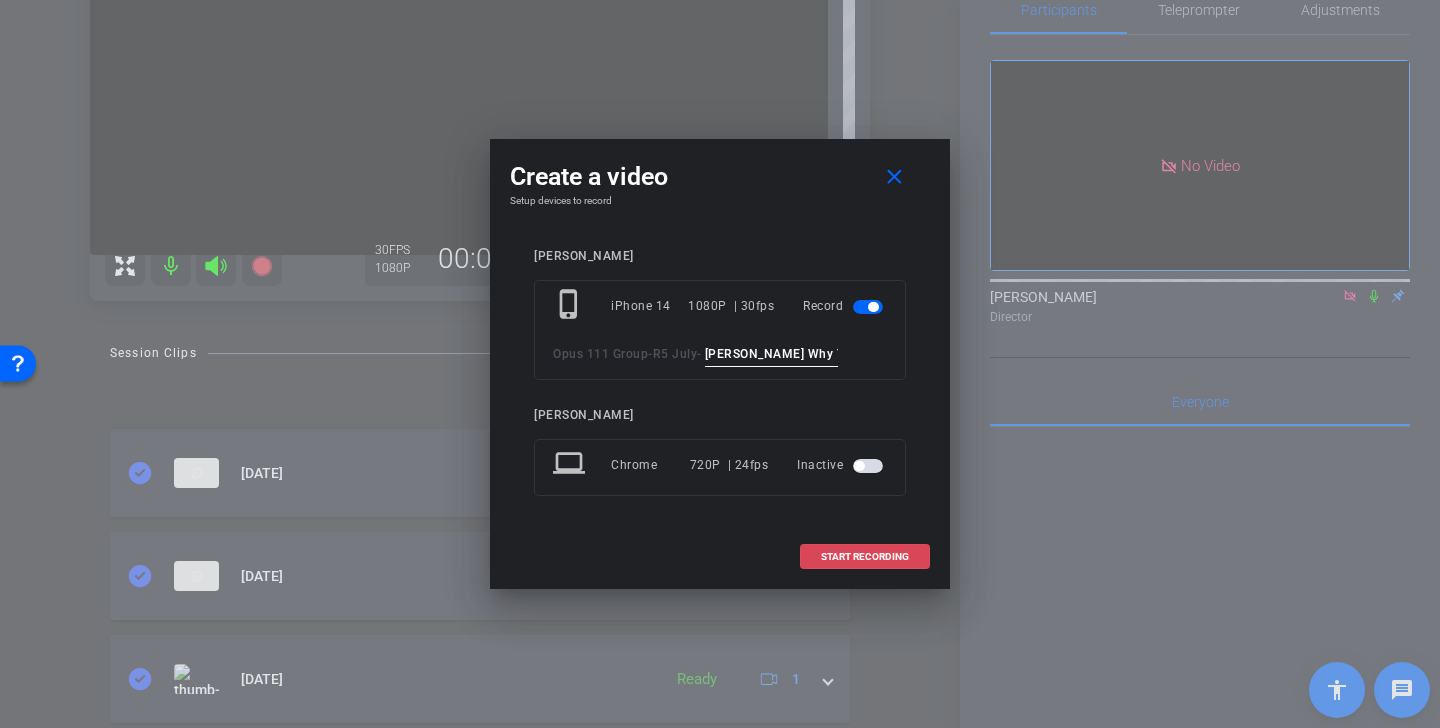type on "Mikes Why TK 3" 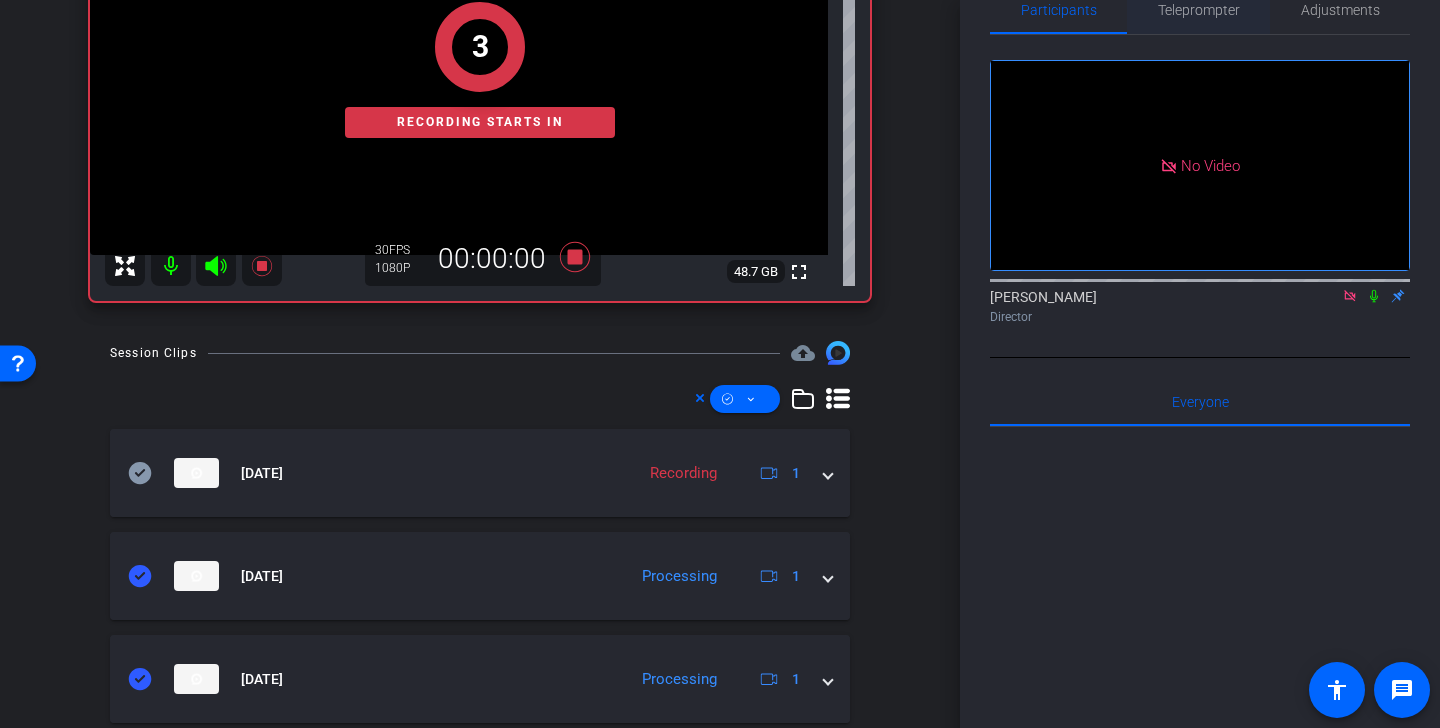 click on "Teleprompter" at bounding box center (1199, 10) 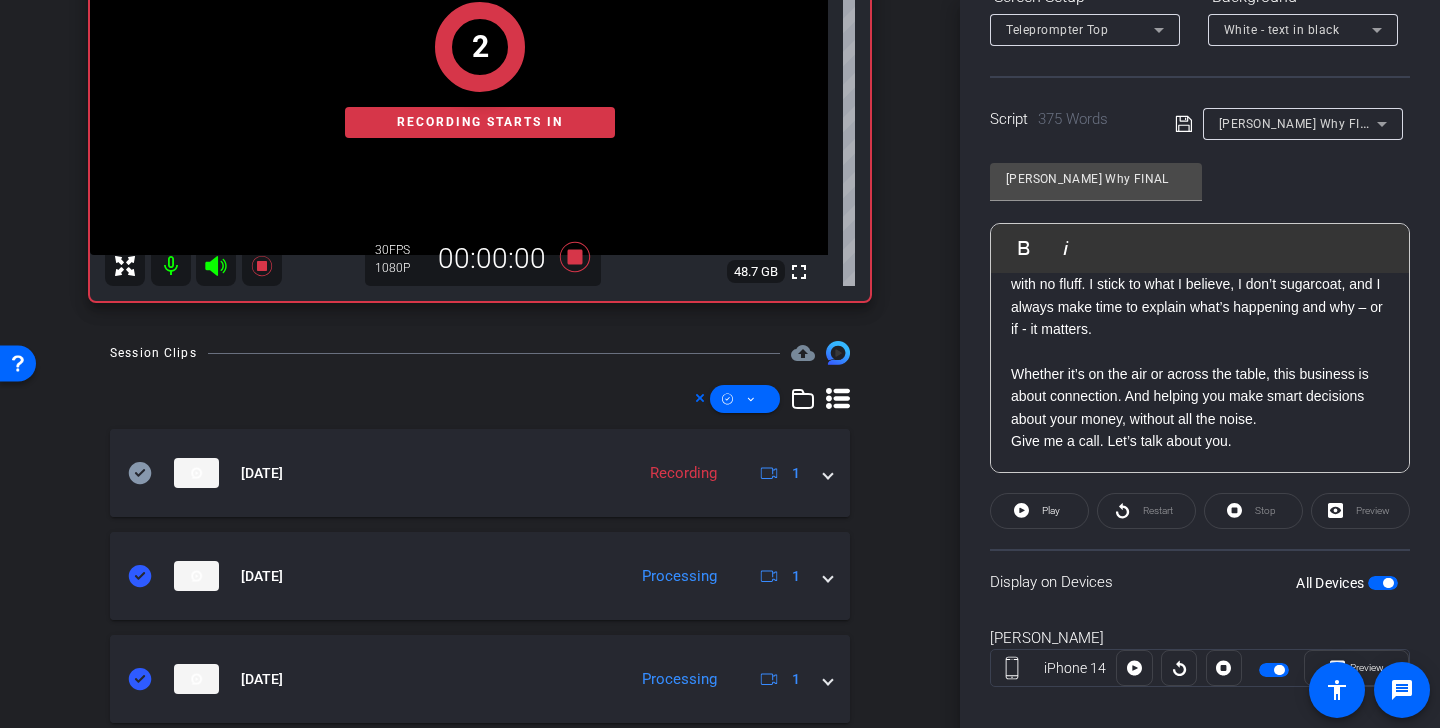 scroll, scrollTop: 365, scrollLeft: 0, axis: vertical 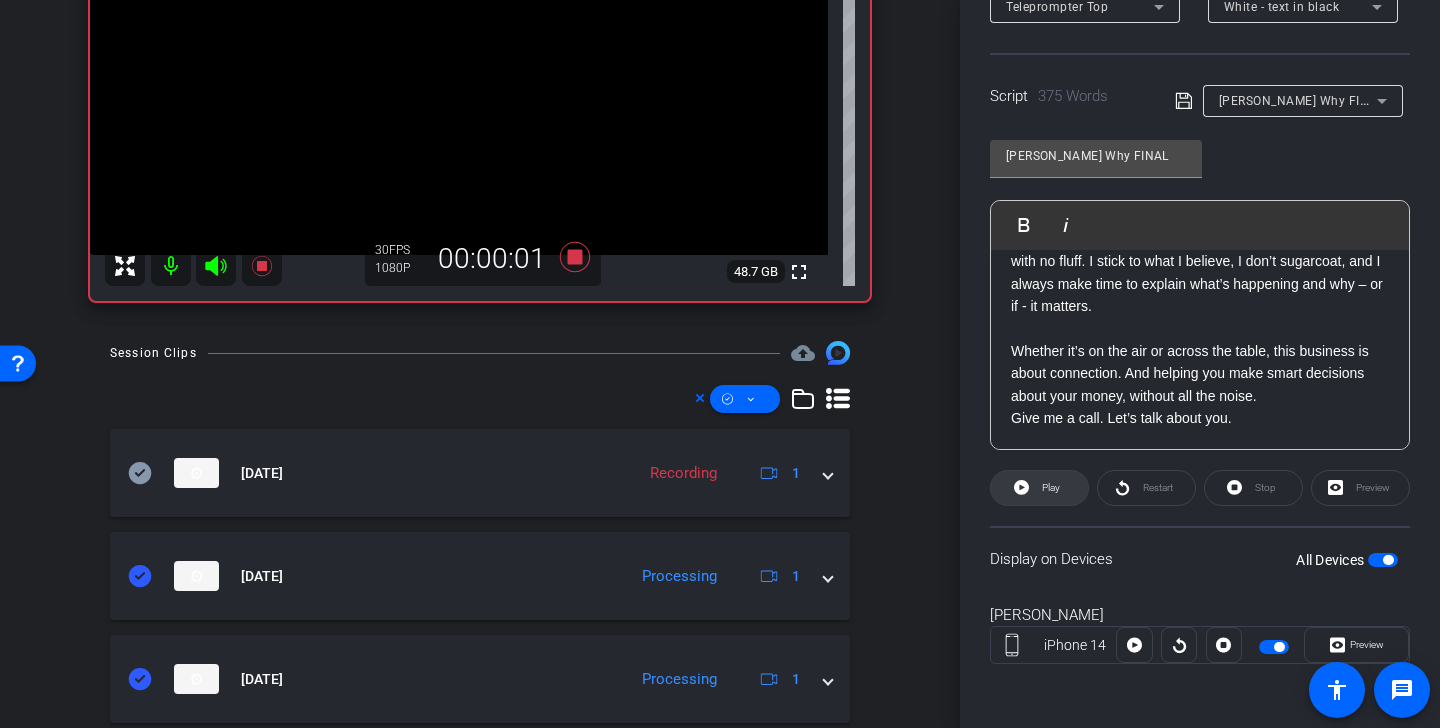 click on "Play" 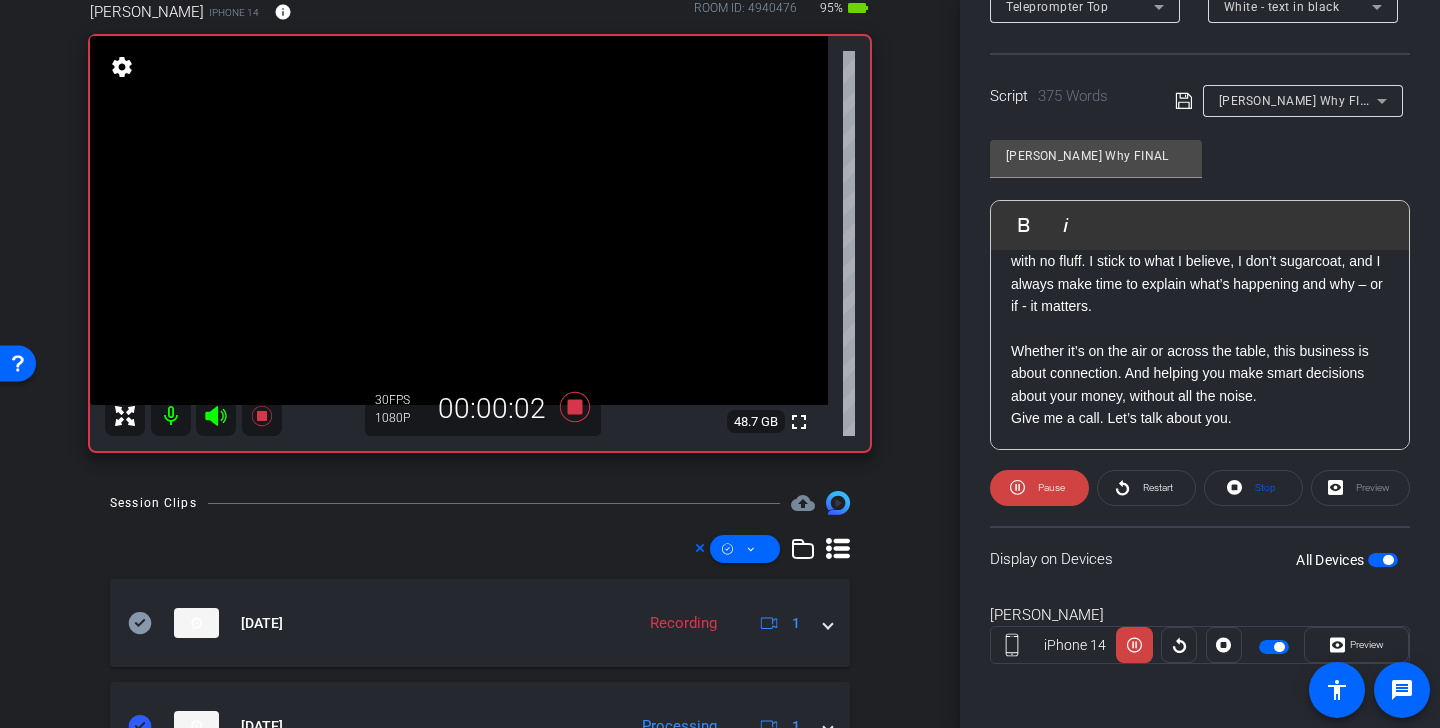 scroll, scrollTop: 81, scrollLeft: 0, axis: vertical 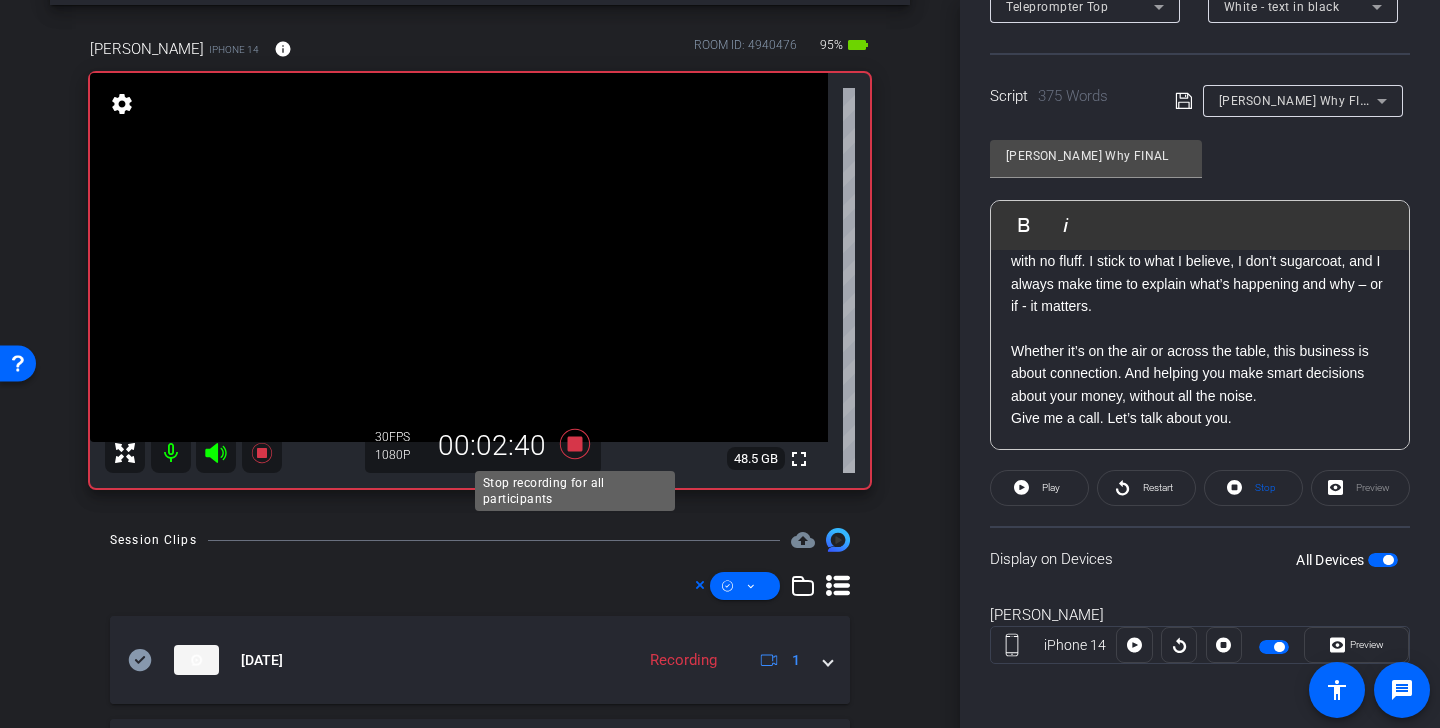 click 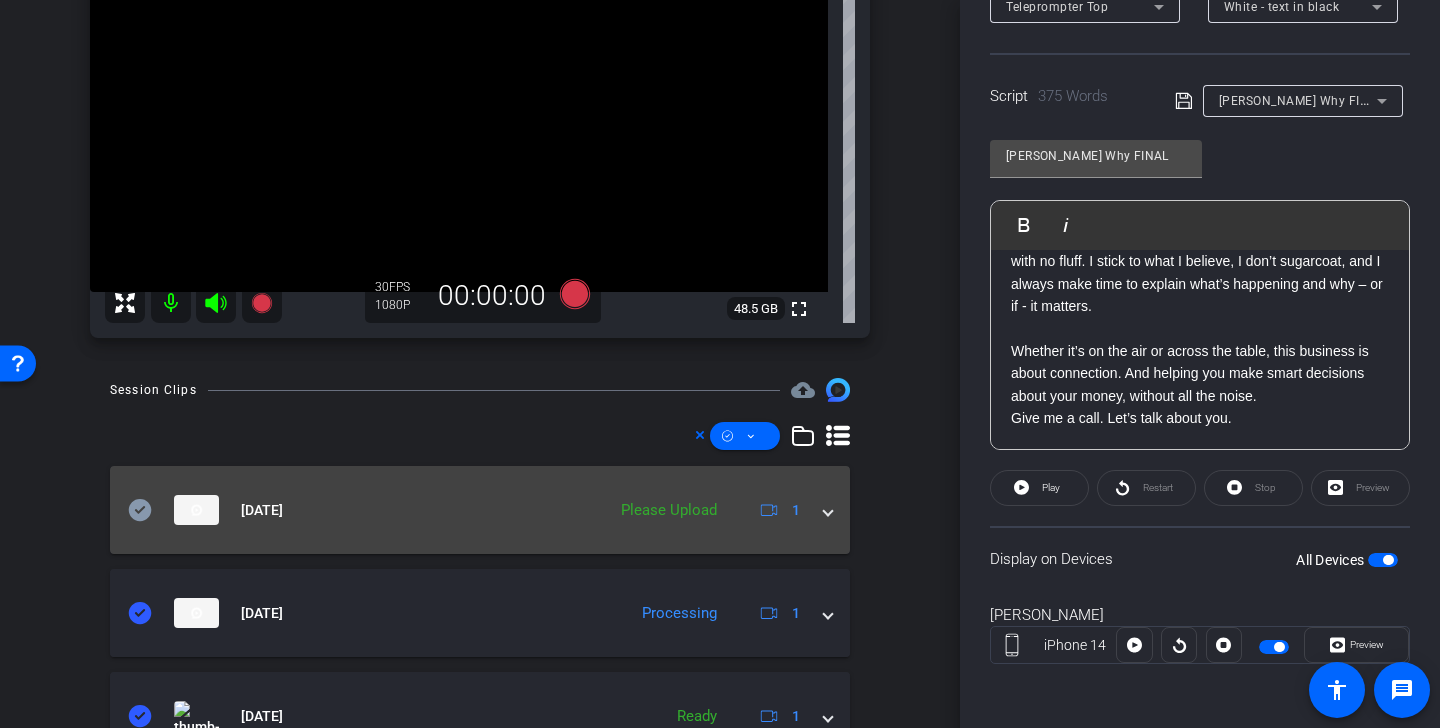 scroll, scrollTop: 243, scrollLeft: 0, axis: vertical 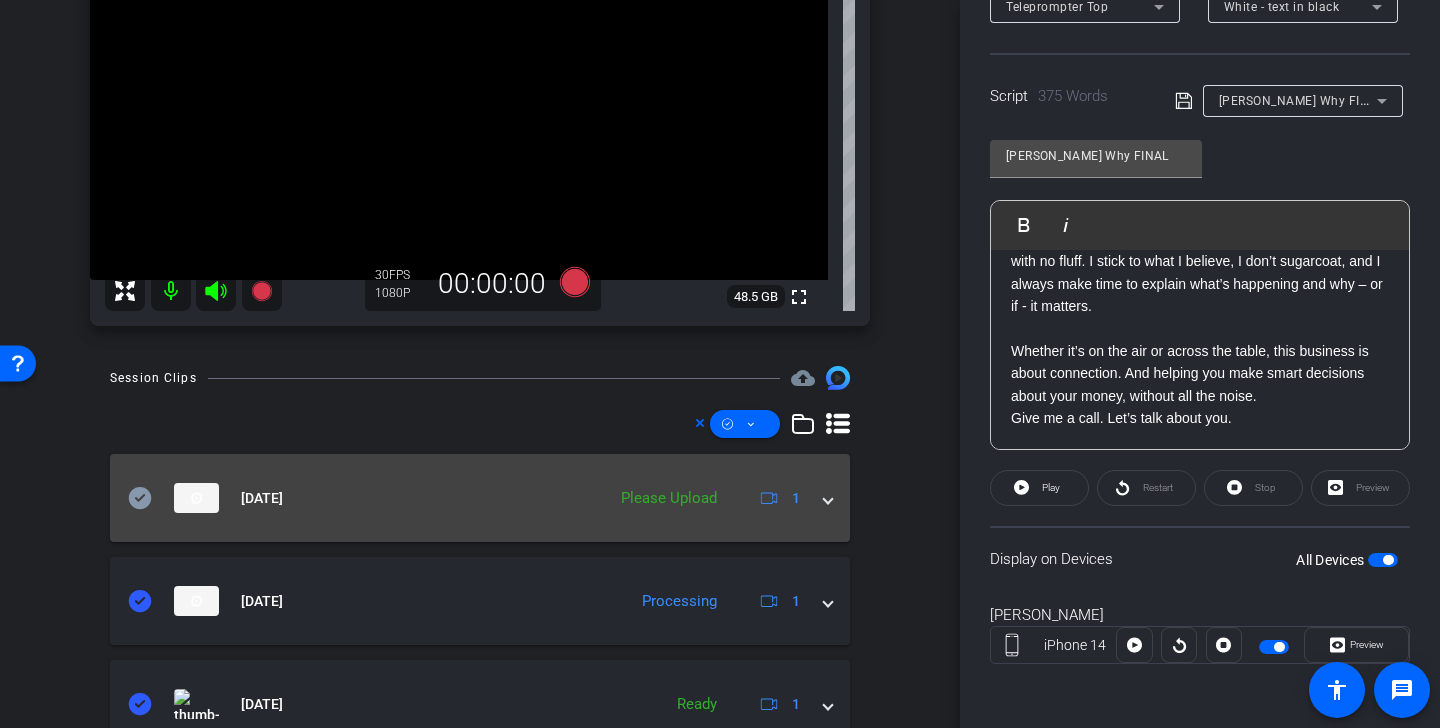 click 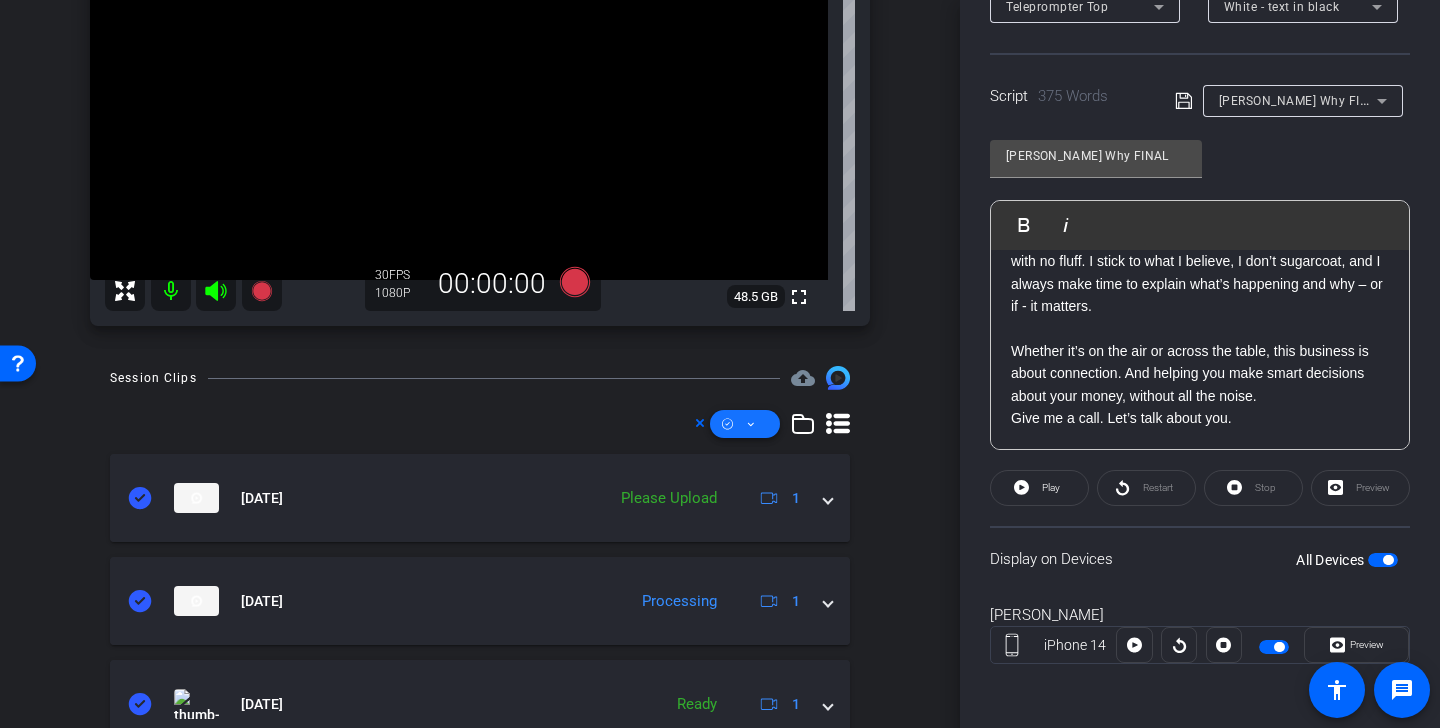click 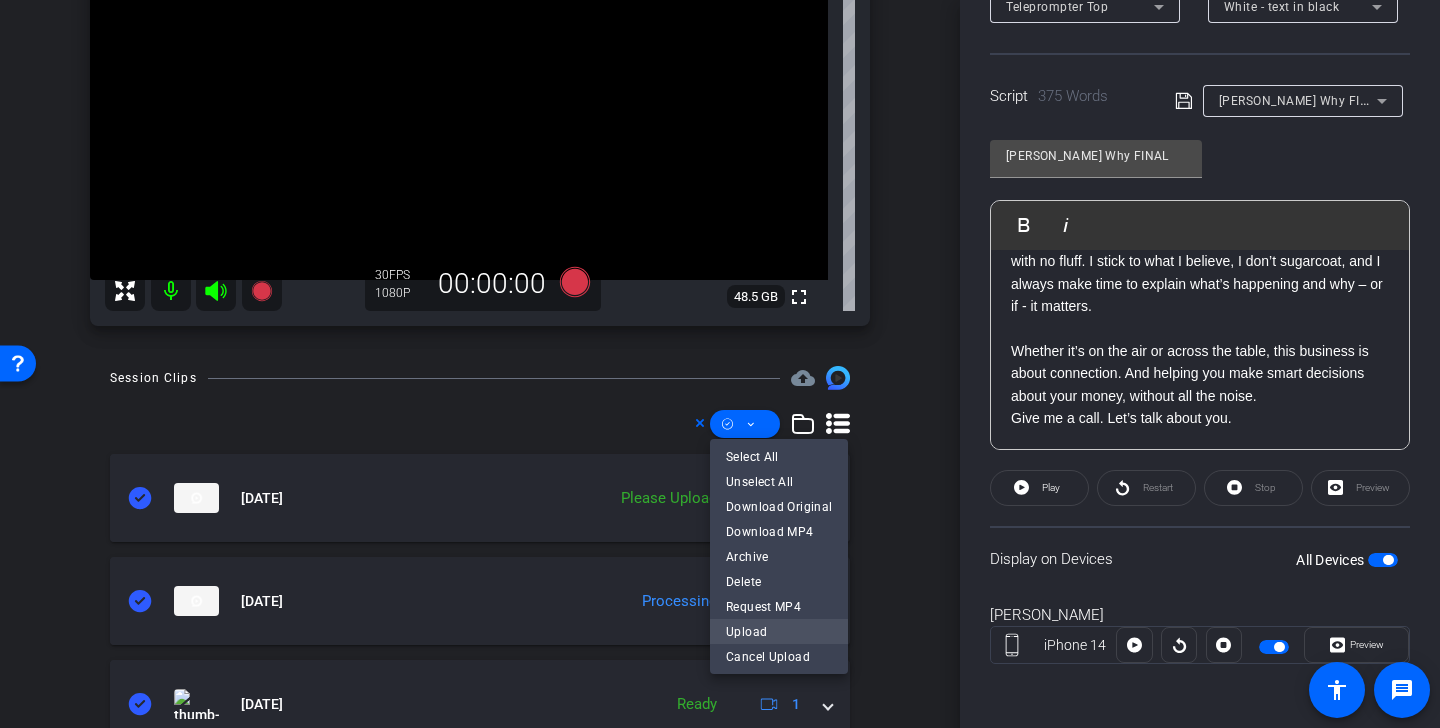 click on "Upload" at bounding box center (779, 631) 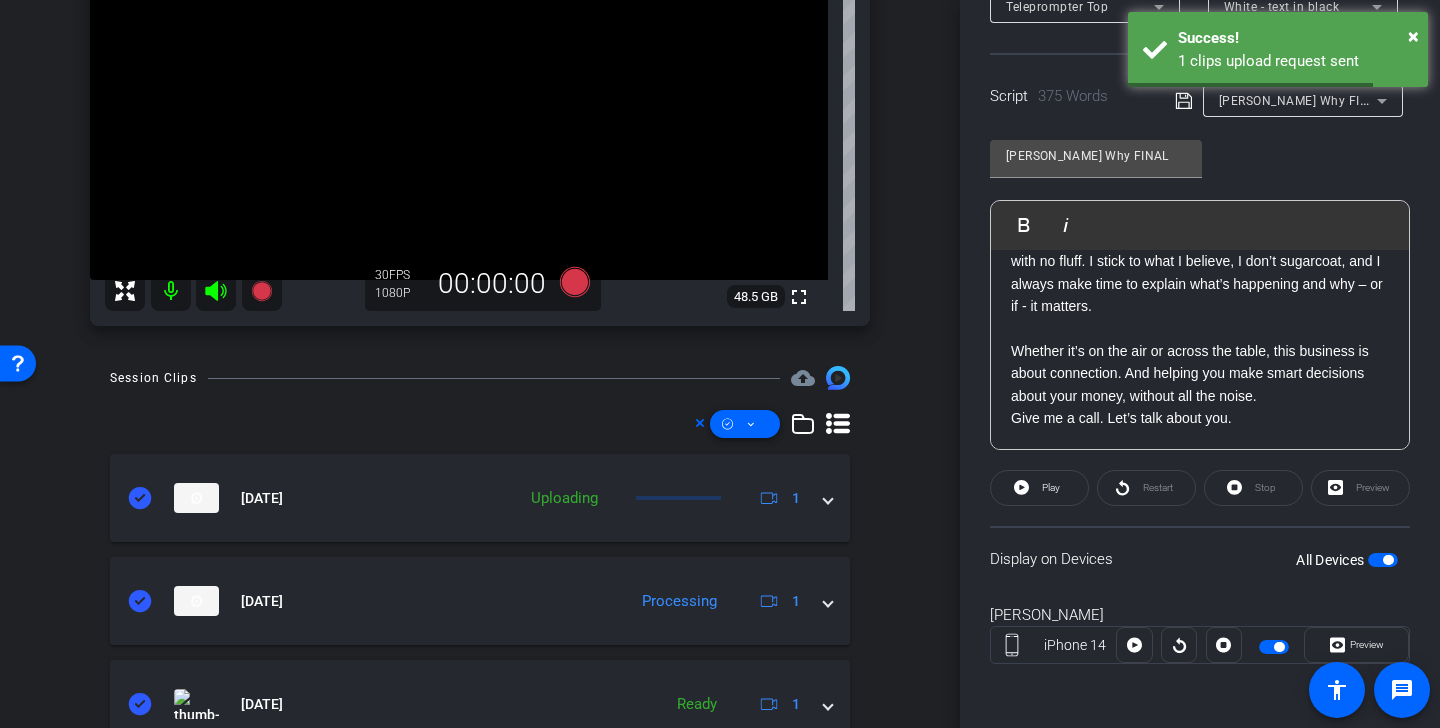 scroll, scrollTop: 343, scrollLeft: 0, axis: vertical 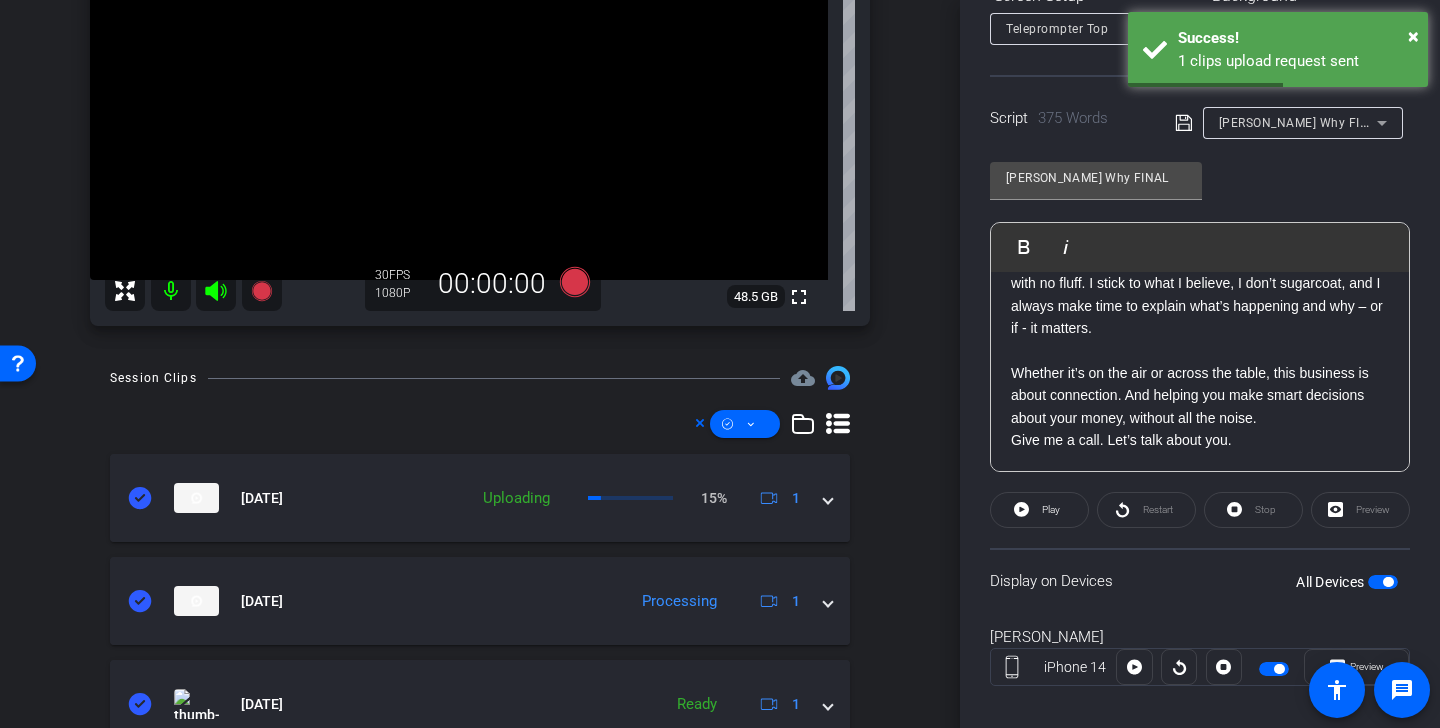 click at bounding box center (1274, 669) 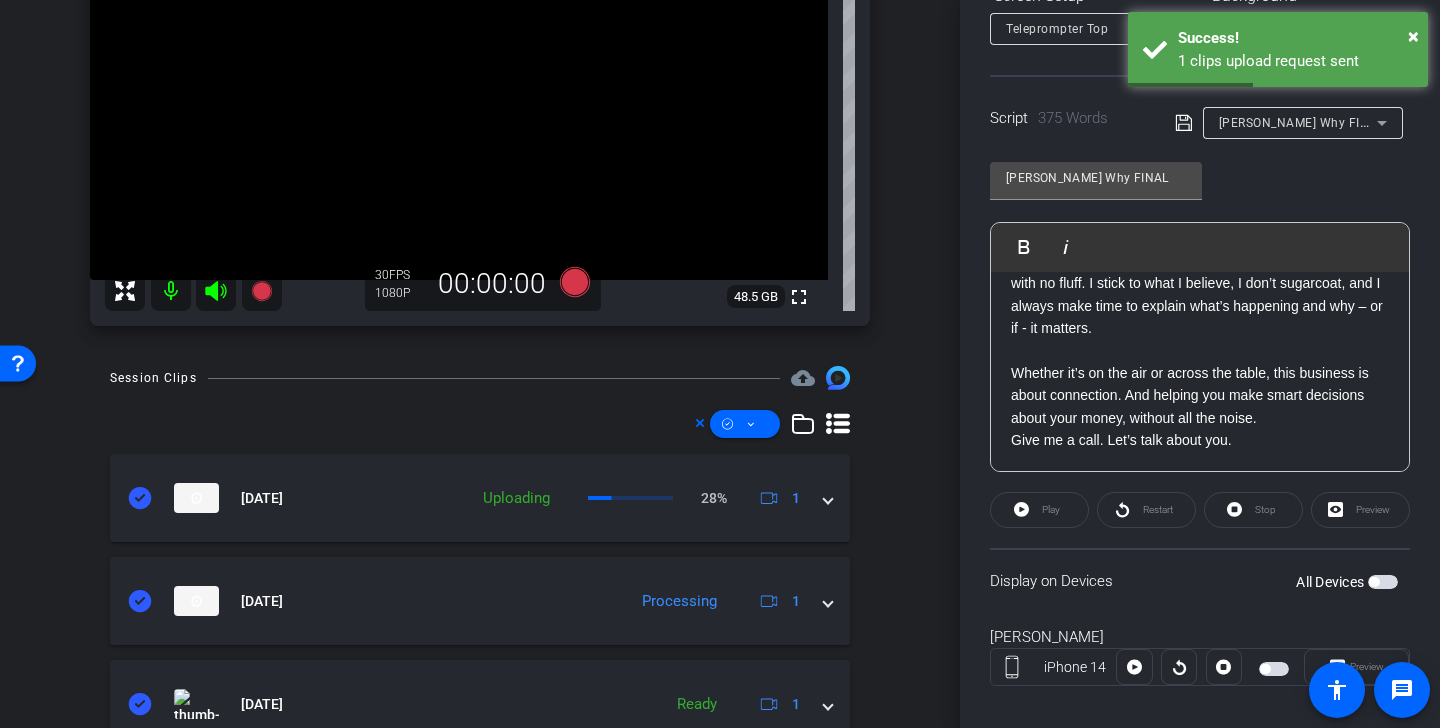 scroll, scrollTop: 0, scrollLeft: 0, axis: both 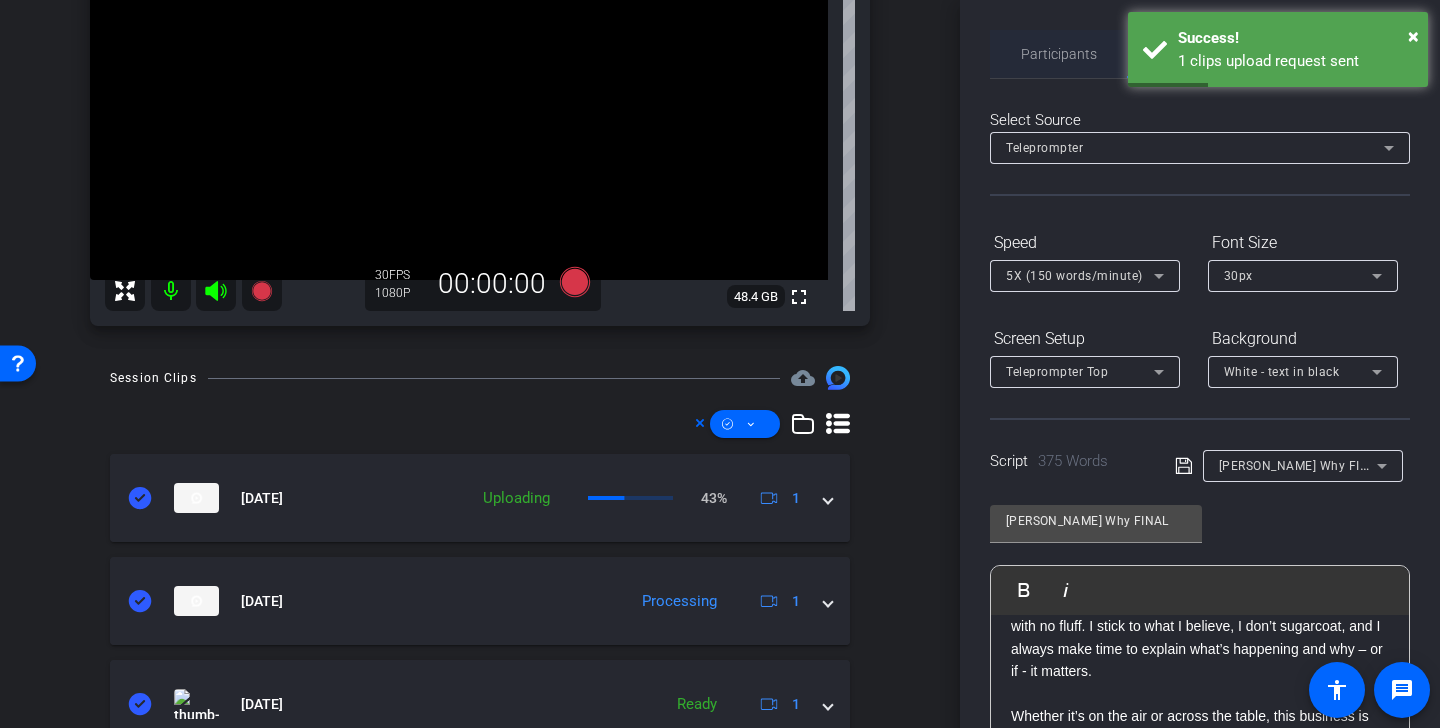 click on "Participants" at bounding box center [1059, 54] 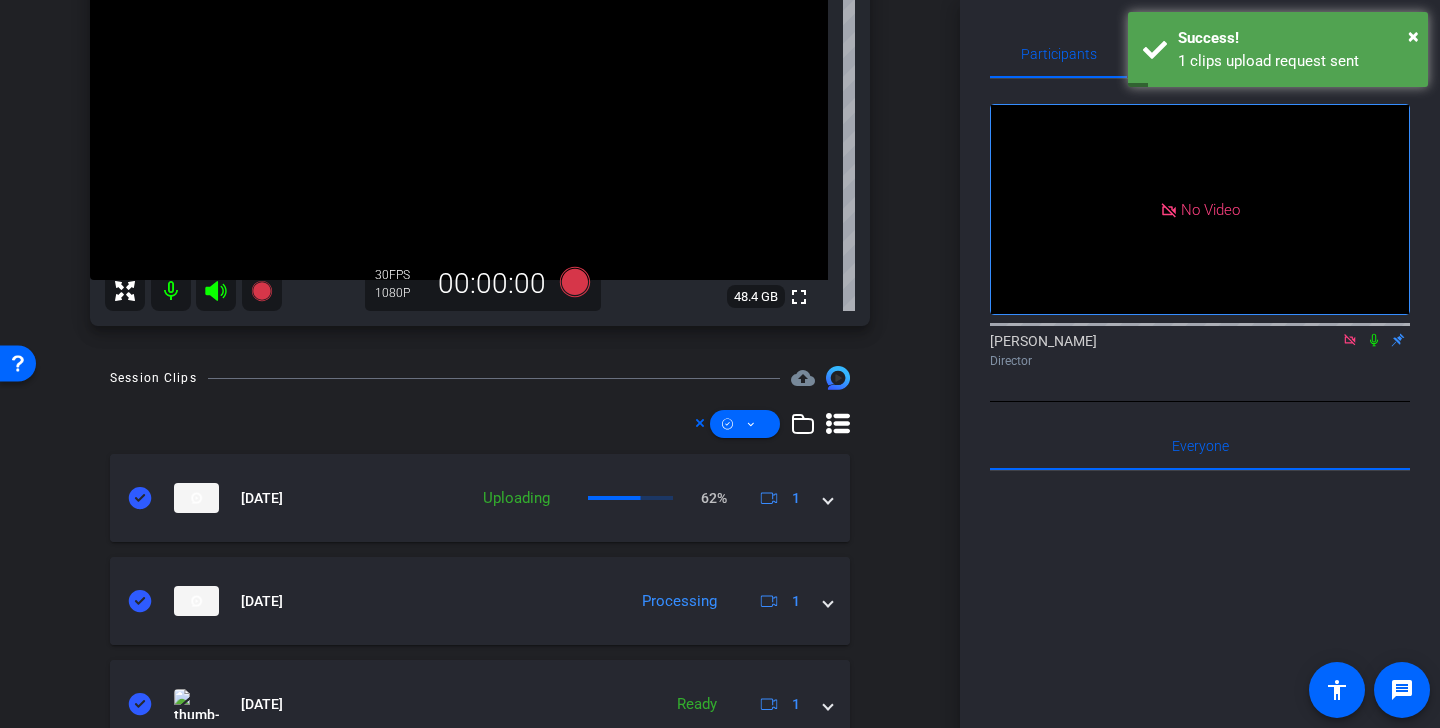 click 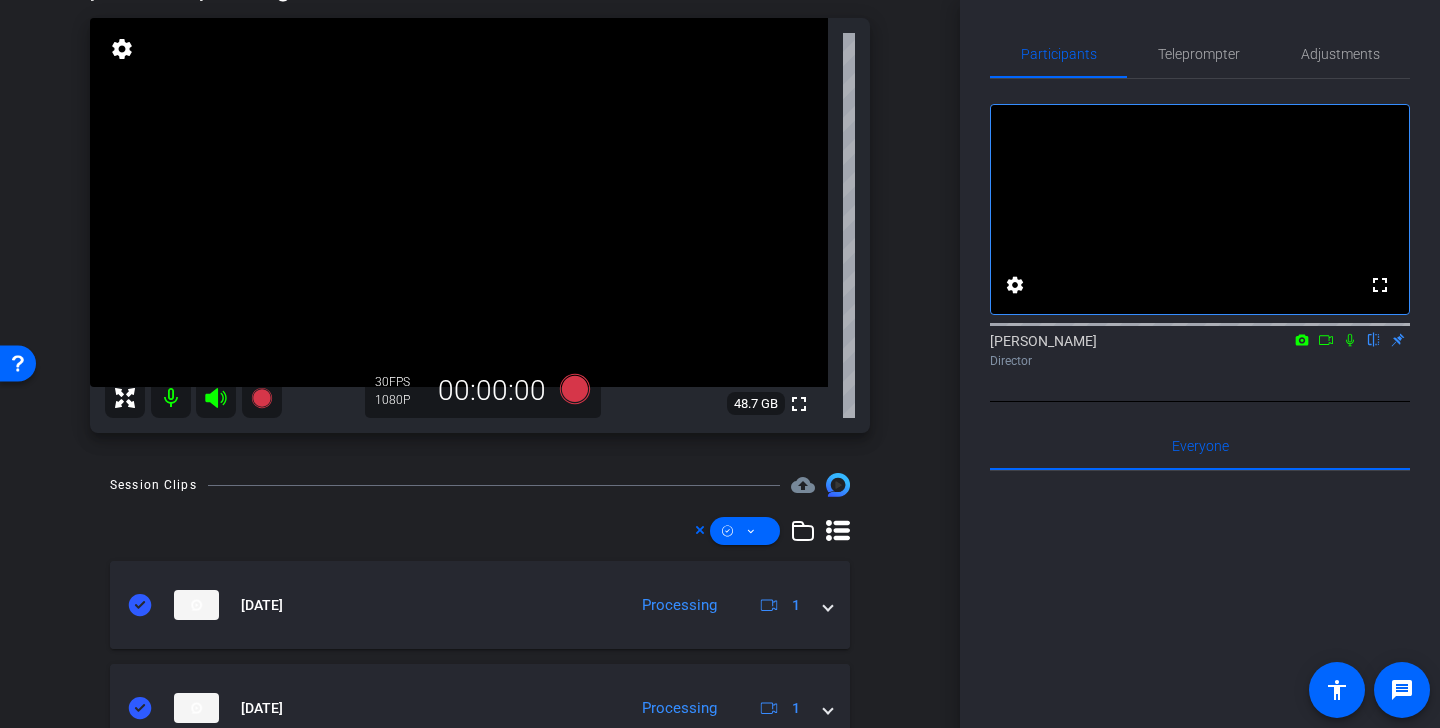 scroll, scrollTop: 29, scrollLeft: 0, axis: vertical 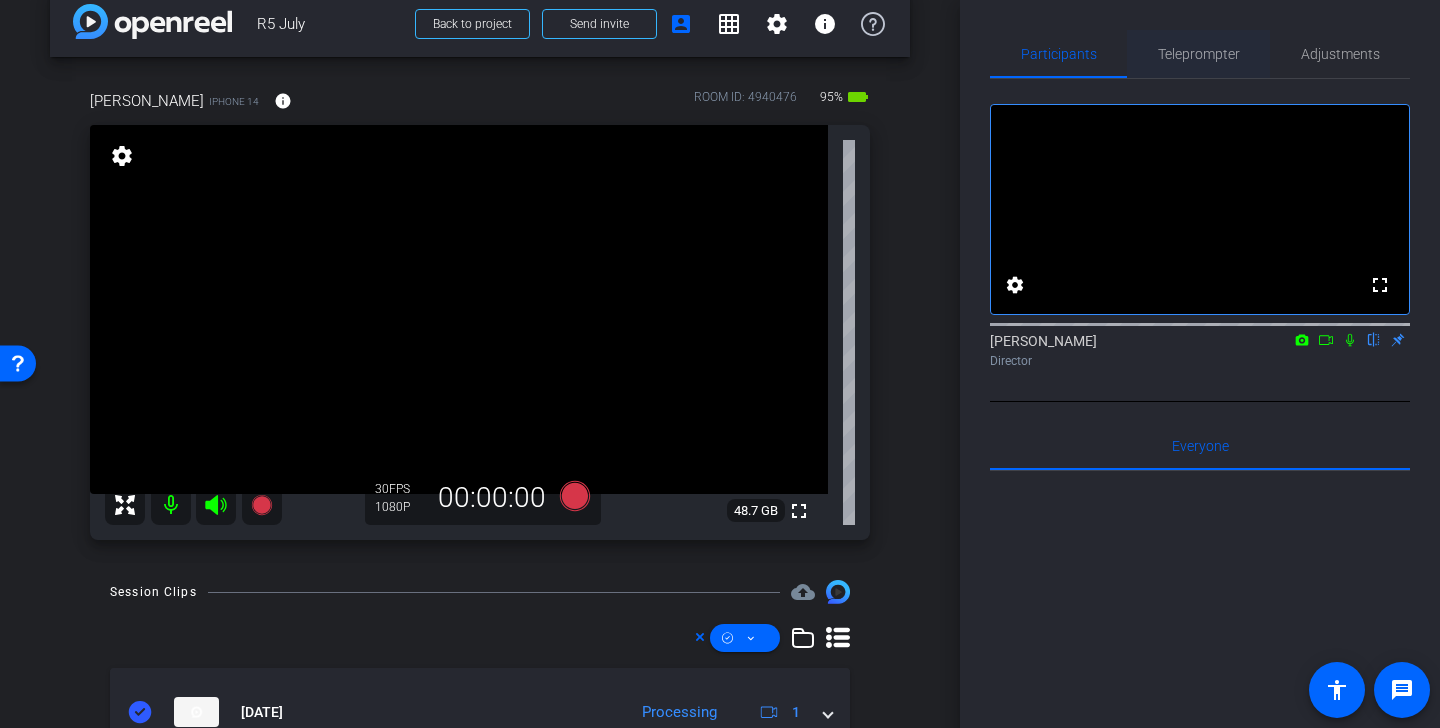 click on "Teleprompter" at bounding box center (1199, 54) 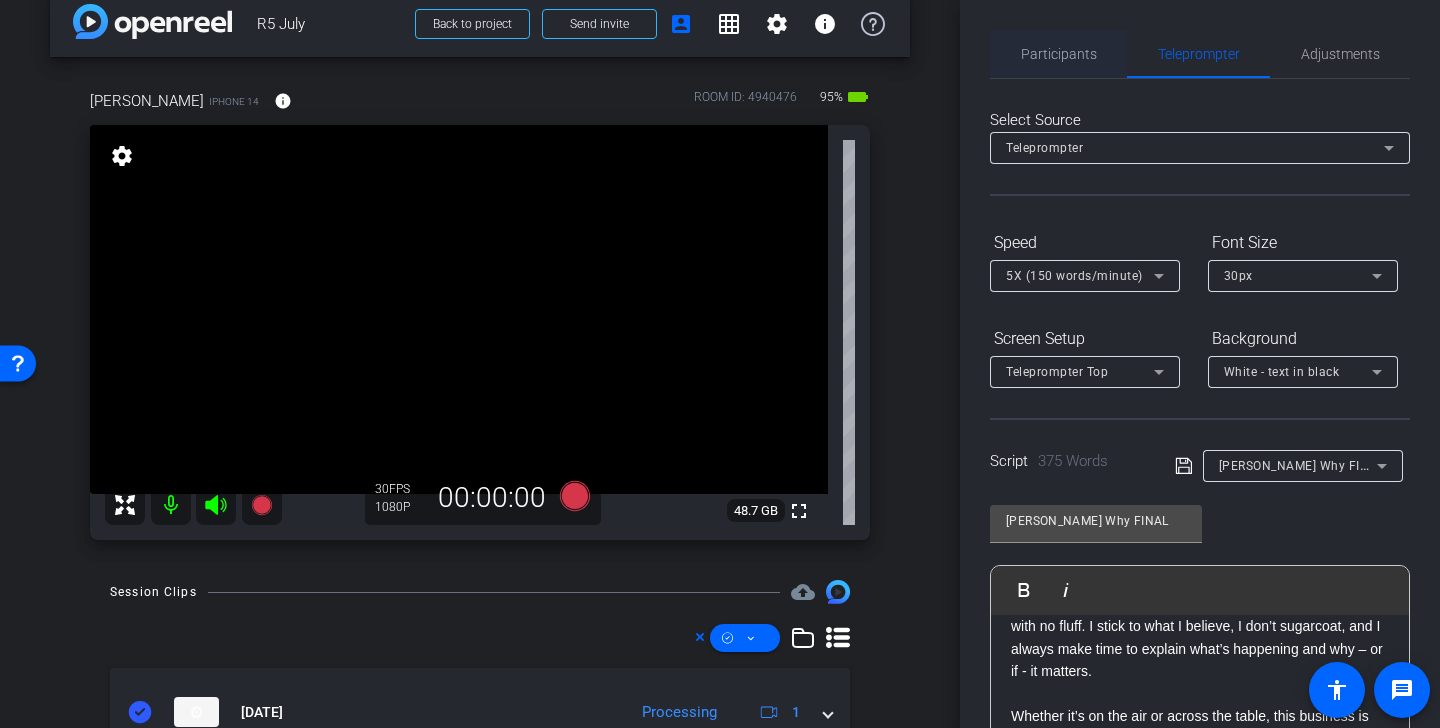 click on "Participants" at bounding box center [1059, 54] 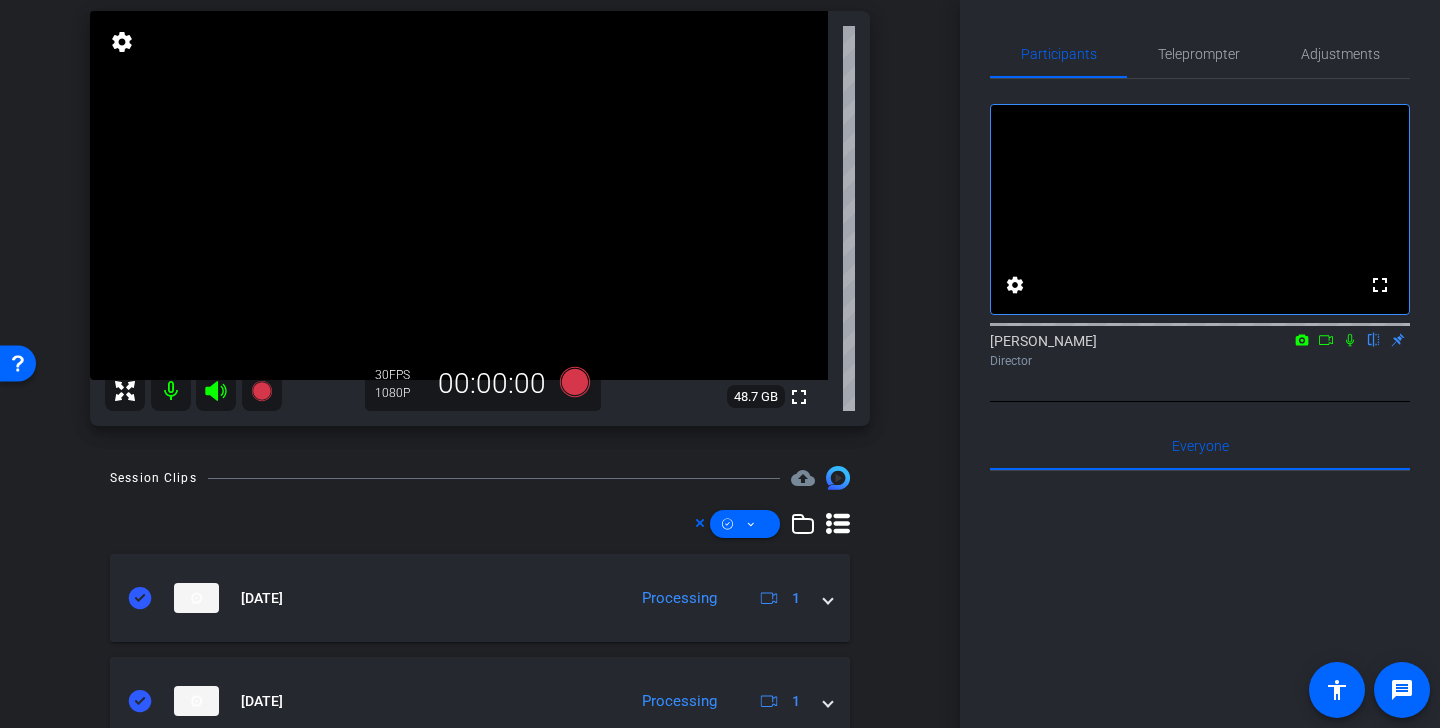 scroll, scrollTop: 135, scrollLeft: 0, axis: vertical 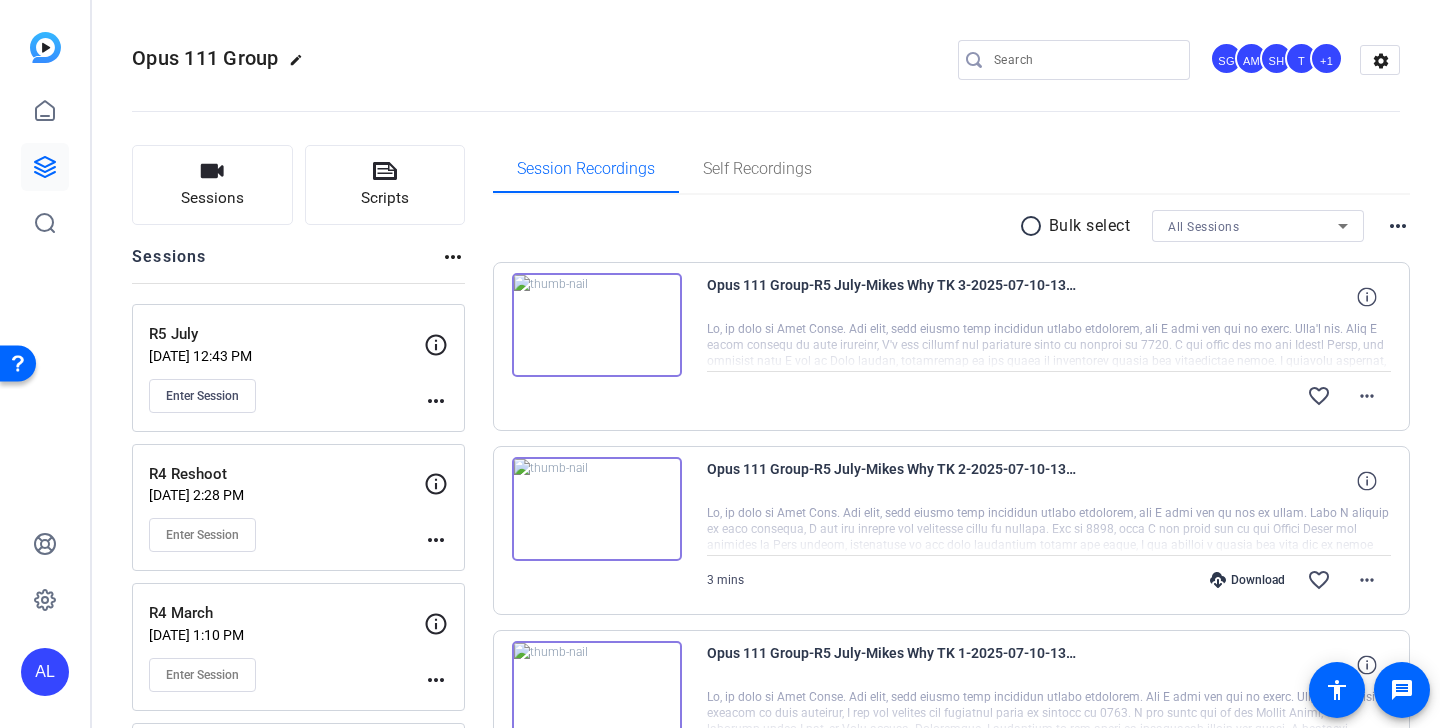 click on "radio_button_unchecked" at bounding box center (1034, 226) 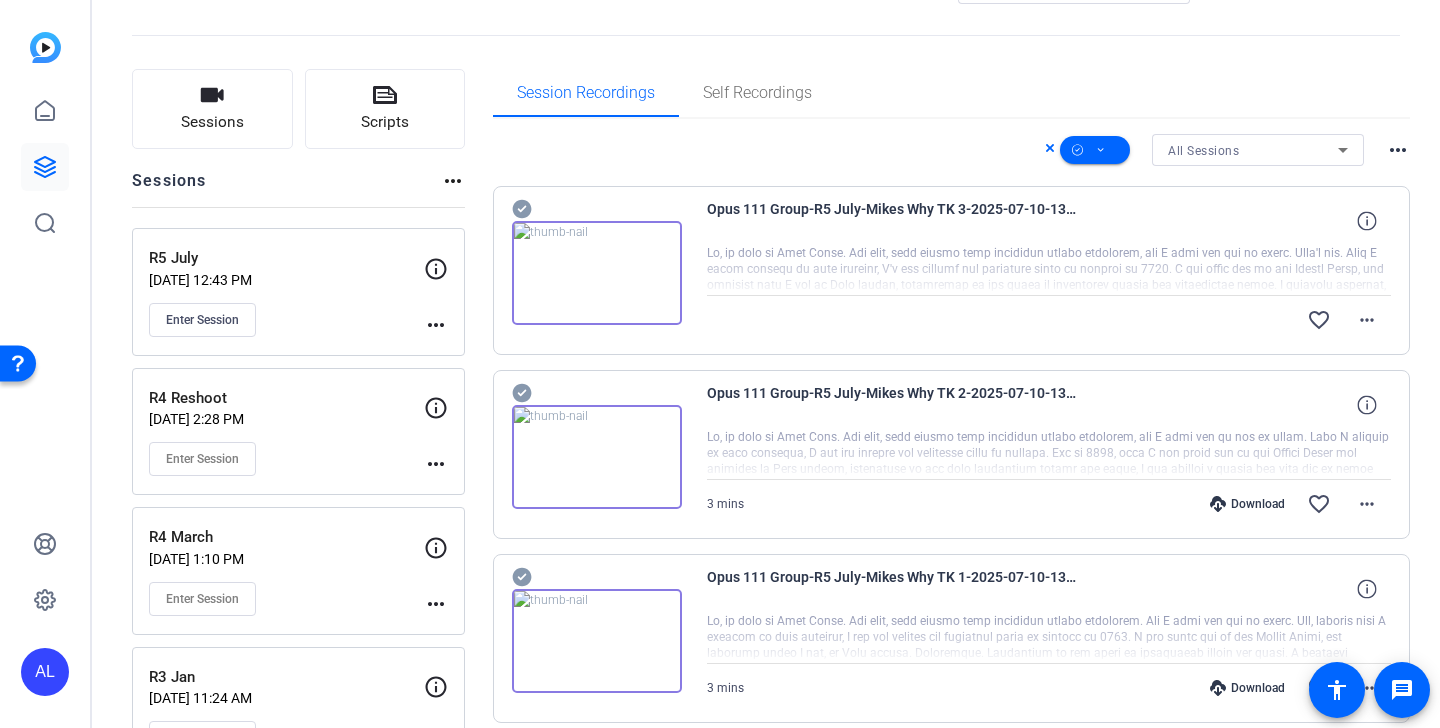 scroll, scrollTop: 140, scrollLeft: 0, axis: vertical 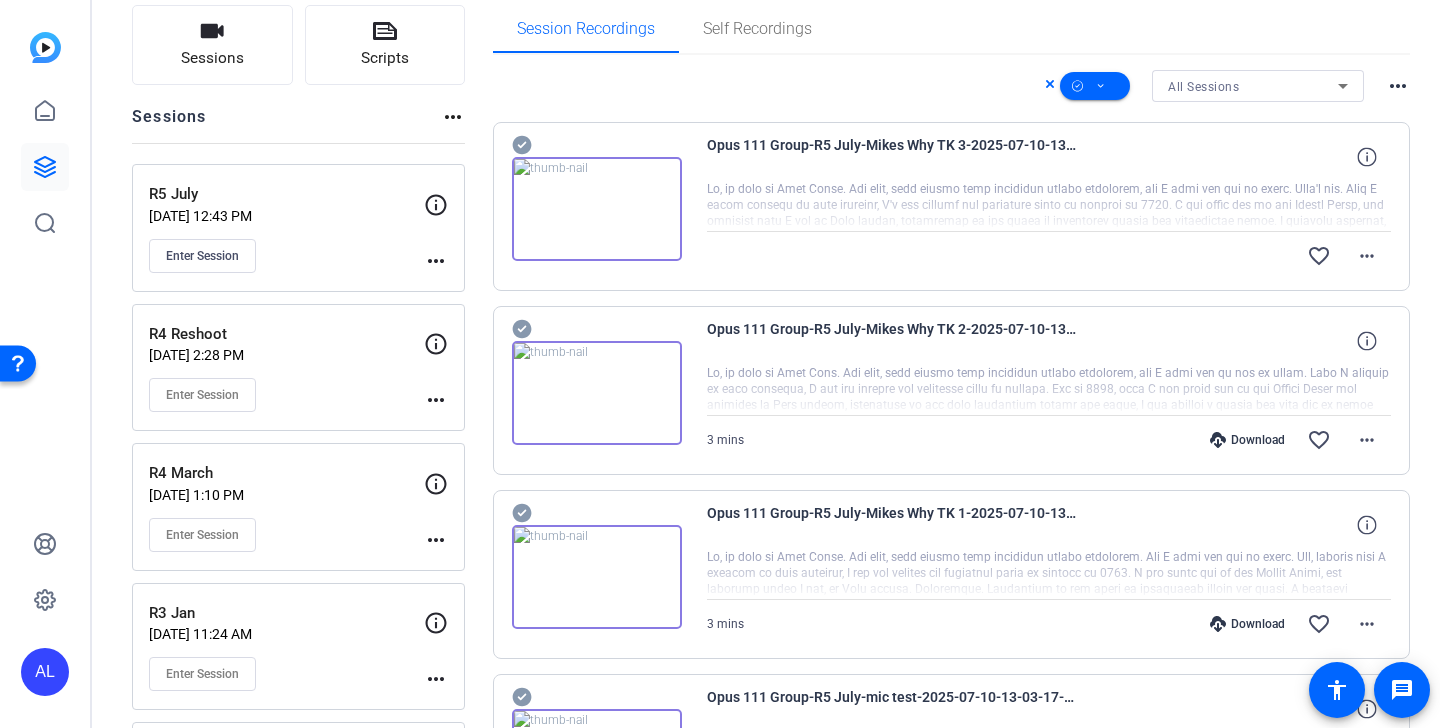 click 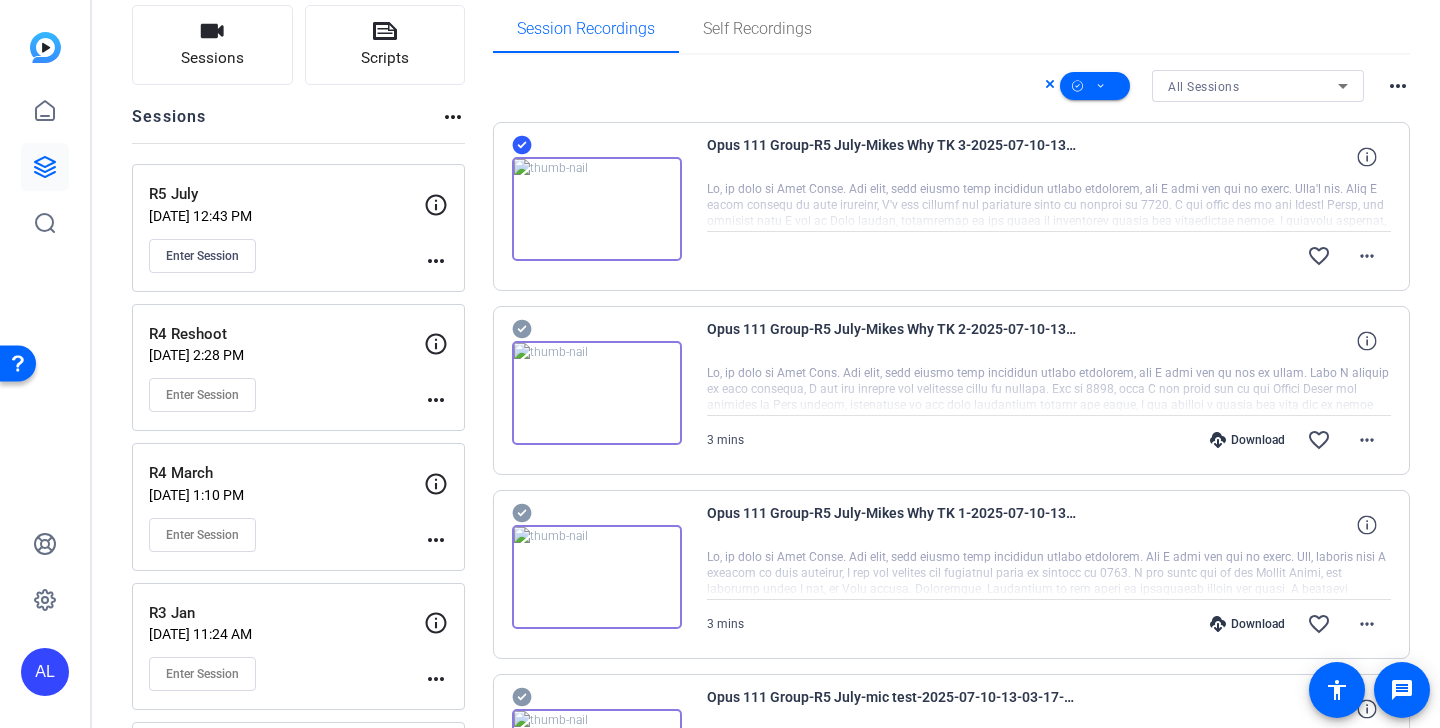 click 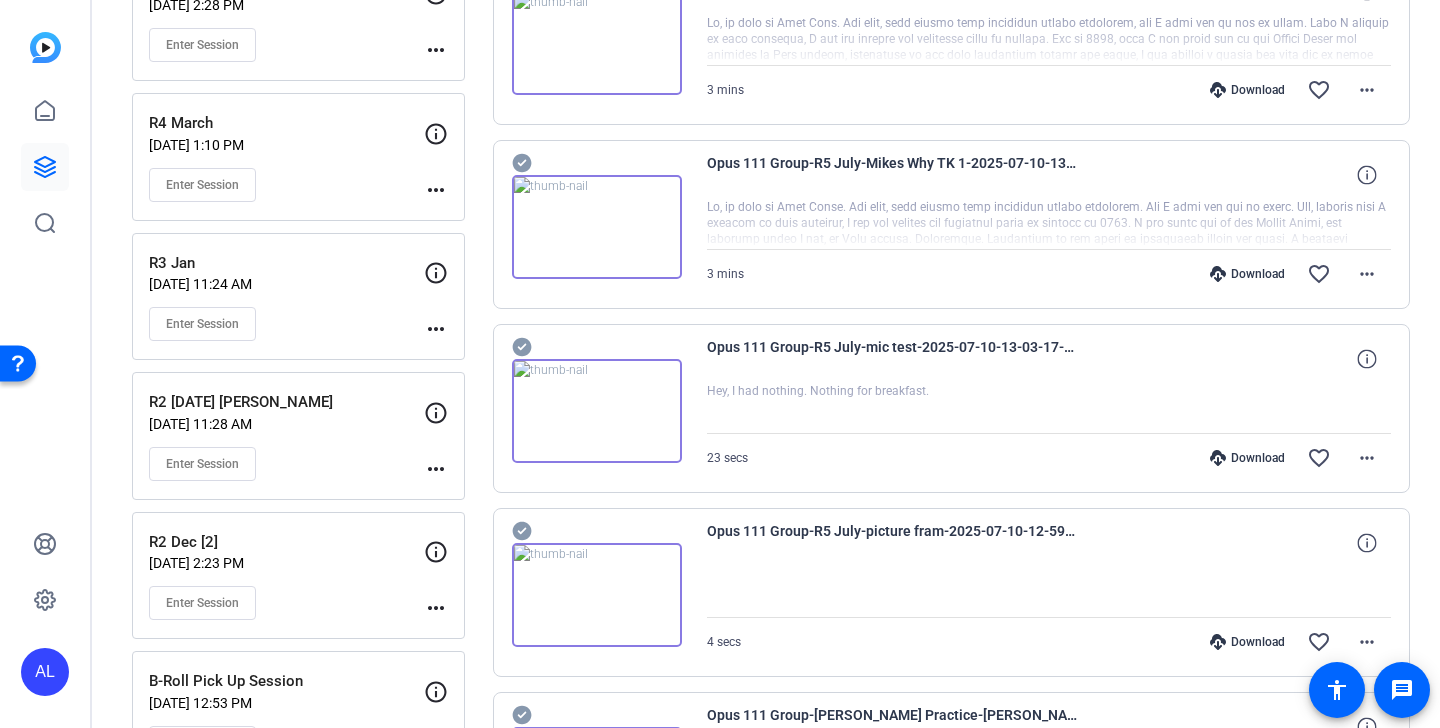scroll, scrollTop: 499, scrollLeft: 0, axis: vertical 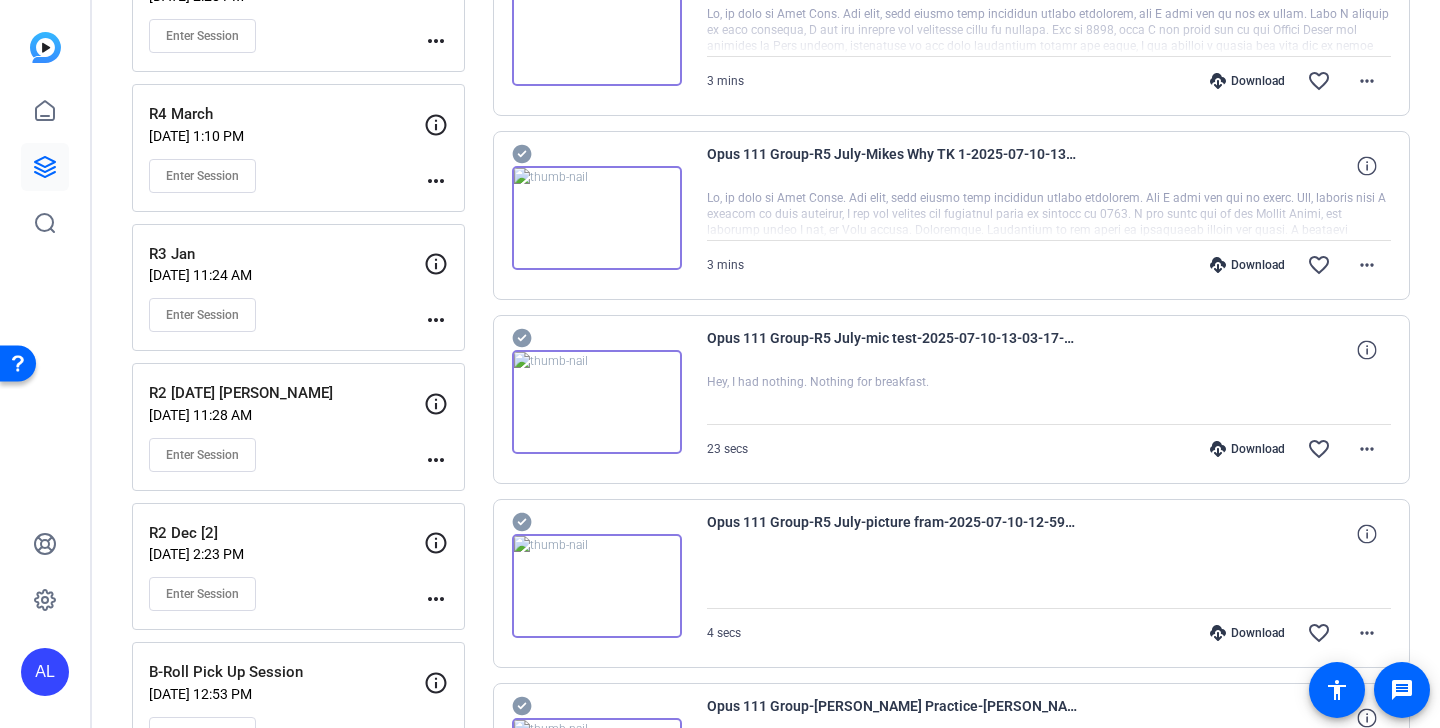 click 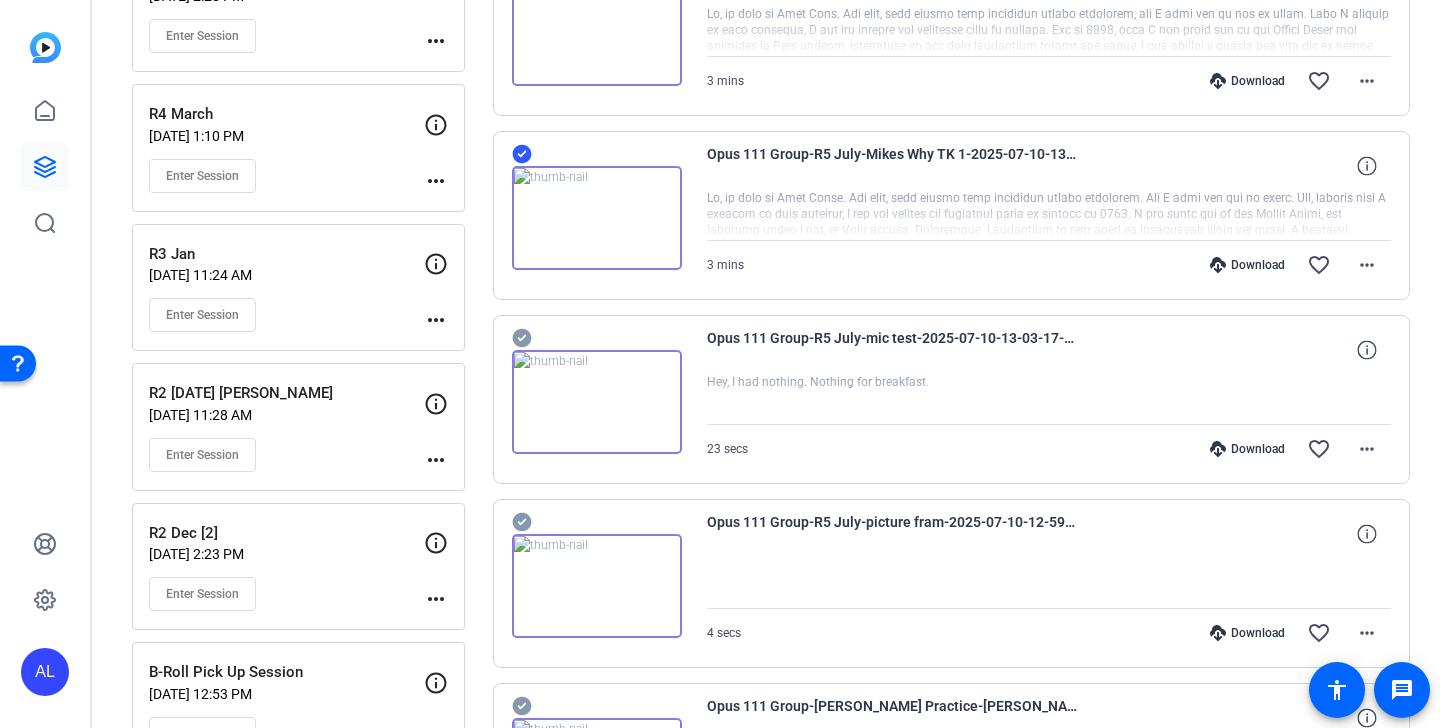 click 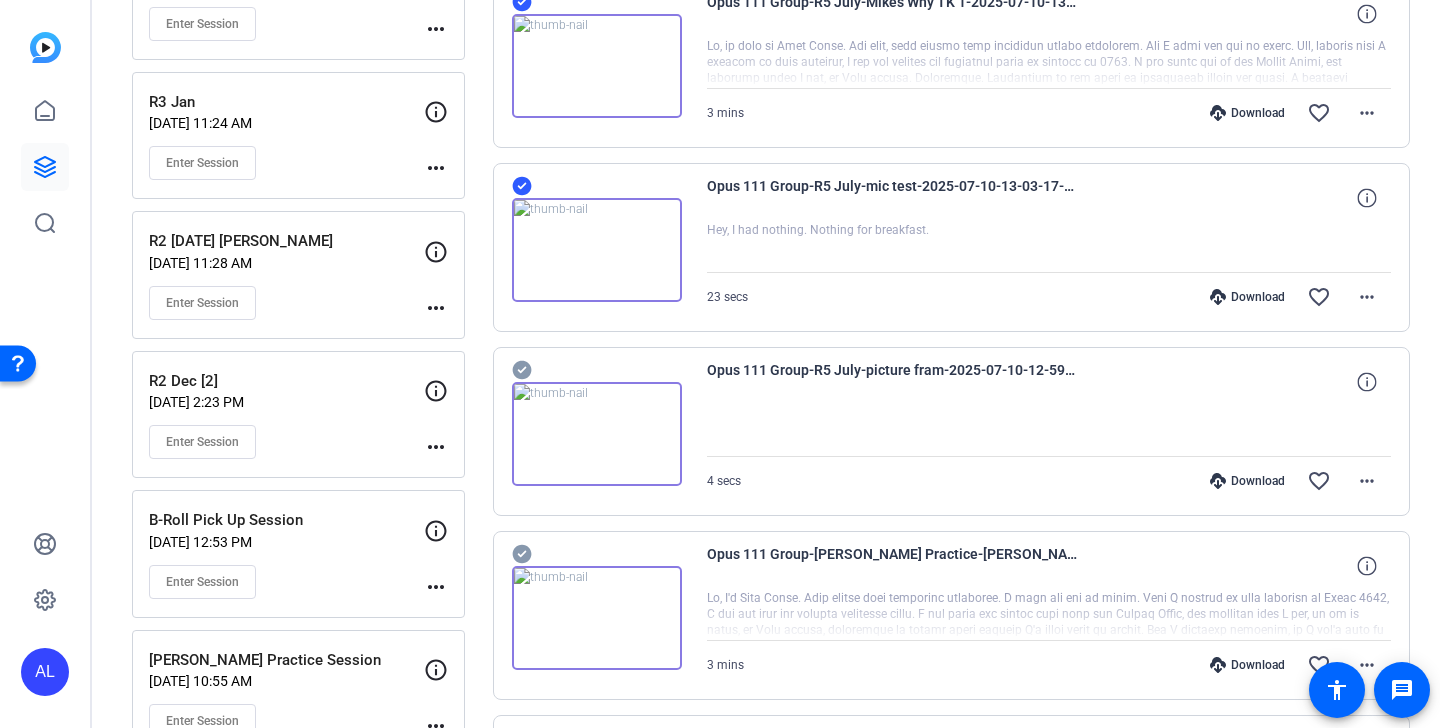 click 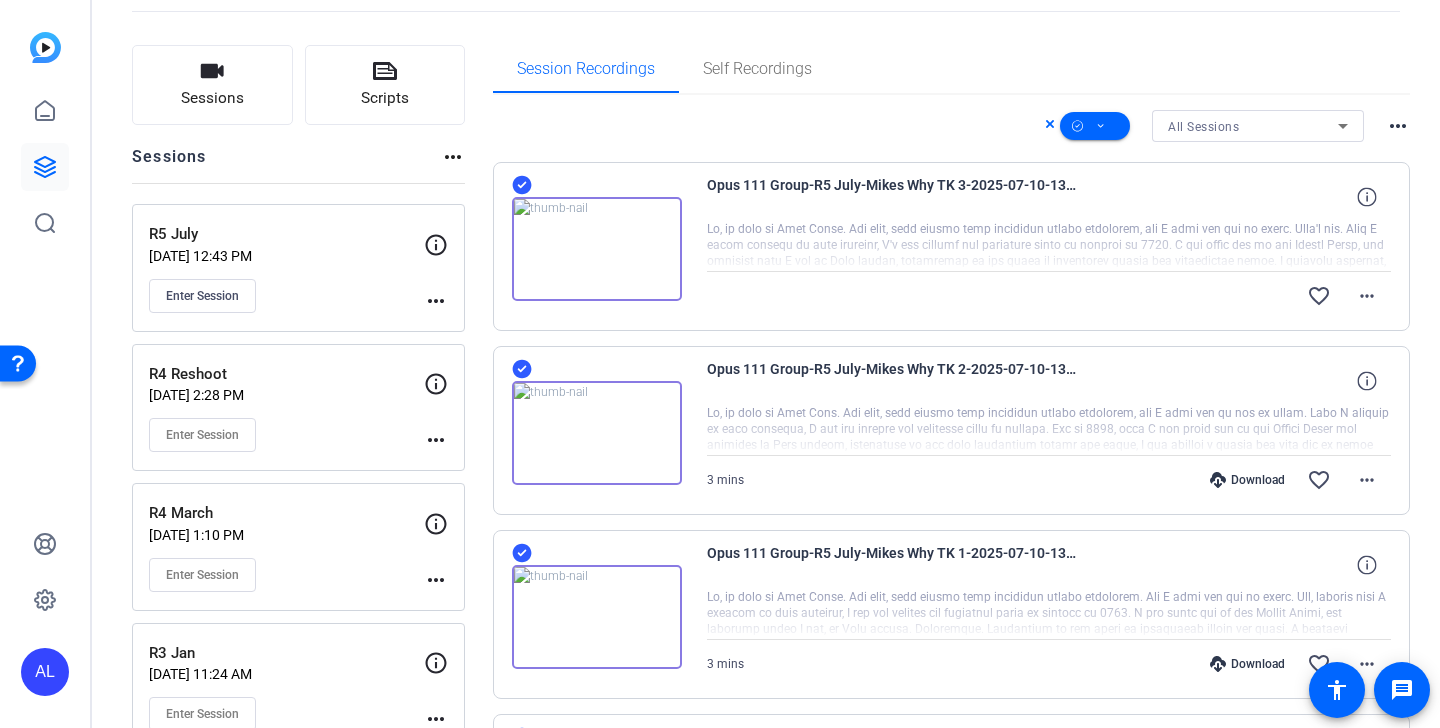 scroll, scrollTop: 0, scrollLeft: 0, axis: both 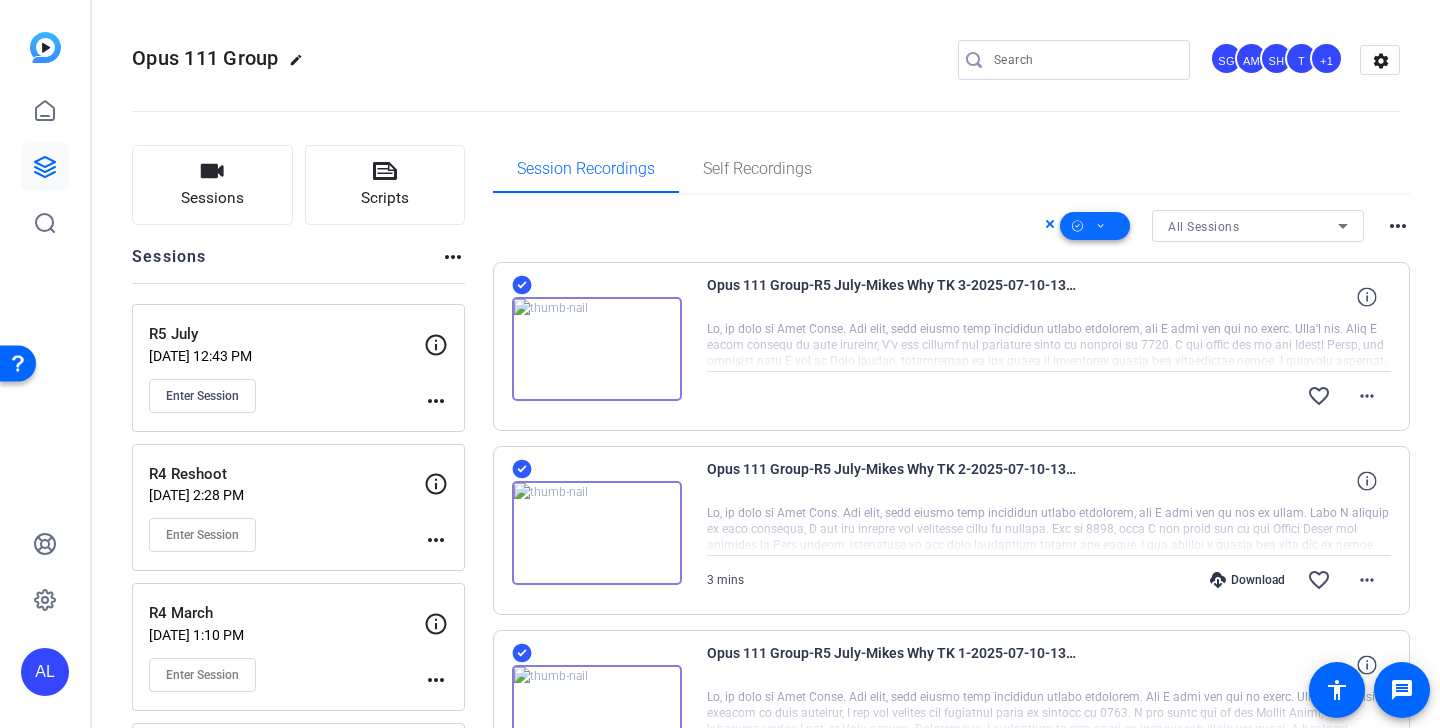 click at bounding box center [1095, 226] 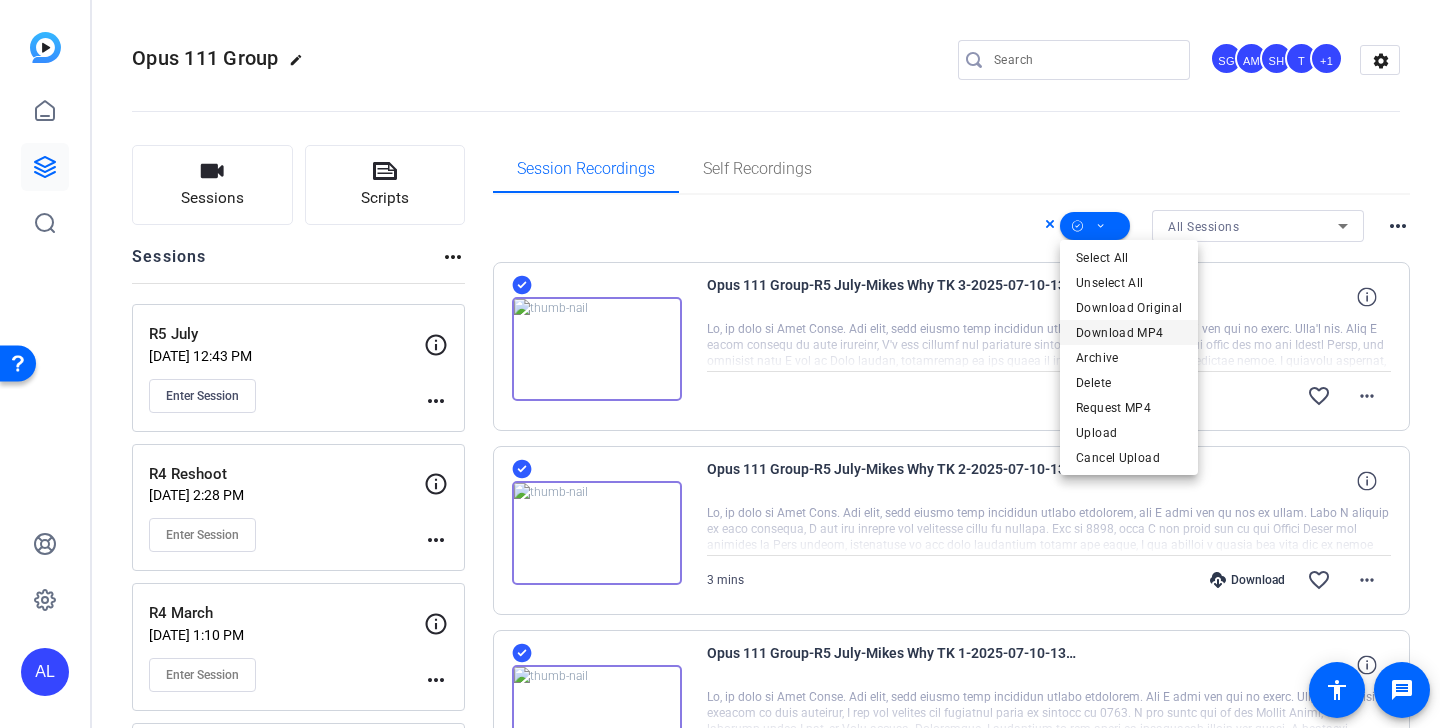 click on "Download MP4" at bounding box center (1129, 333) 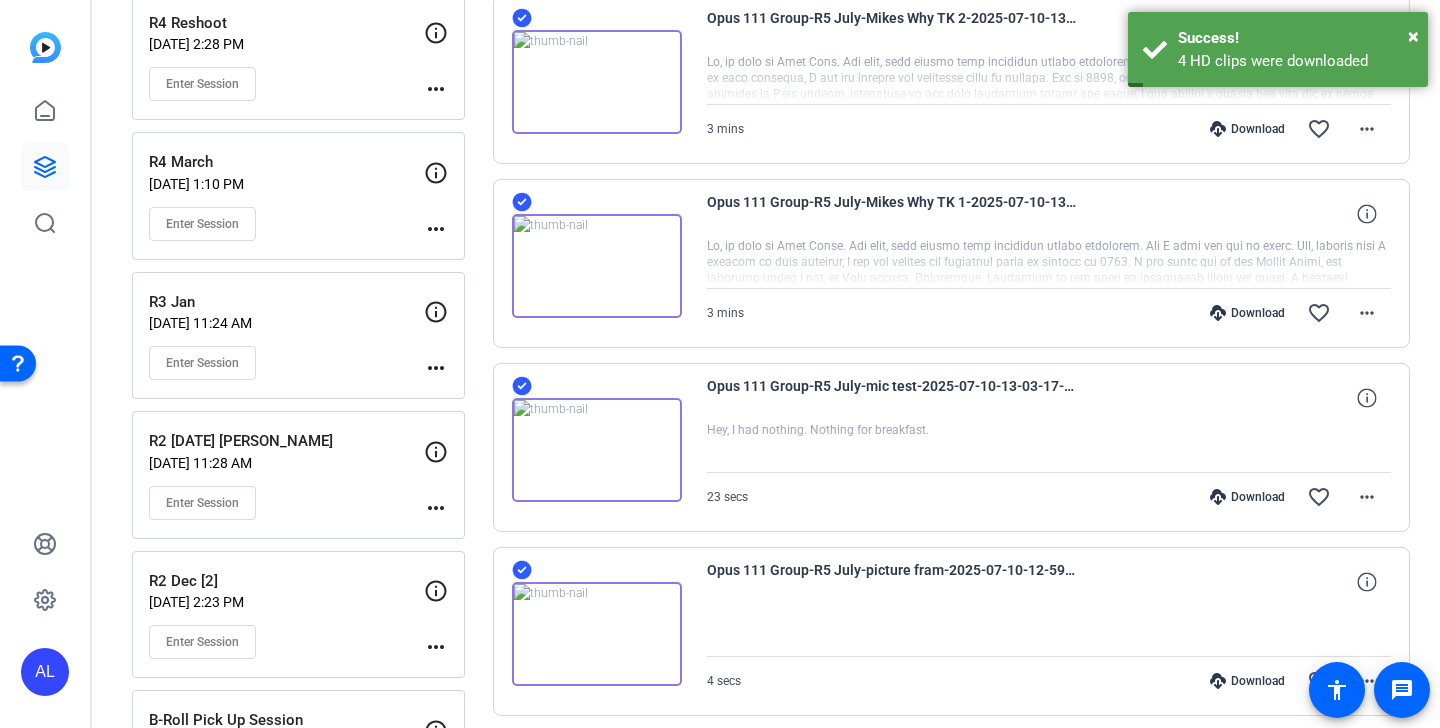 scroll, scrollTop: 0, scrollLeft: 0, axis: both 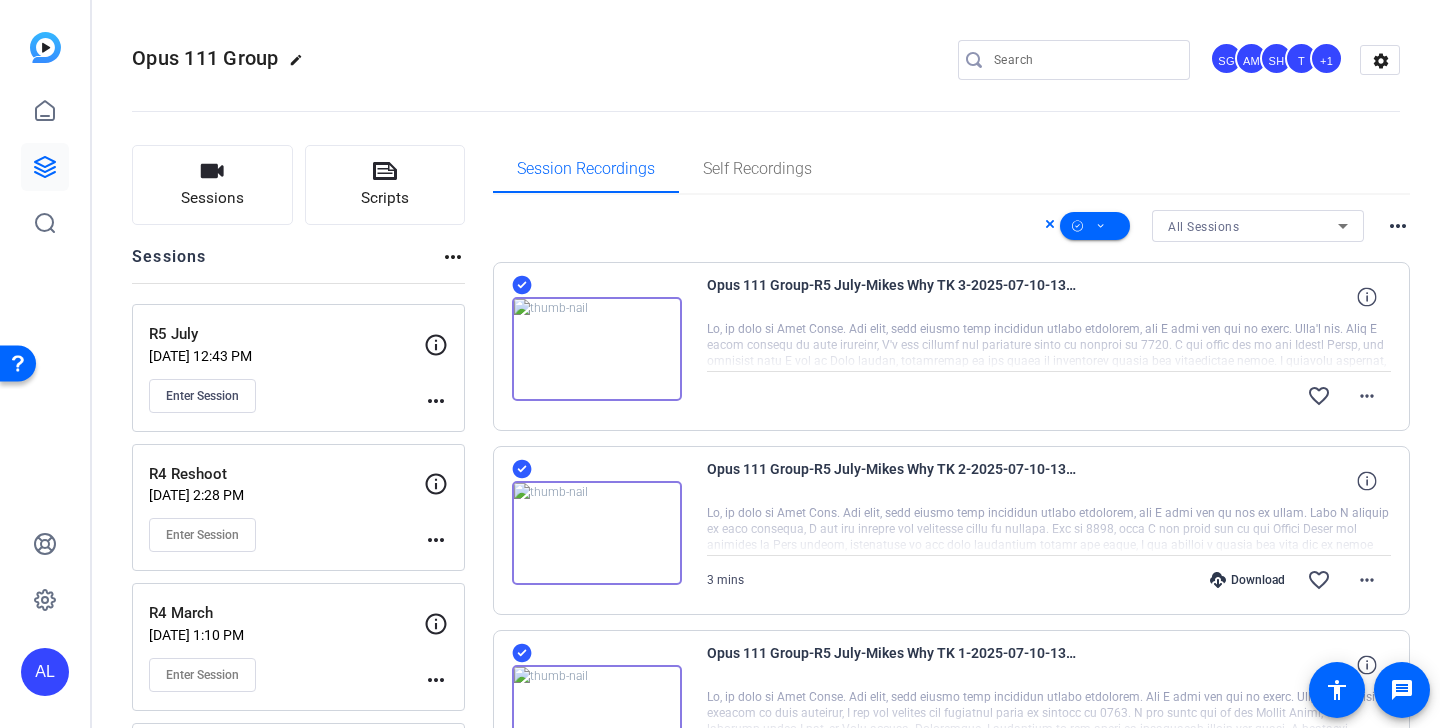 click 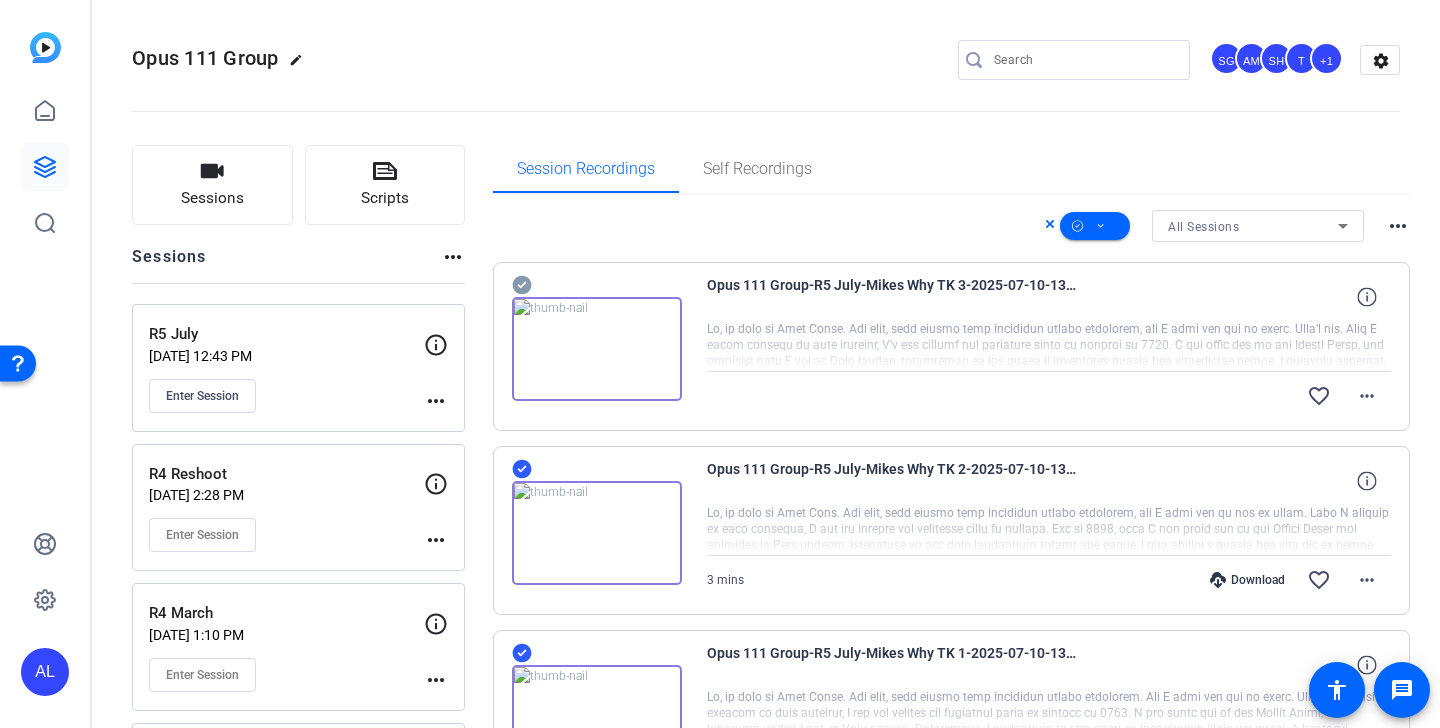 click 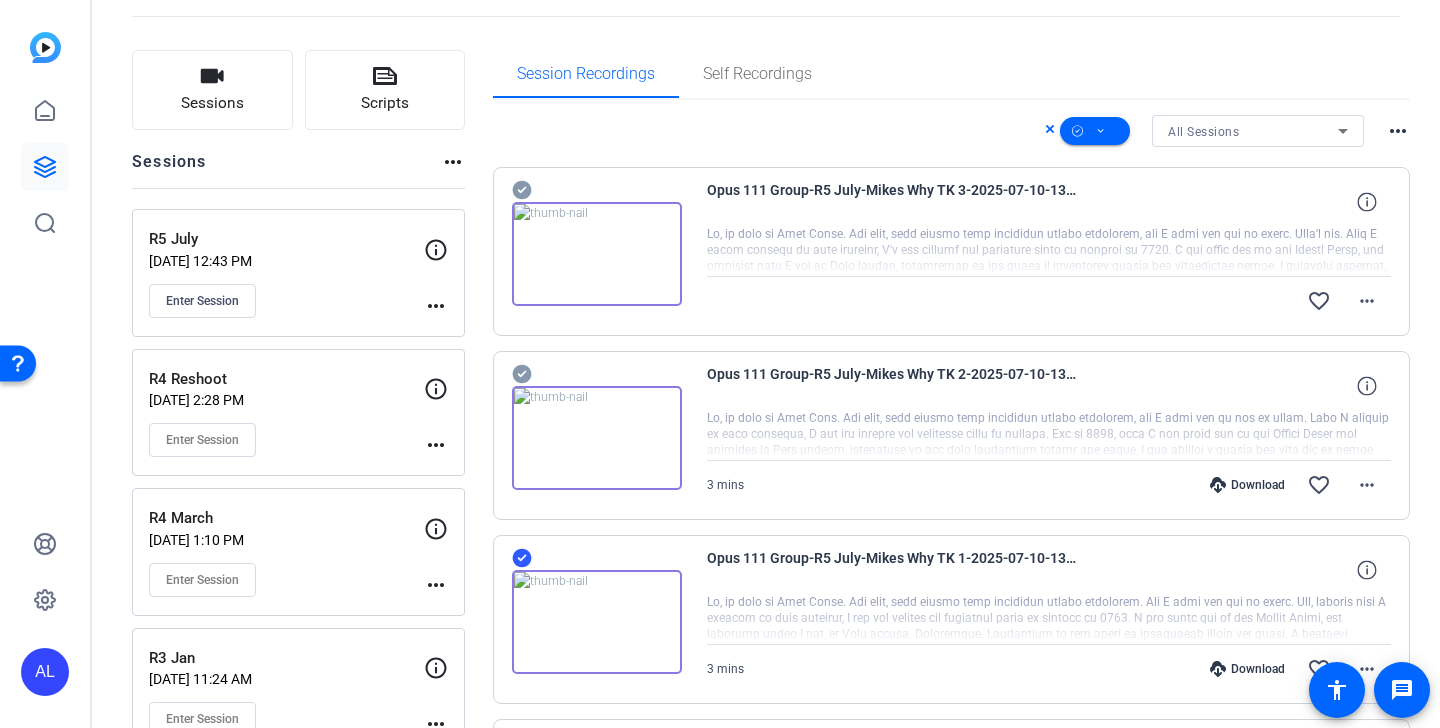 scroll, scrollTop: 315, scrollLeft: 0, axis: vertical 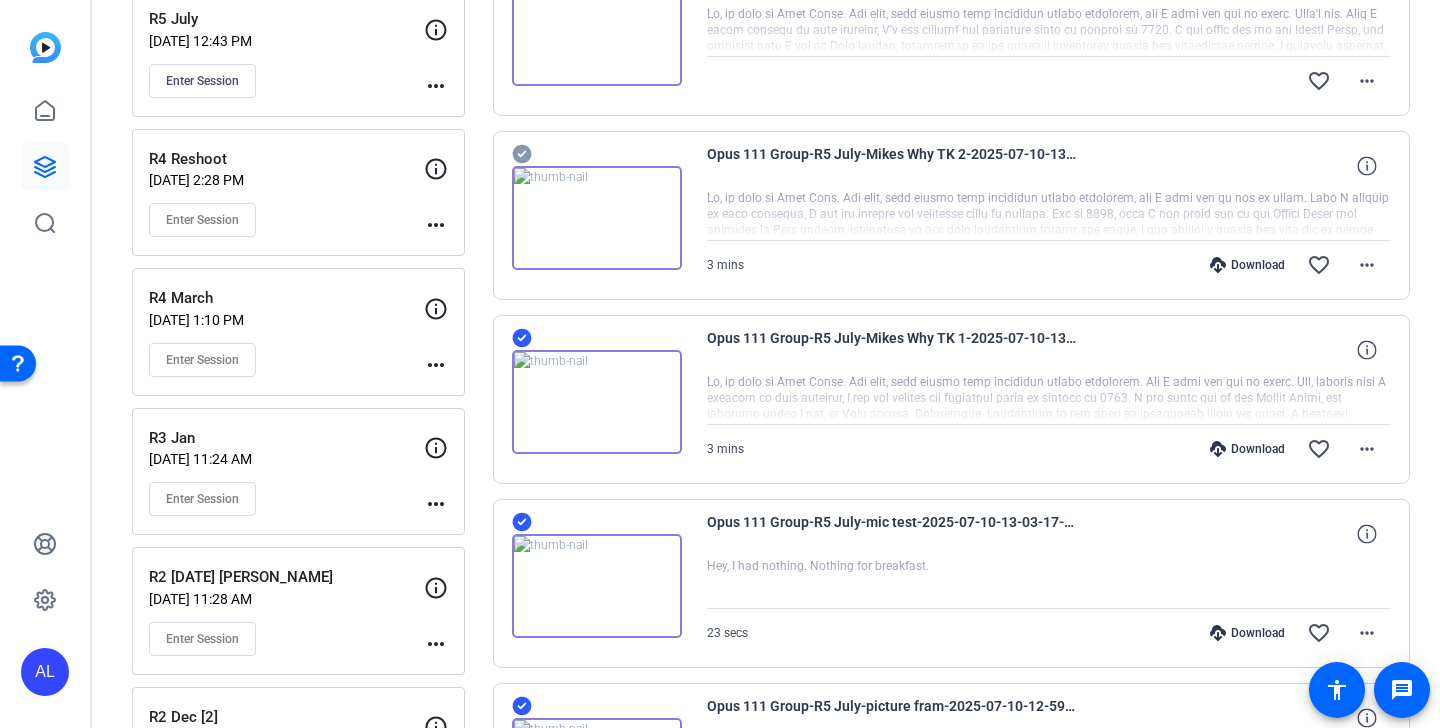 click 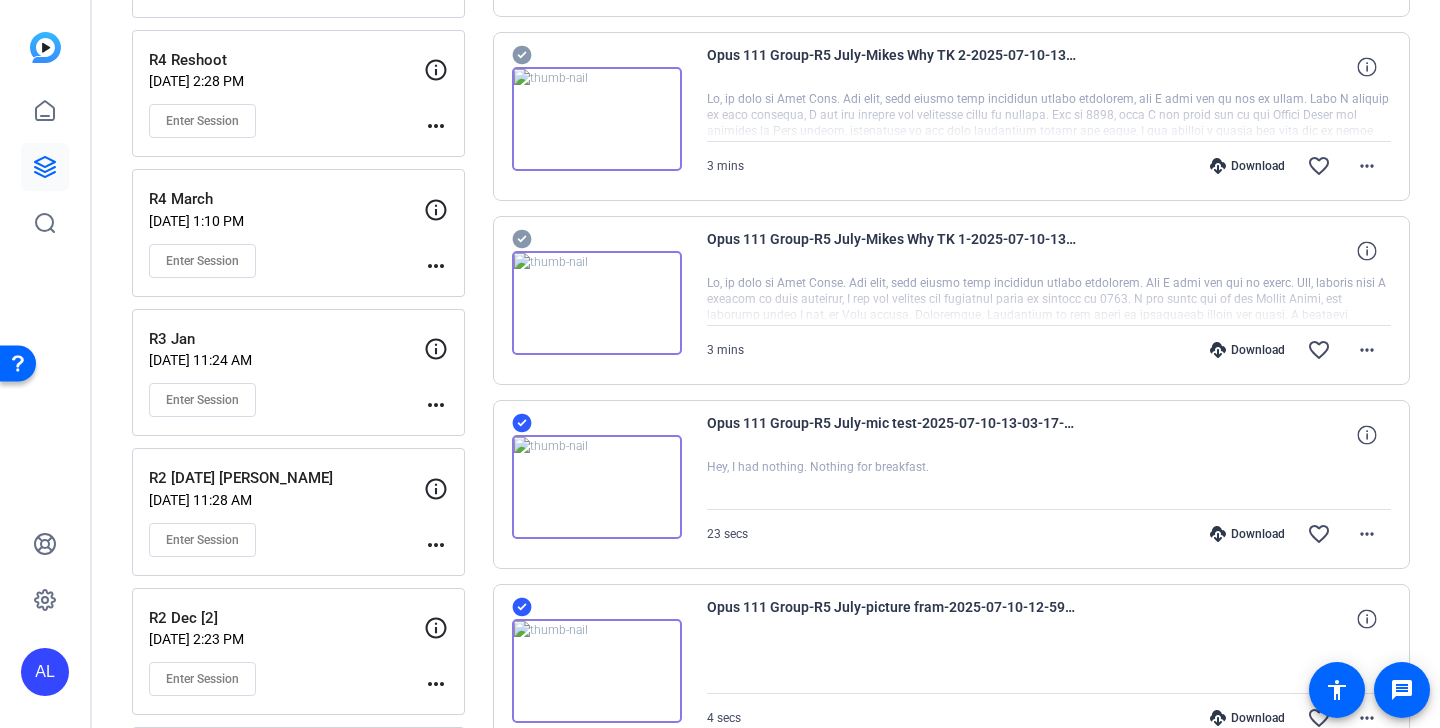 scroll, scrollTop: 523, scrollLeft: 0, axis: vertical 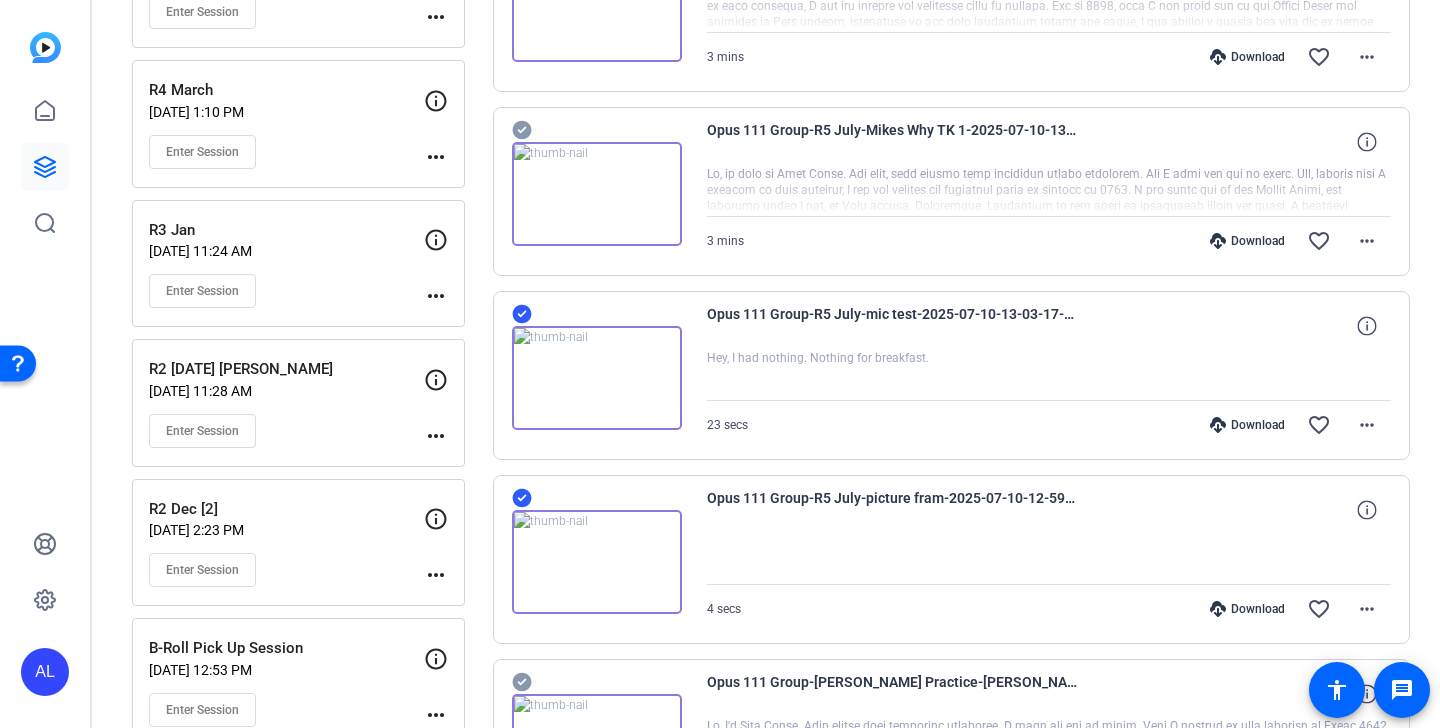 click 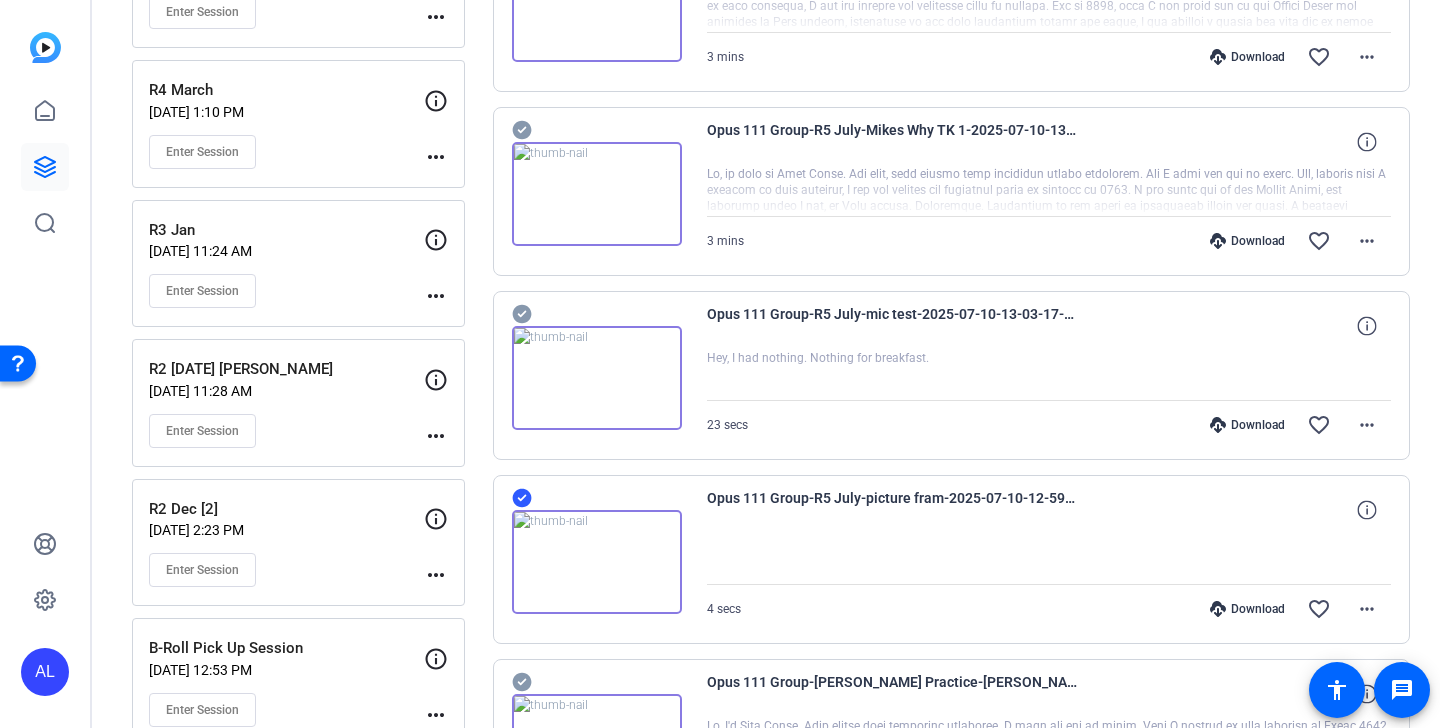click 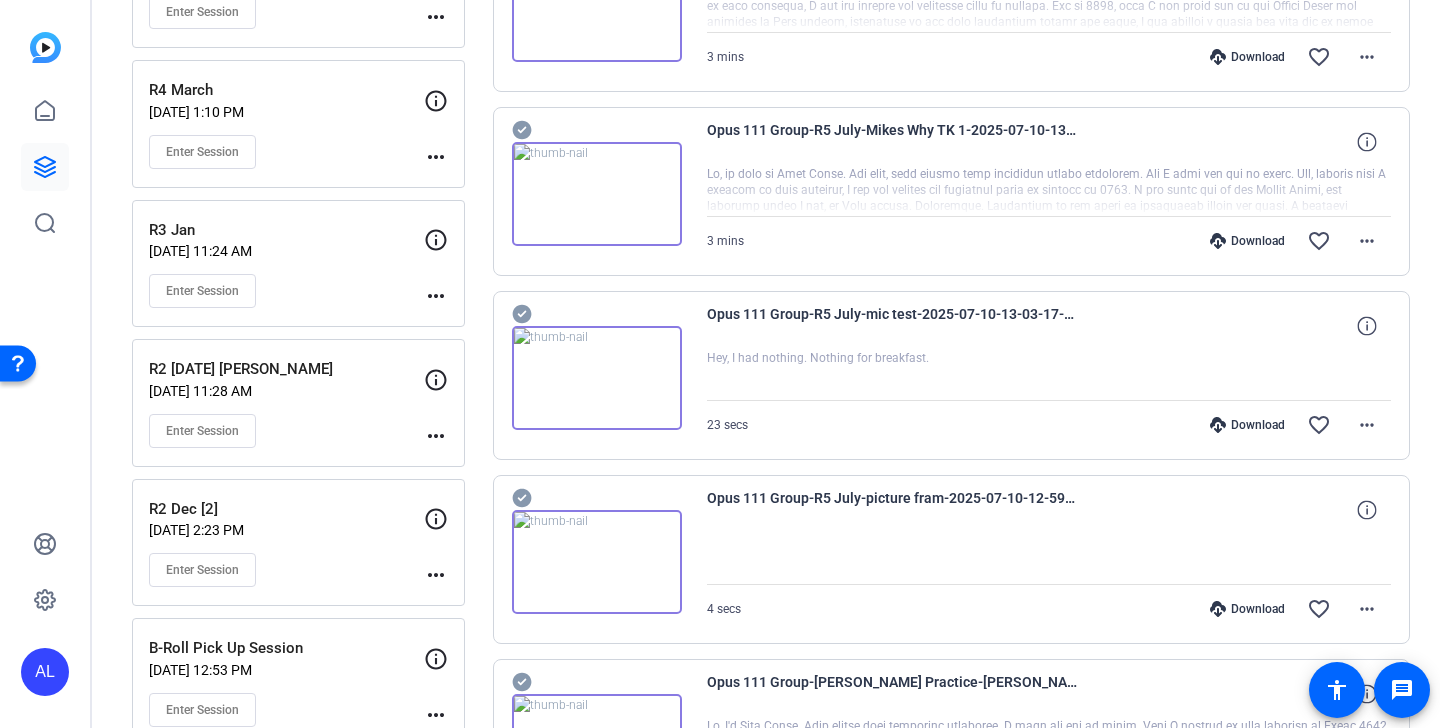 scroll, scrollTop: 0, scrollLeft: 0, axis: both 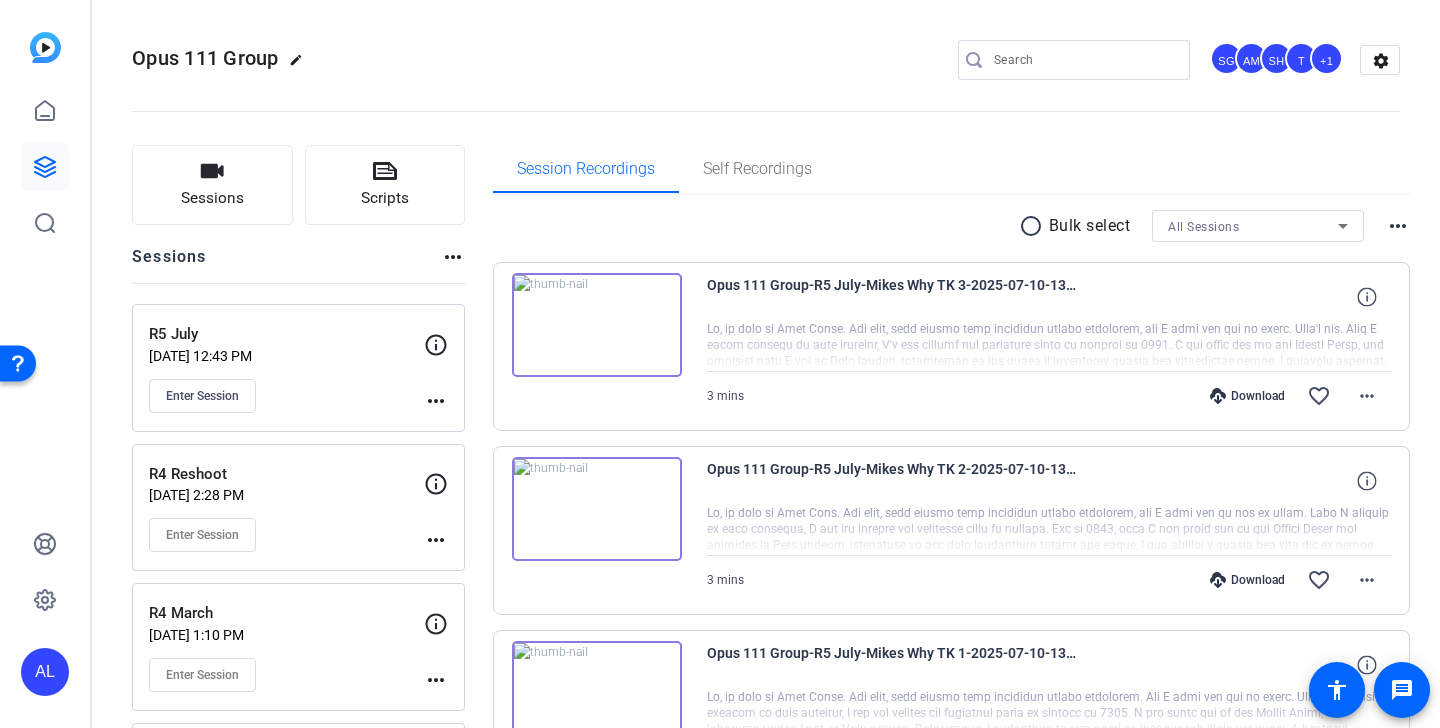 click on "Download" at bounding box center [1247, 396] 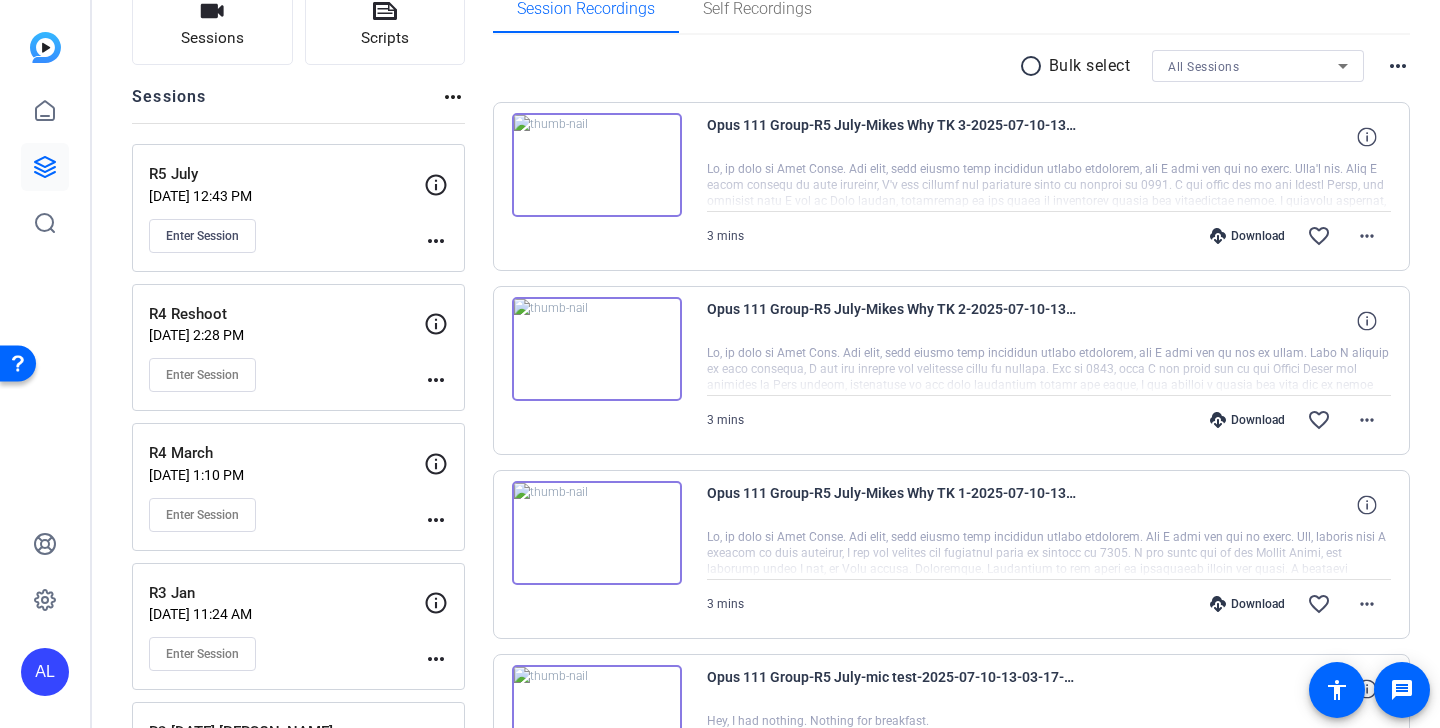 scroll, scrollTop: 224, scrollLeft: 0, axis: vertical 